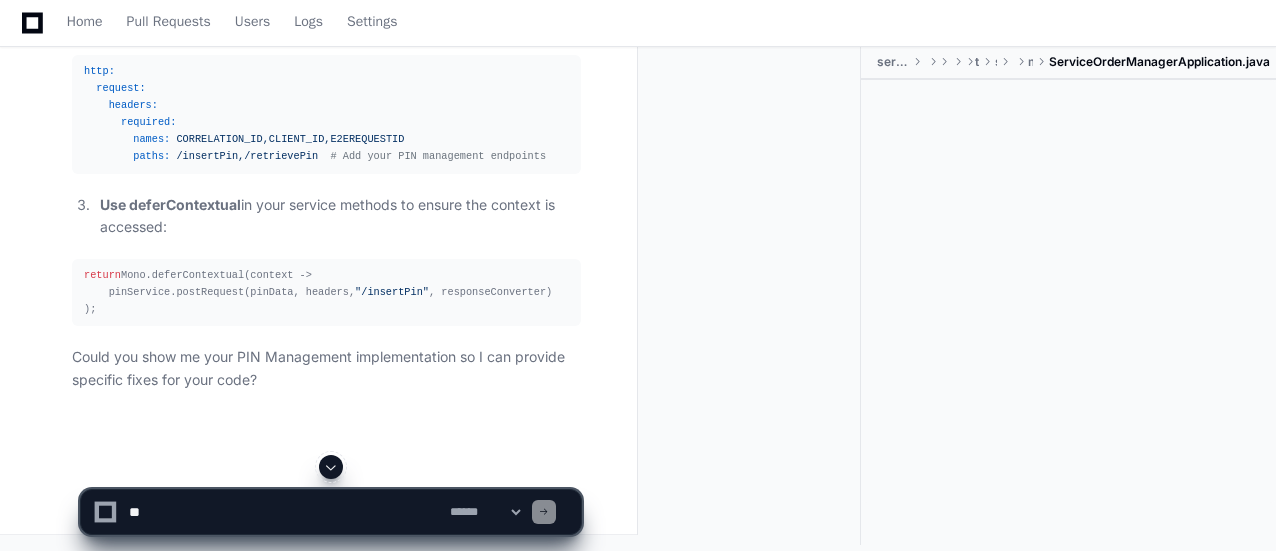scroll, scrollTop: 66296, scrollLeft: 0, axis: vertical 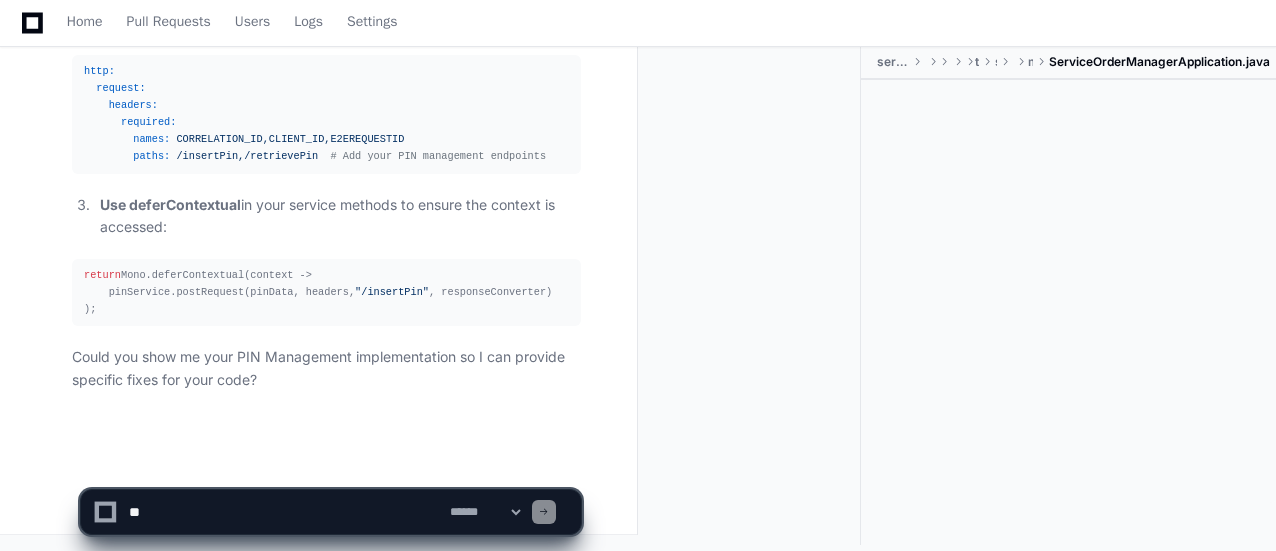click 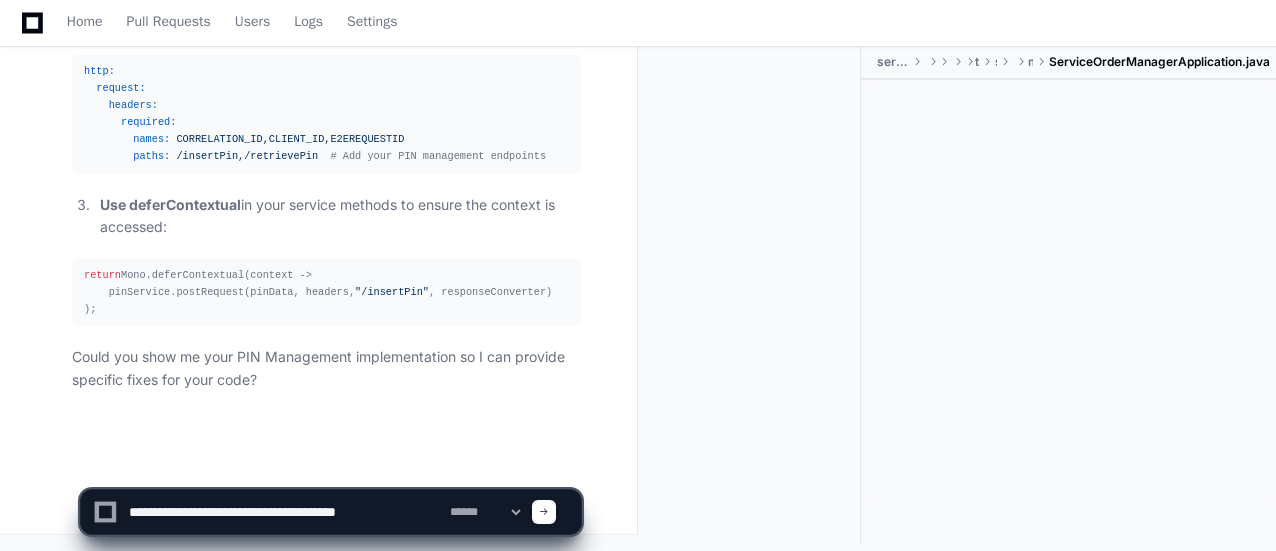 click 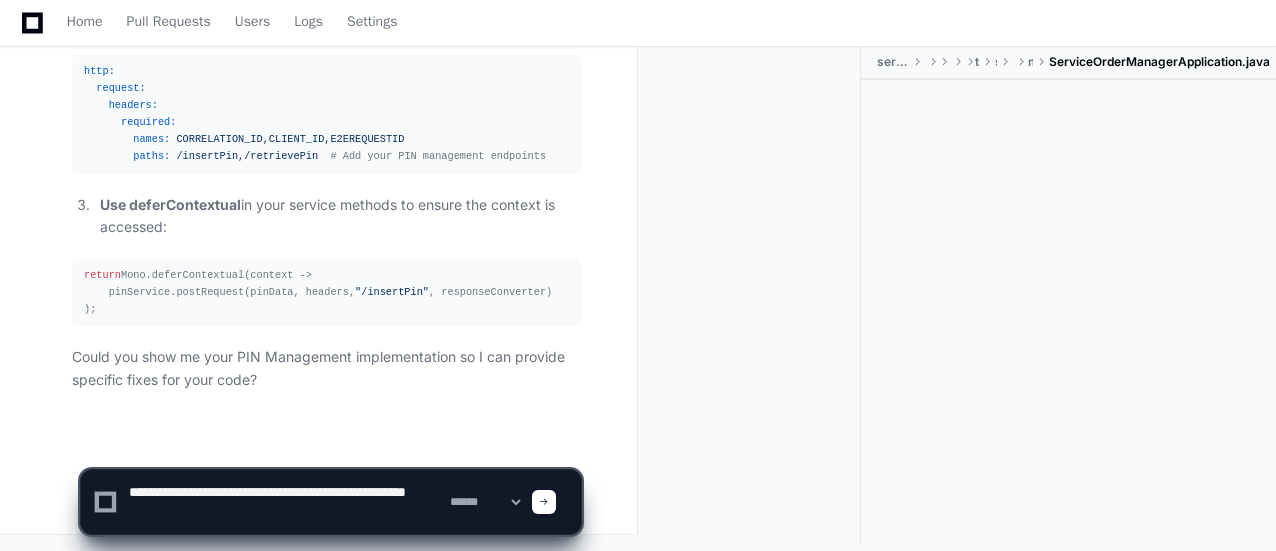click 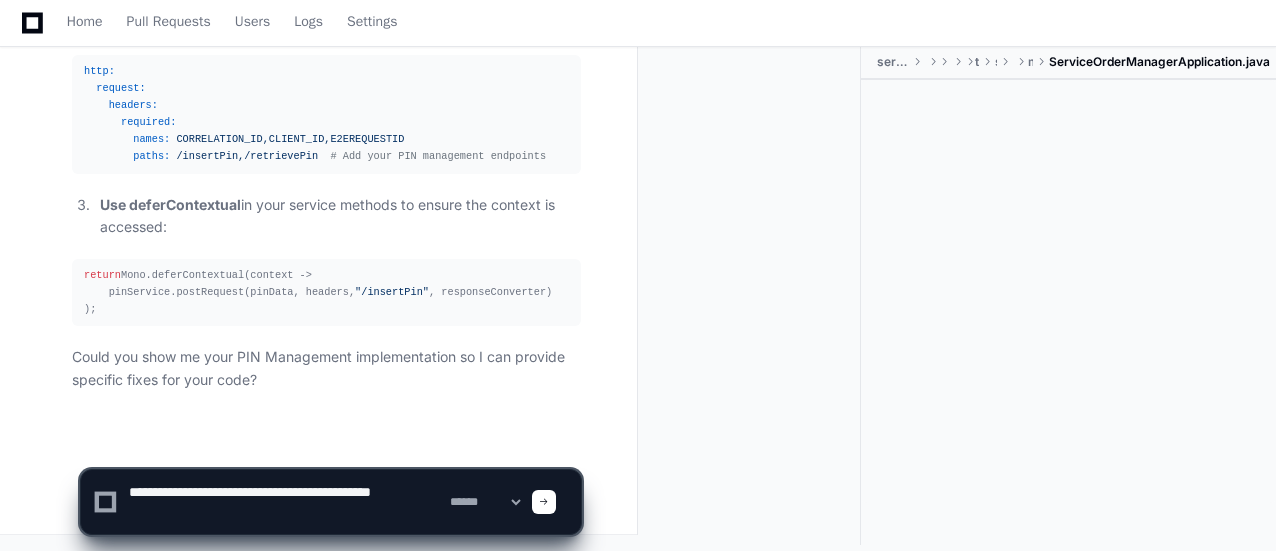 click on "**********" 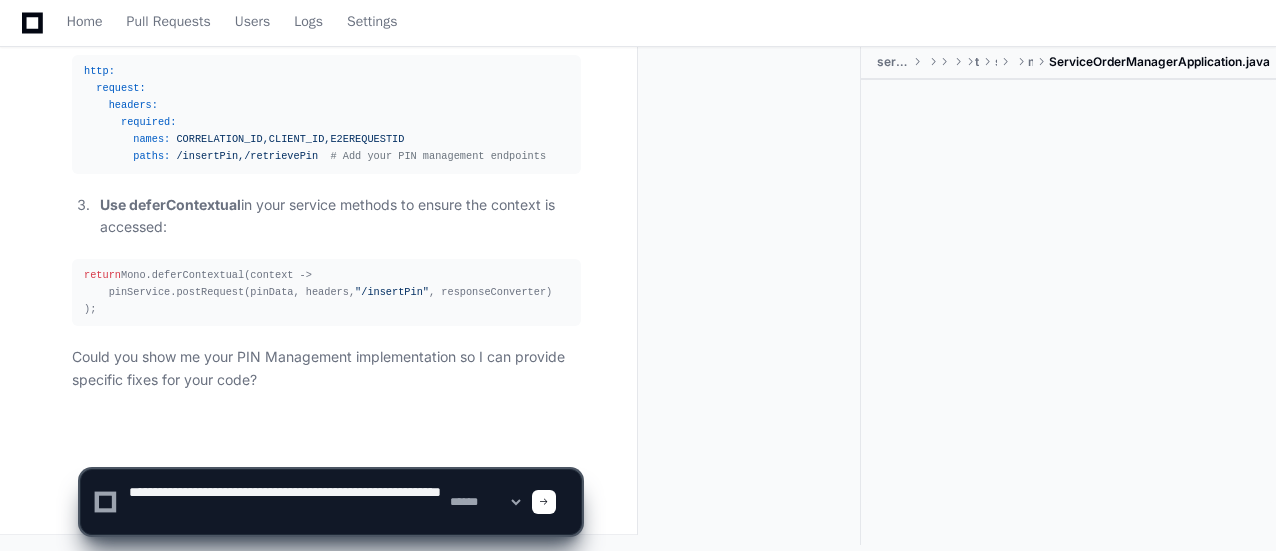 drag, startPoint x: 442, startPoint y: 490, endPoint x: 288, endPoint y: 517, distance: 156.34897 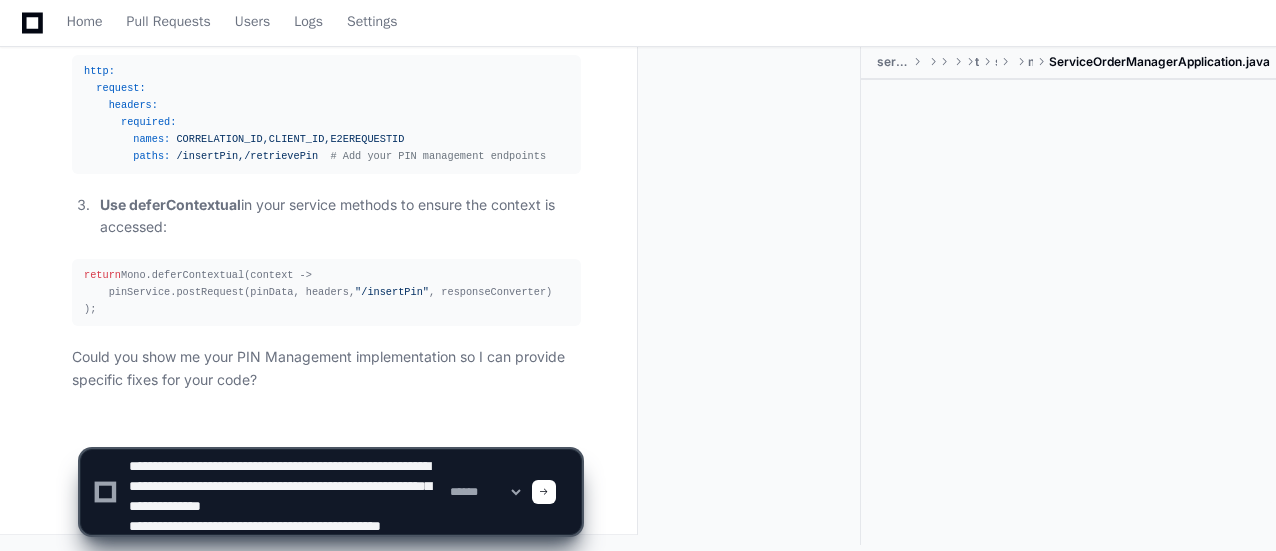 scroll, scrollTop: 26, scrollLeft: 0, axis: vertical 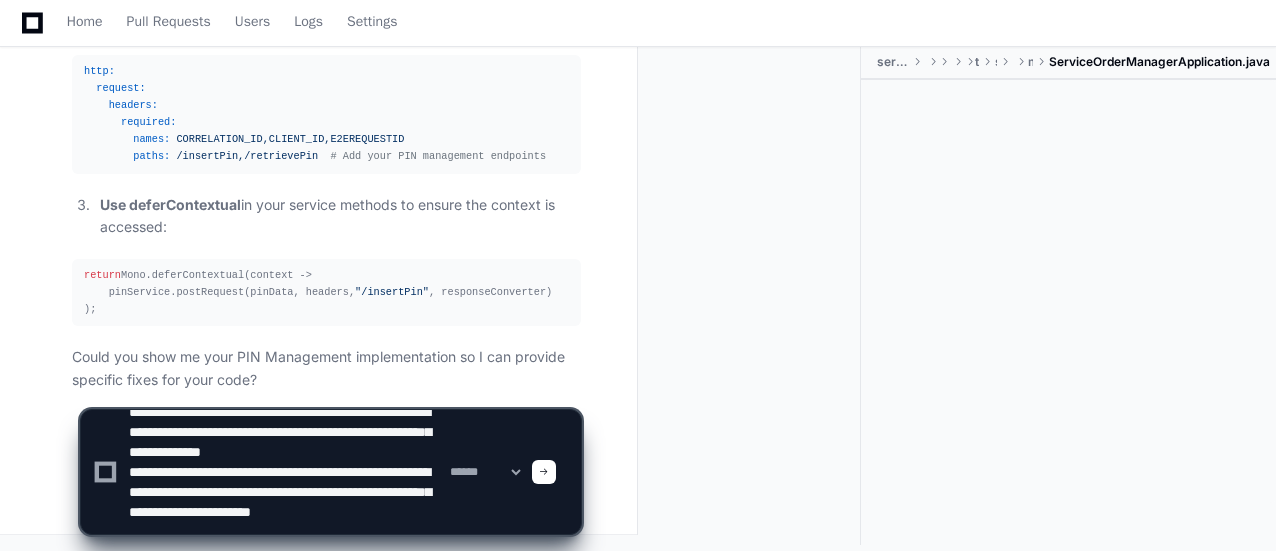 click 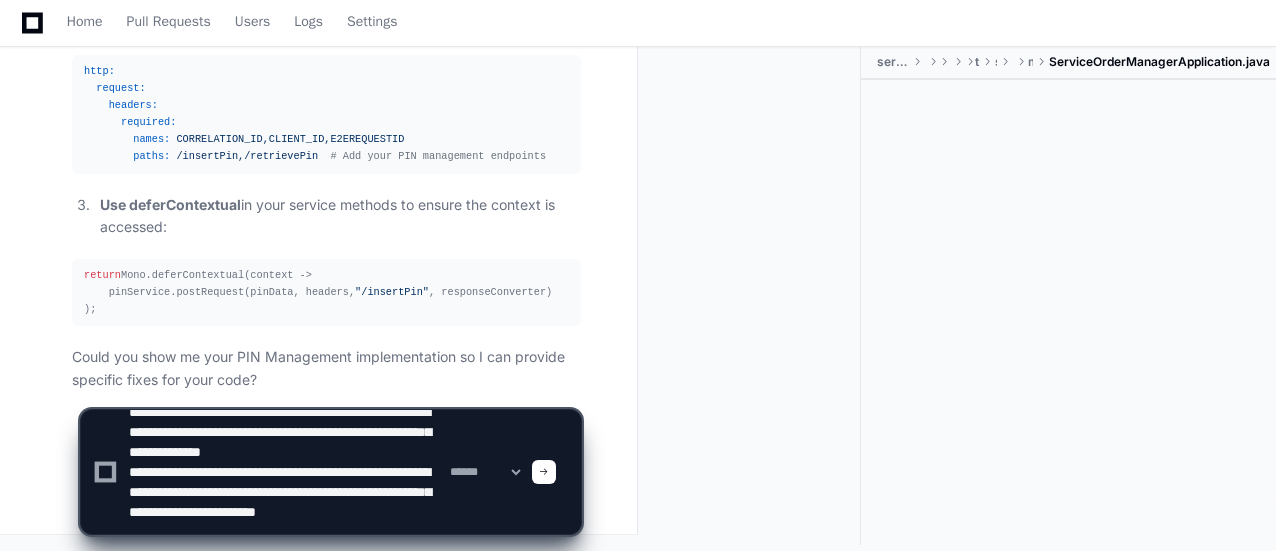click 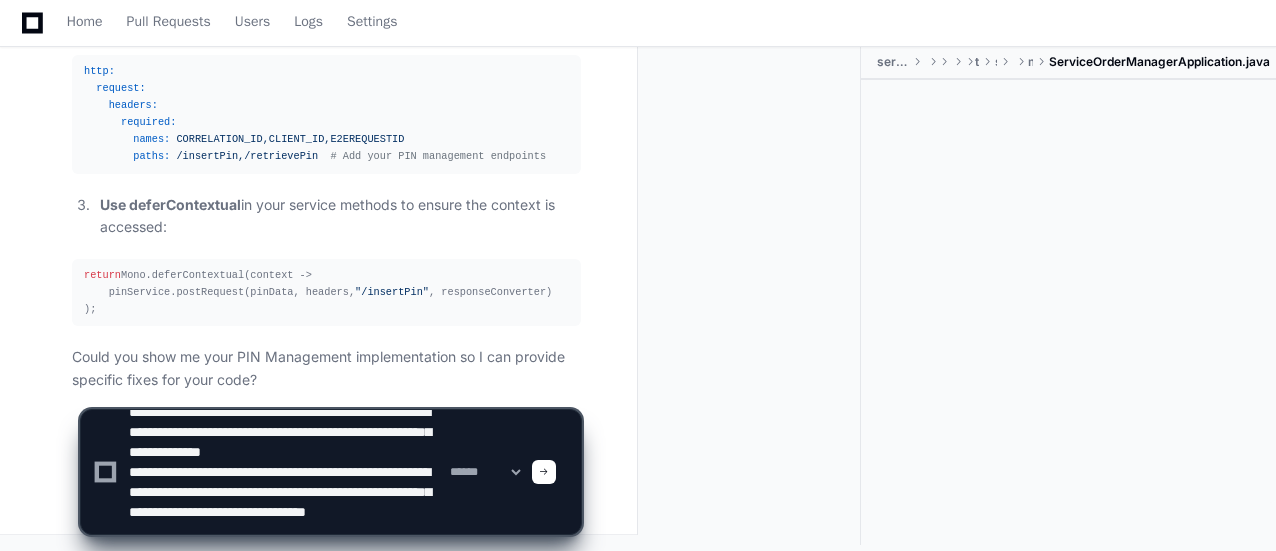 click 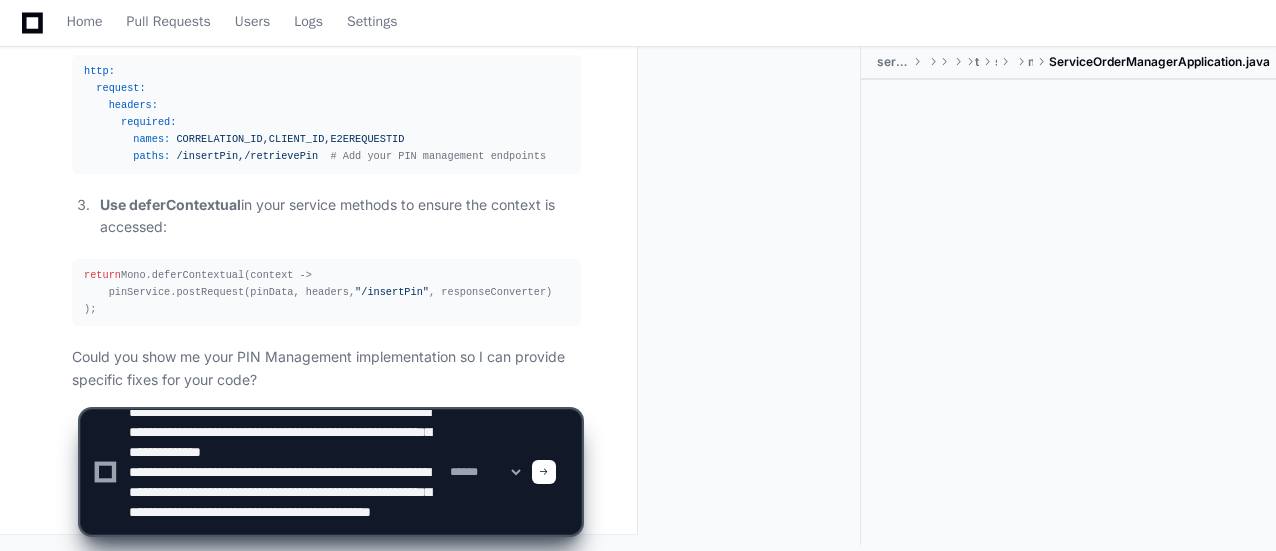 click 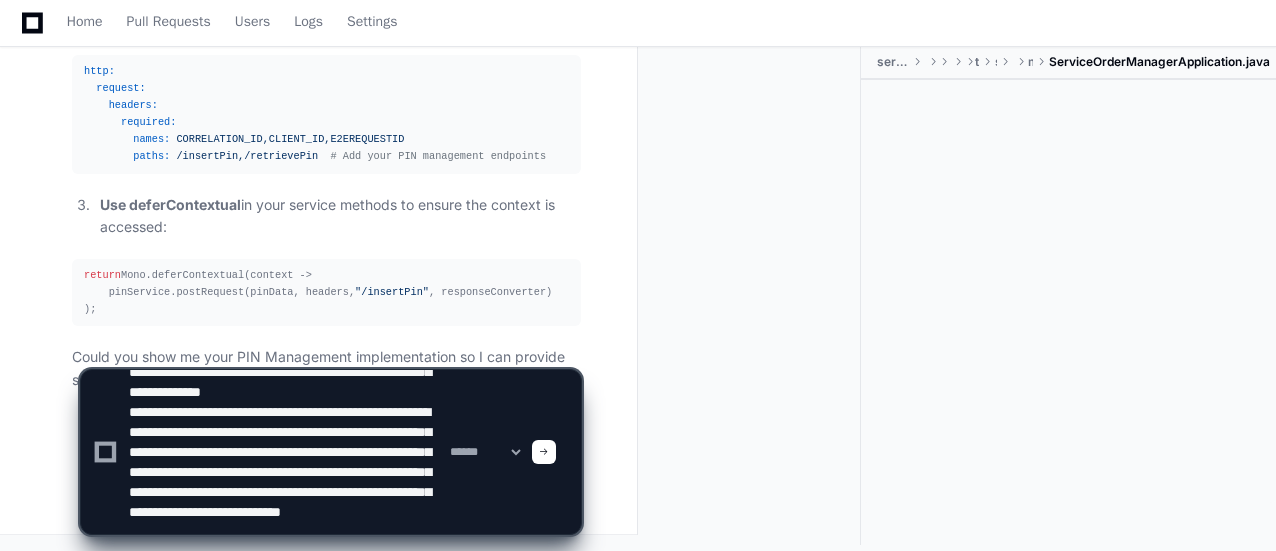 scroll, scrollTop: 66, scrollLeft: 0, axis: vertical 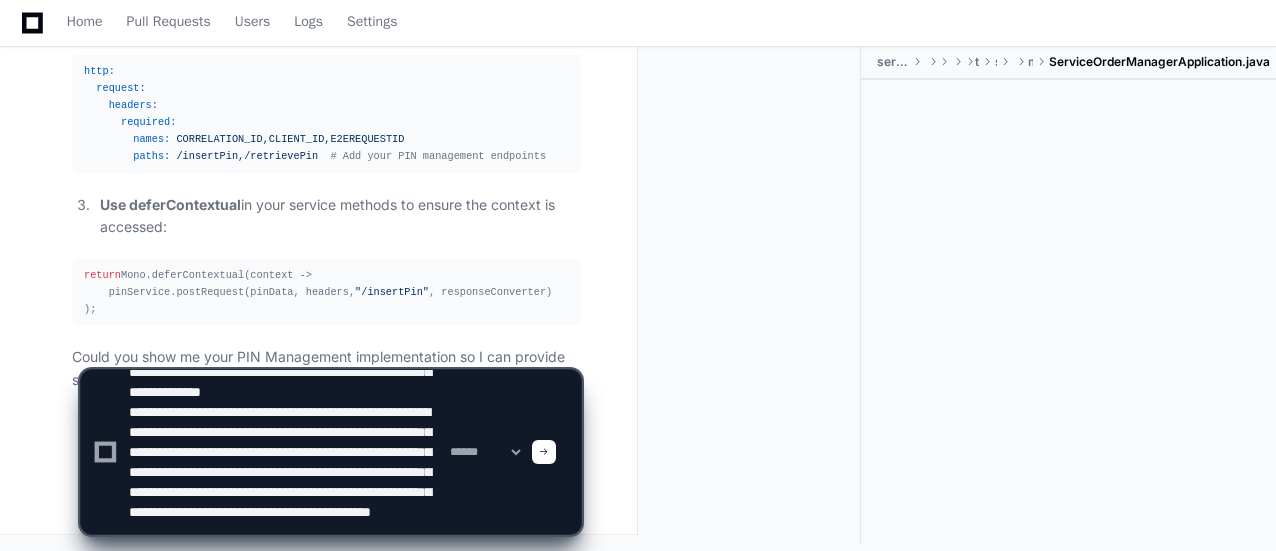 type on "**********" 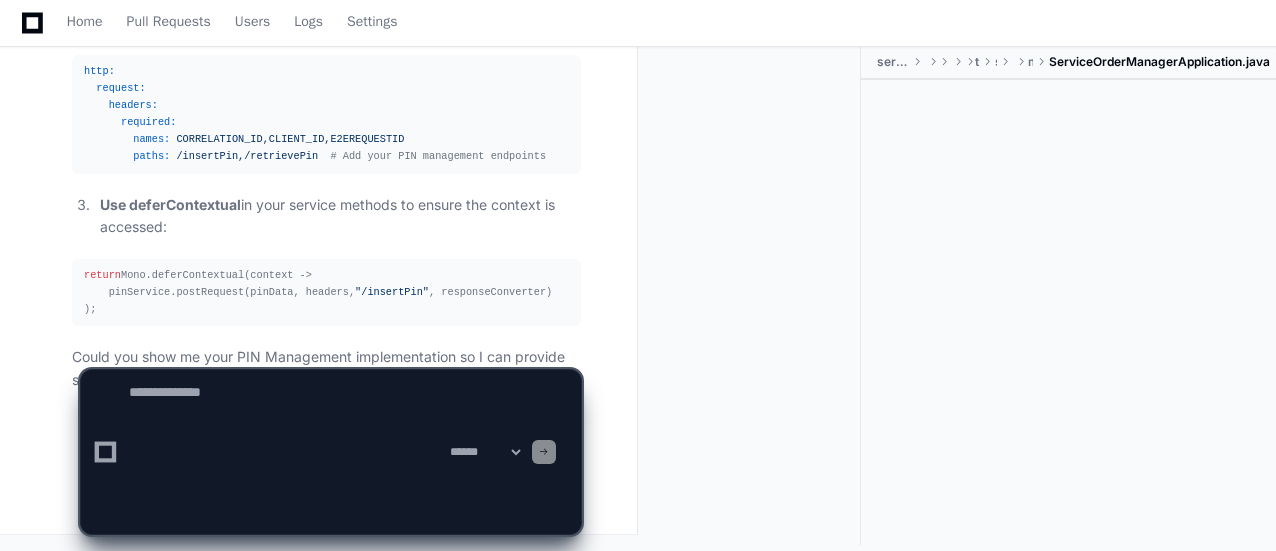 scroll, scrollTop: 0, scrollLeft: 0, axis: both 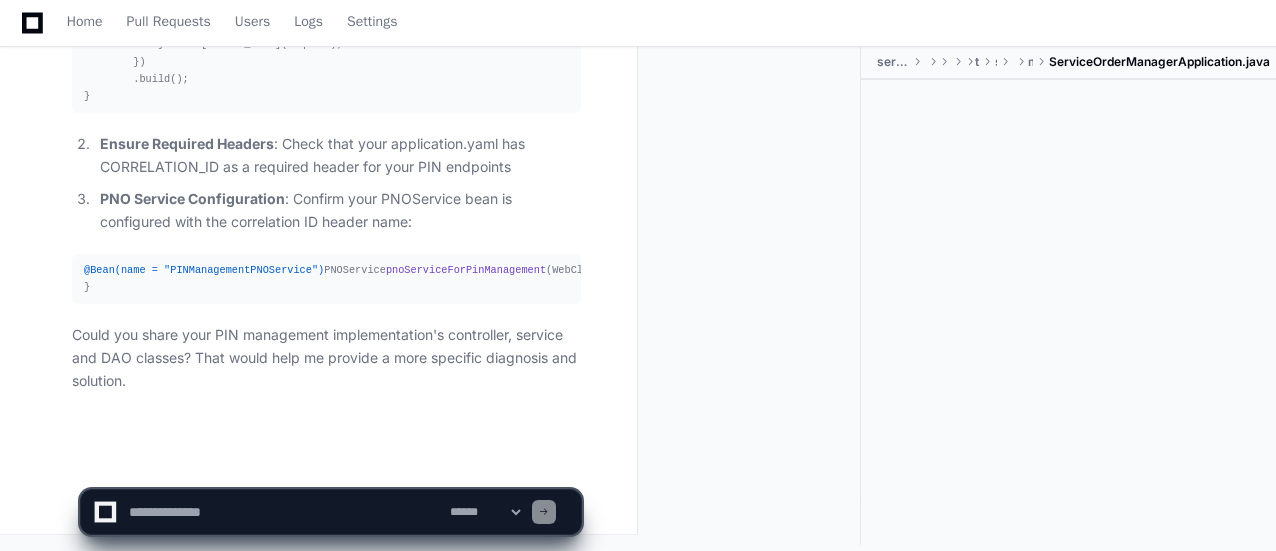 click 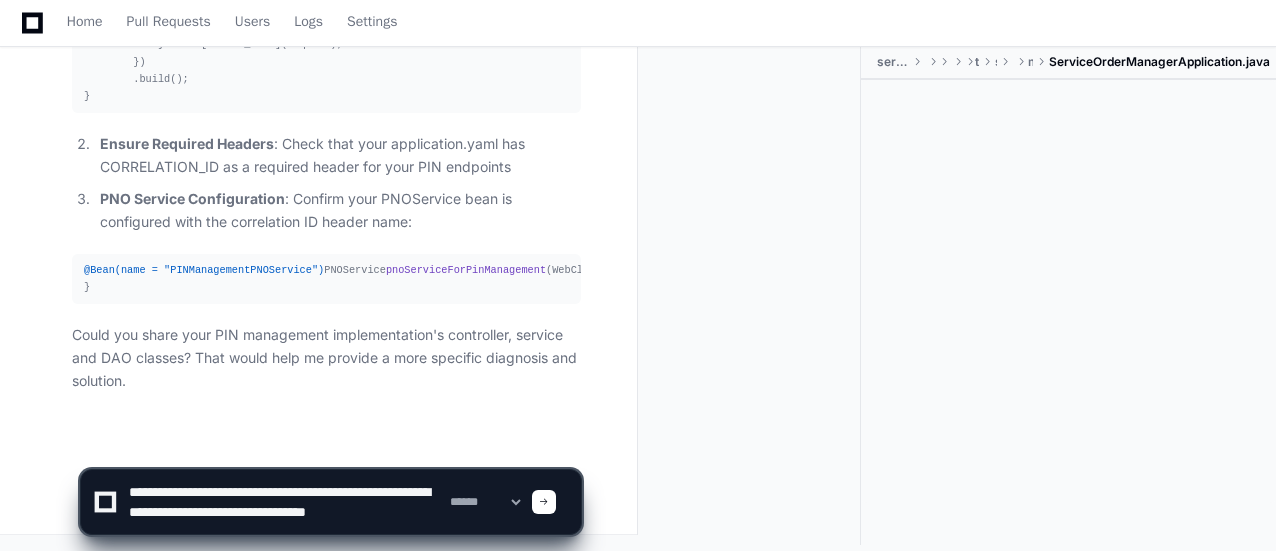 scroll, scrollTop: 6, scrollLeft: 0, axis: vertical 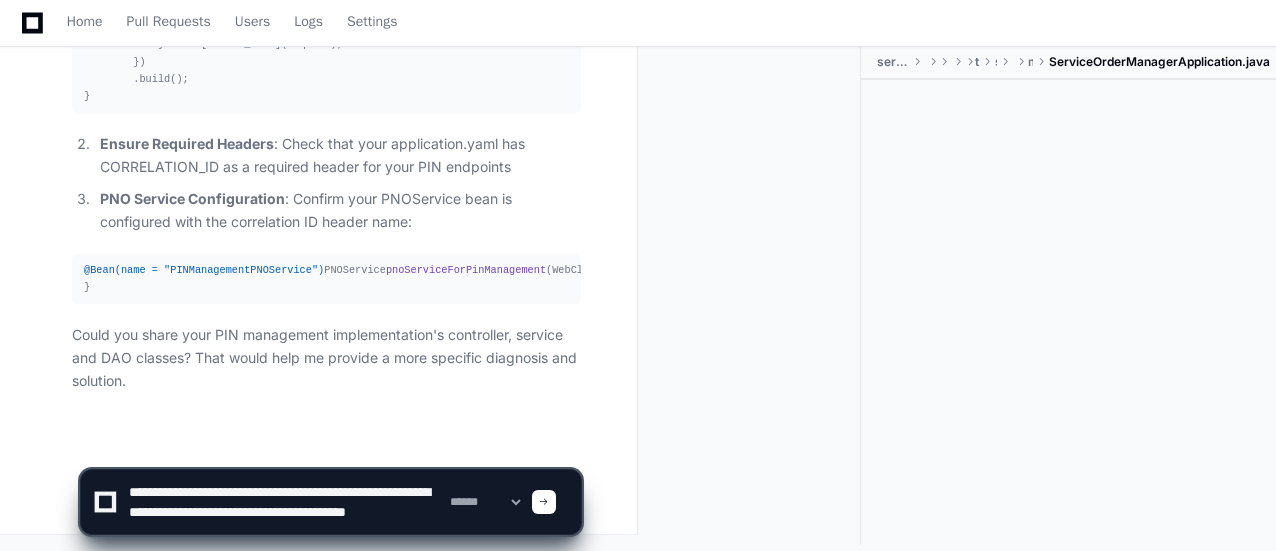 click 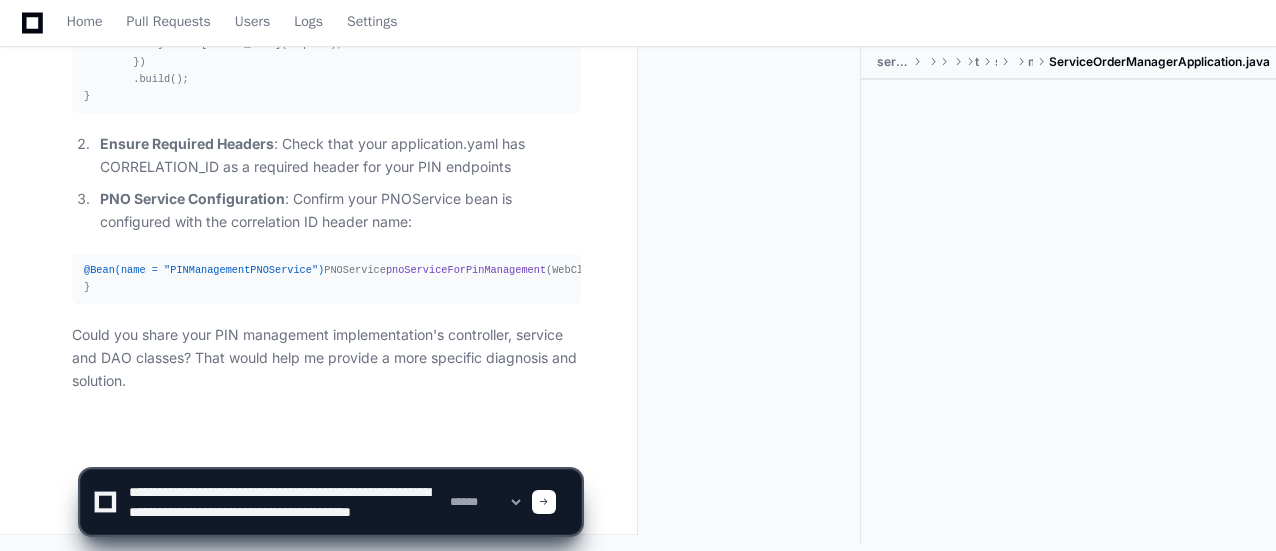 click 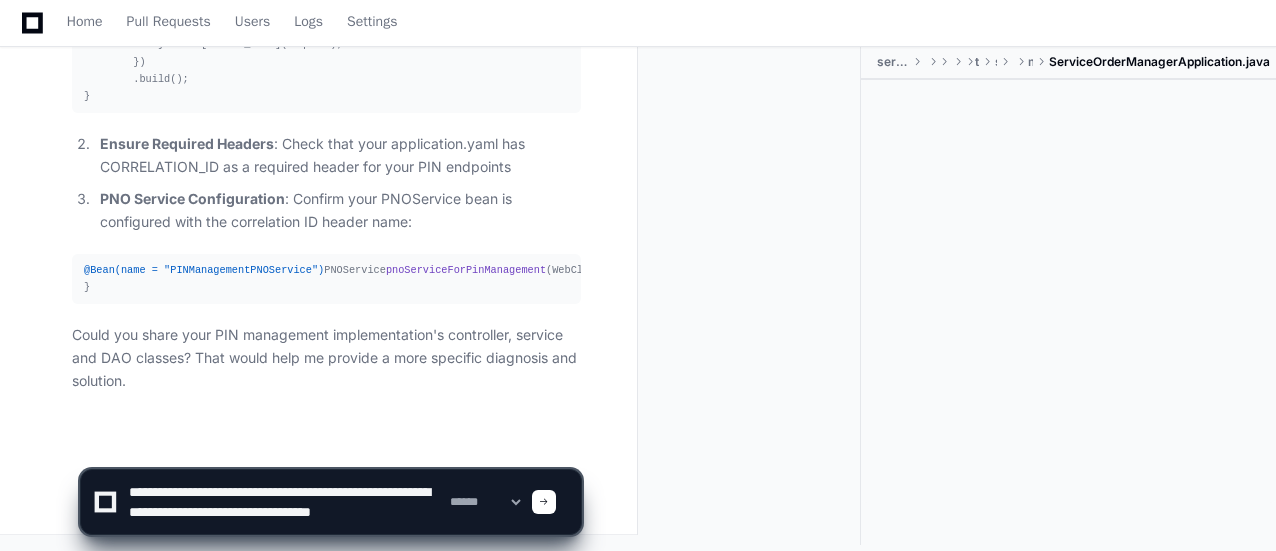 scroll, scrollTop: 6, scrollLeft: 0, axis: vertical 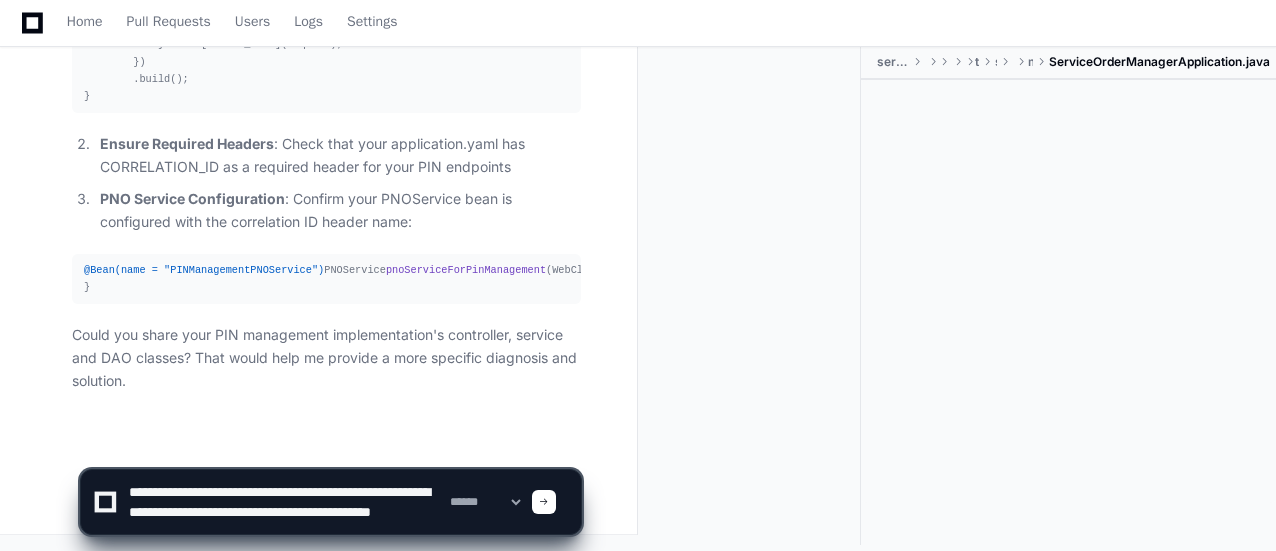 type on "**********" 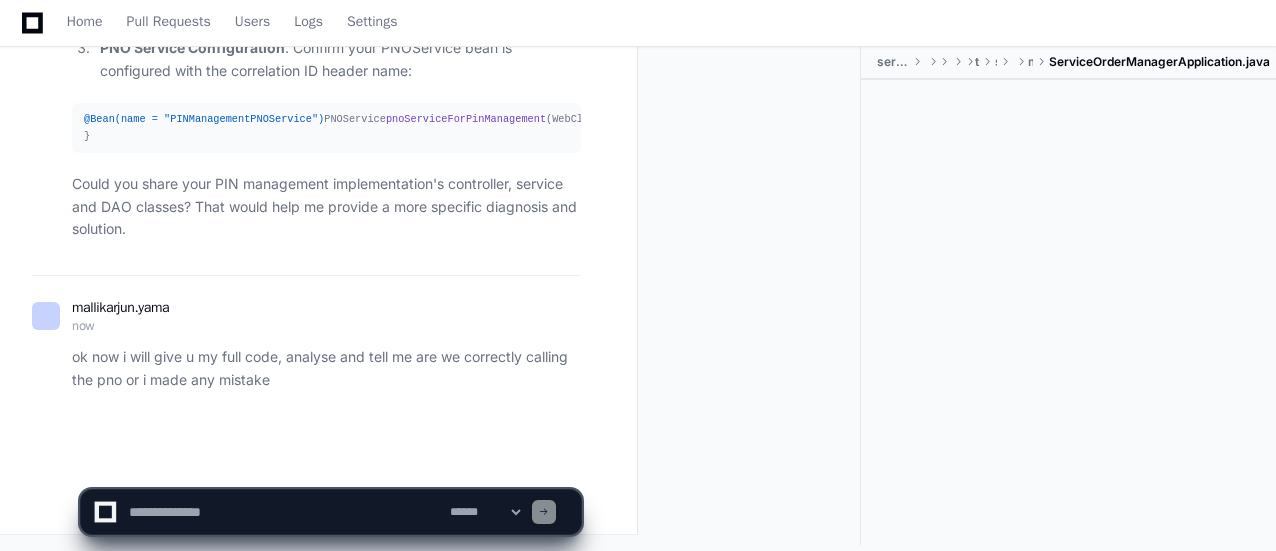 scroll, scrollTop: 0, scrollLeft: 0, axis: both 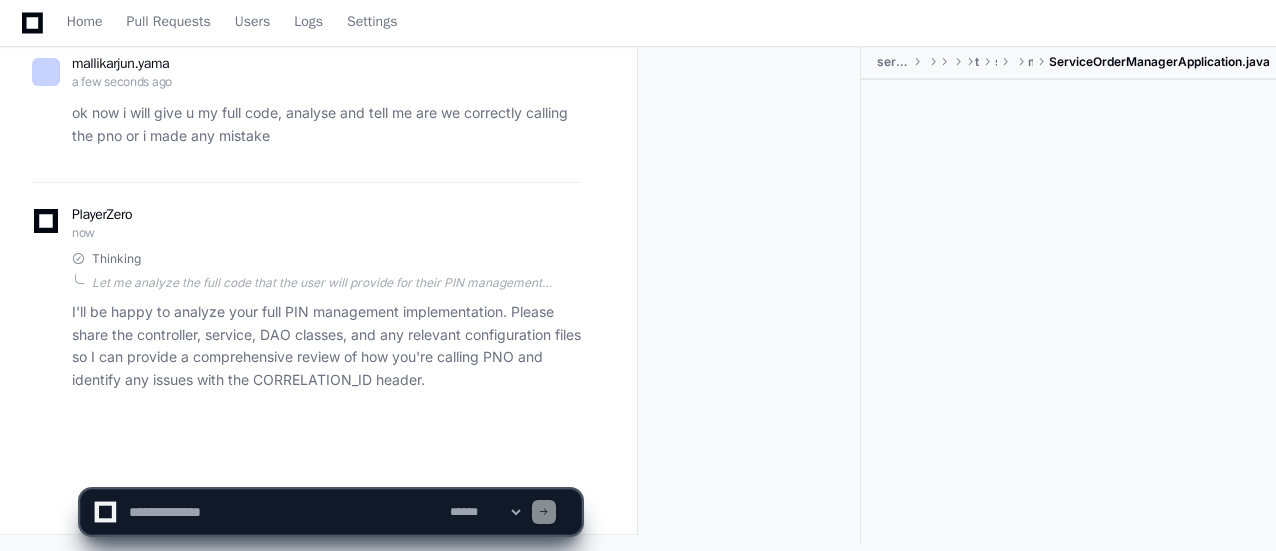 click 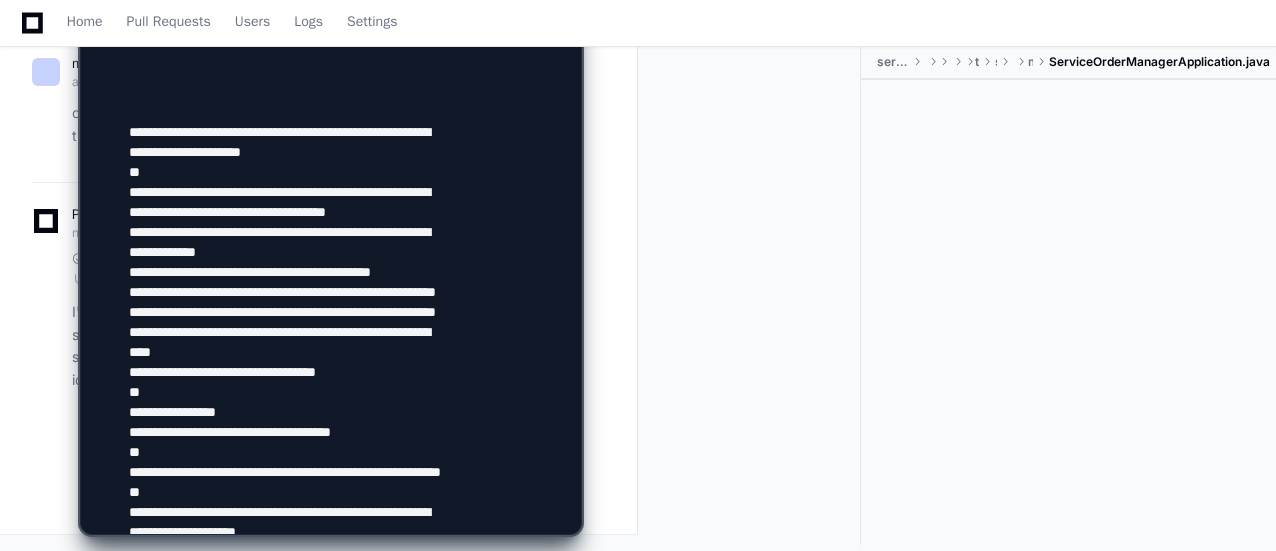 scroll, scrollTop: 866, scrollLeft: 0, axis: vertical 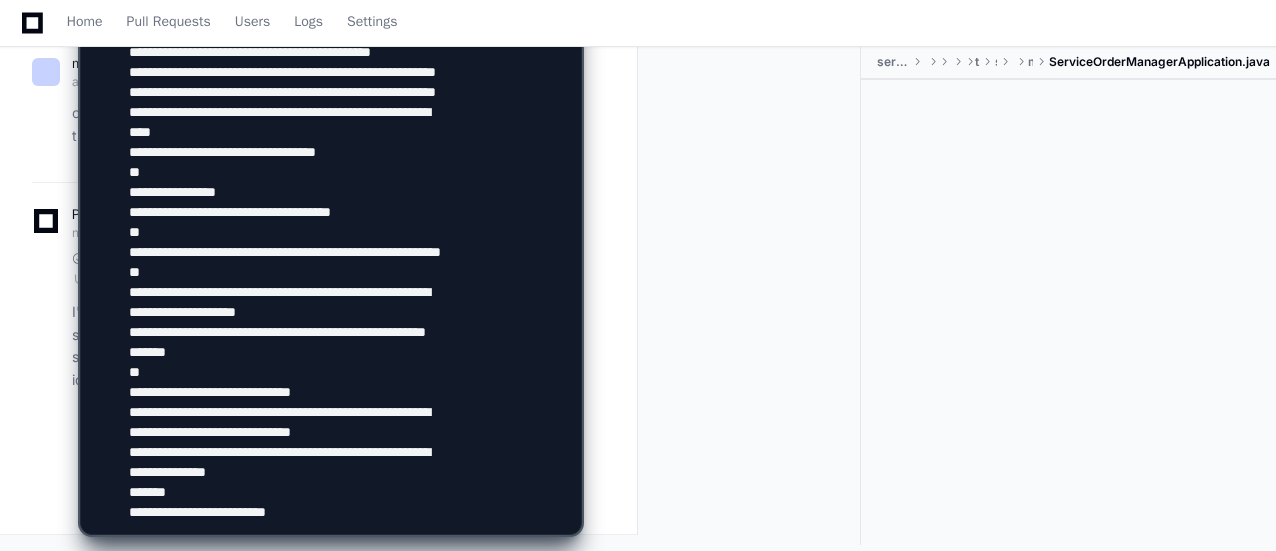 type on "**********" 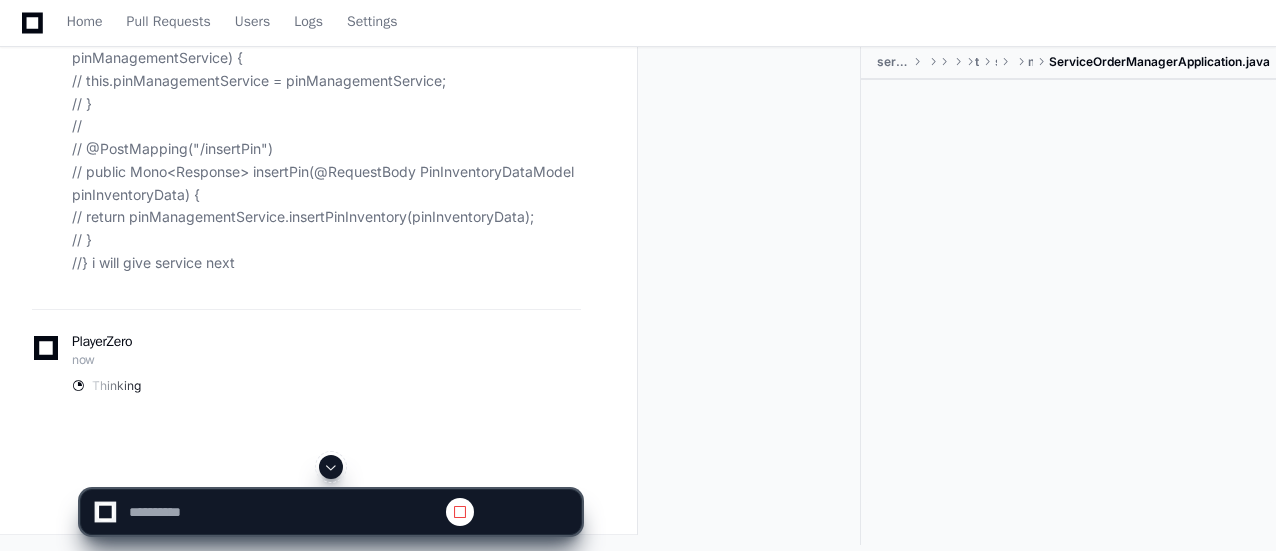 scroll, scrollTop: 0, scrollLeft: 0, axis: both 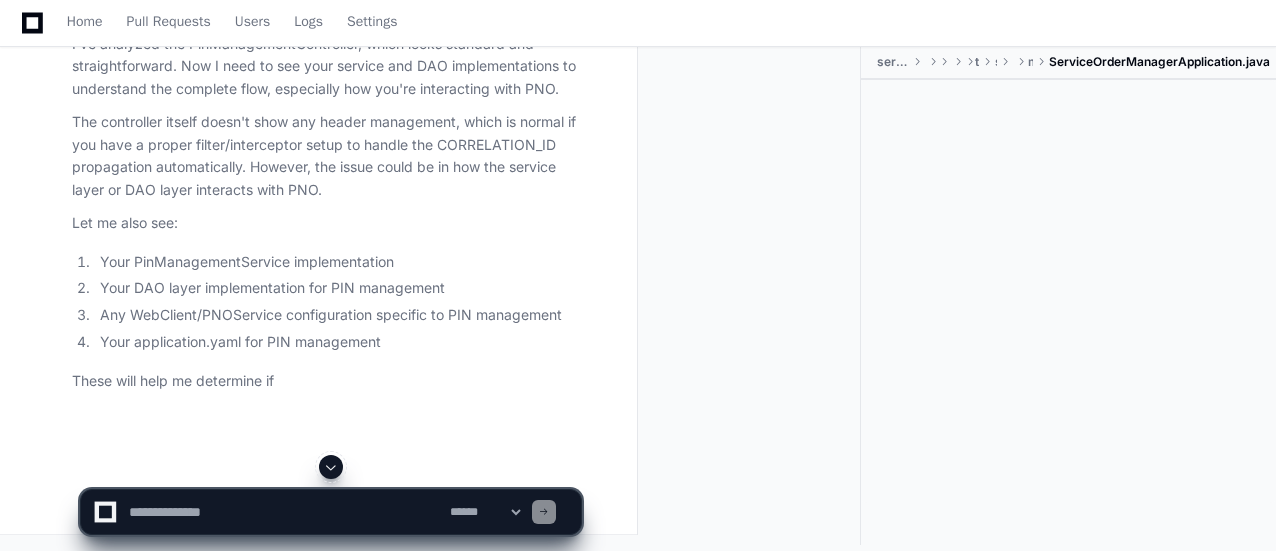 click 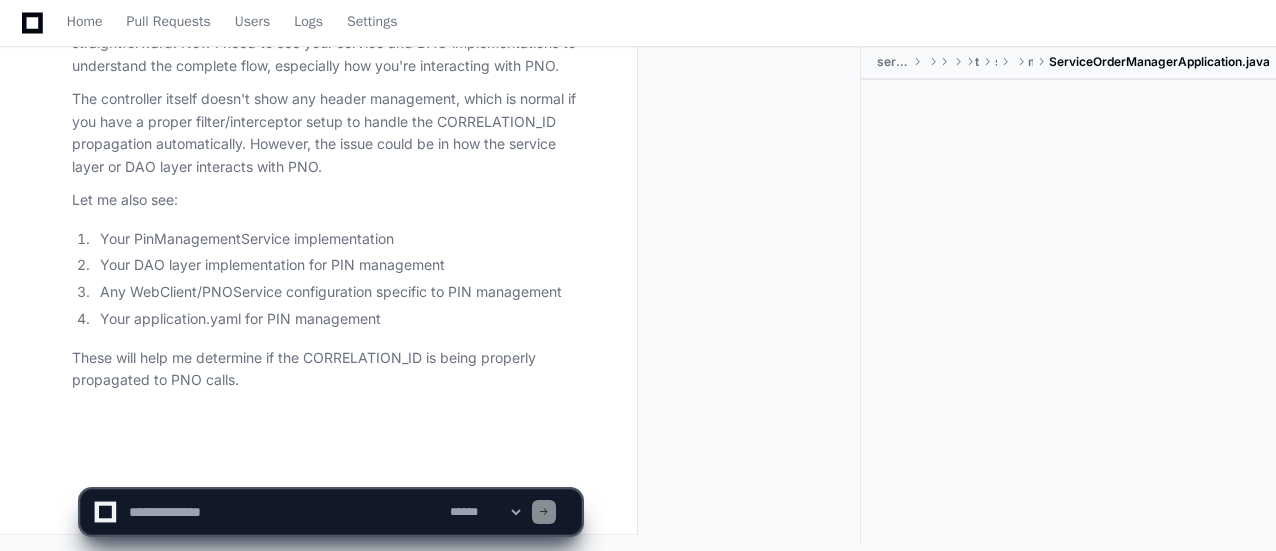 scroll, scrollTop: 70594, scrollLeft: 0, axis: vertical 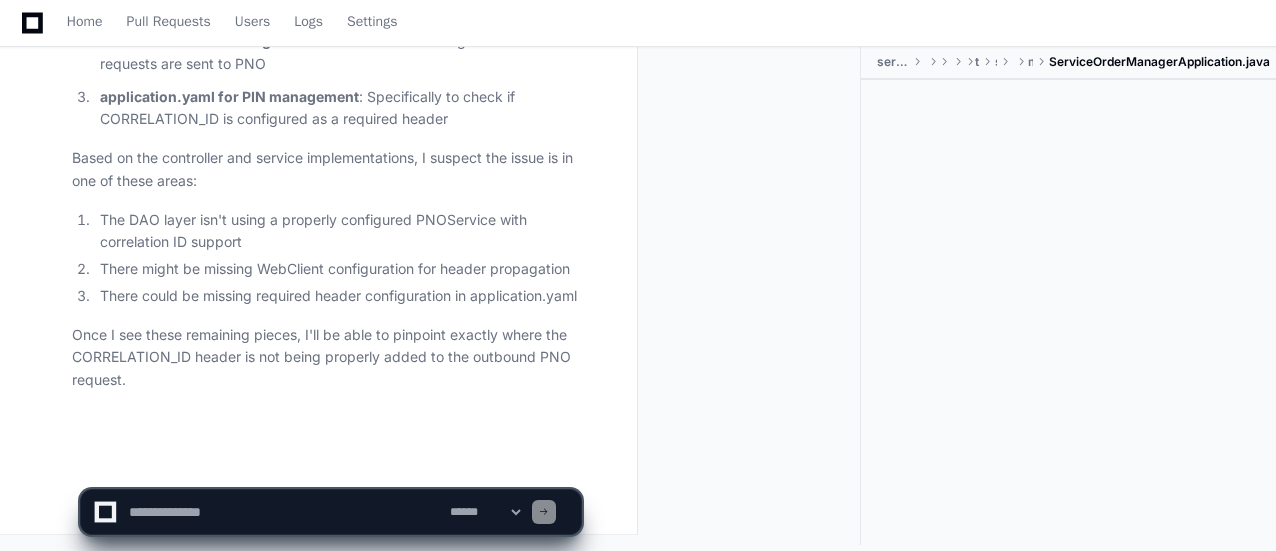 click 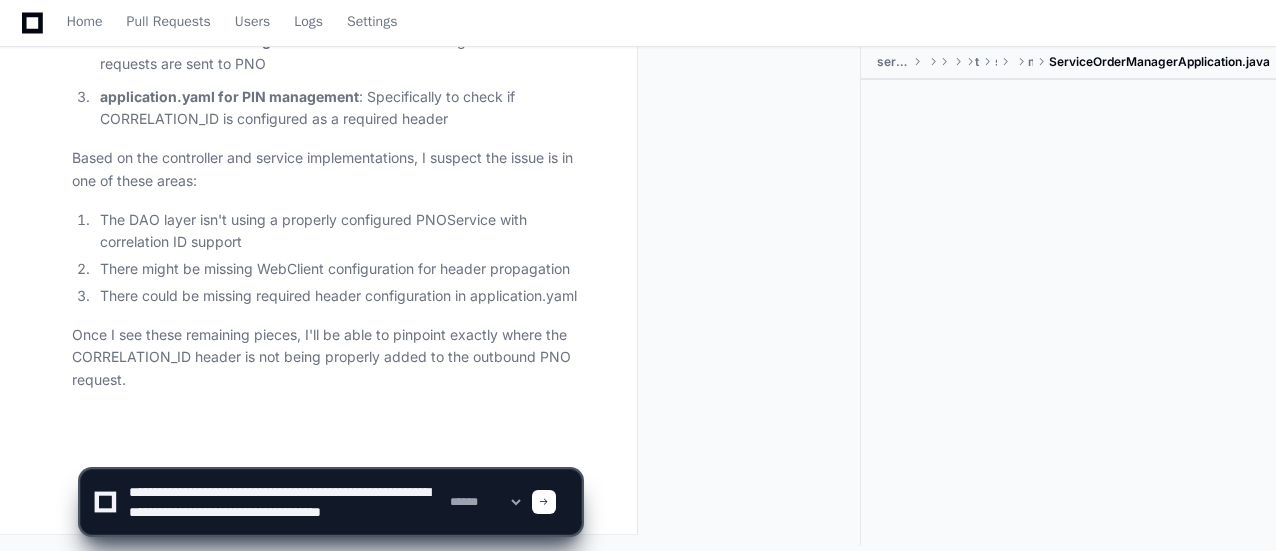 scroll, scrollTop: 20, scrollLeft: 0, axis: vertical 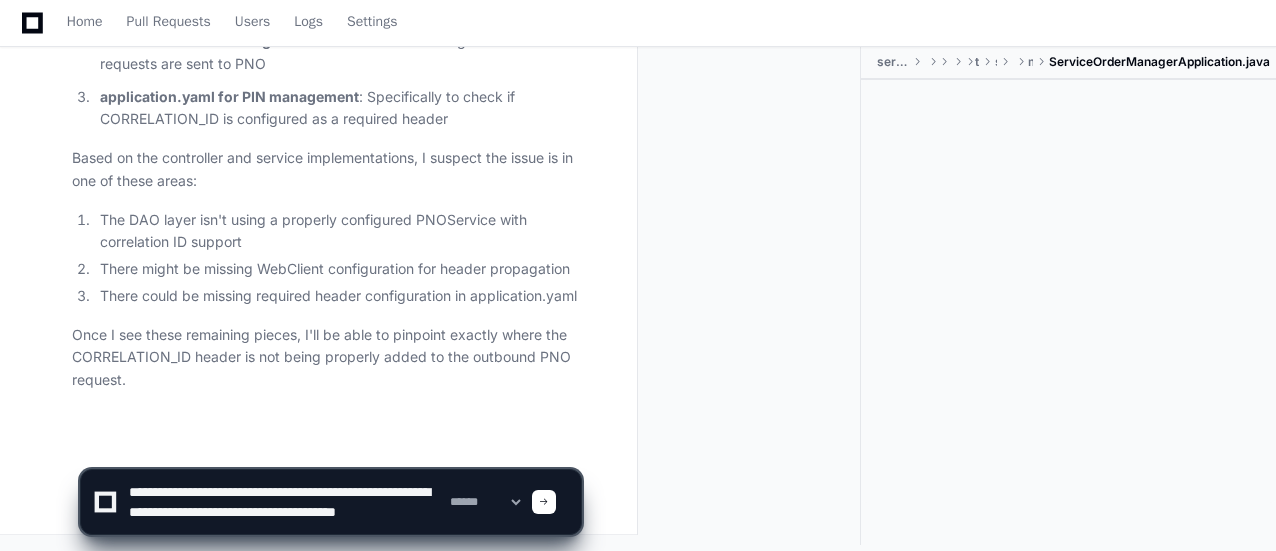 click 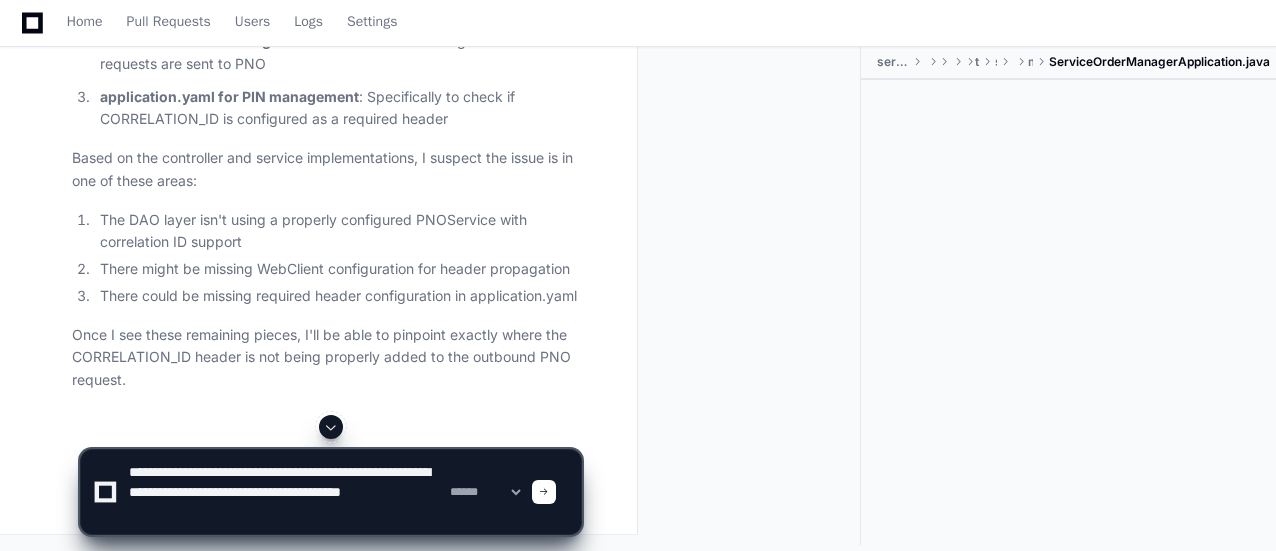 scroll, scrollTop: 73008, scrollLeft: 0, axis: vertical 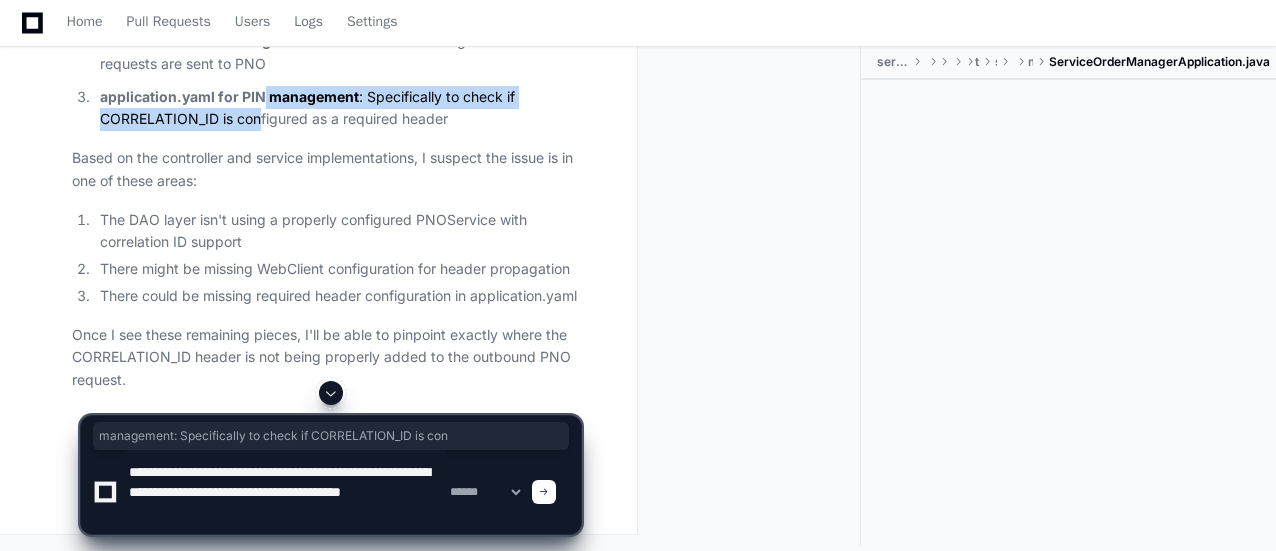 drag, startPoint x: 326, startPoint y: 363, endPoint x: 261, endPoint y: 270, distance: 113.46365 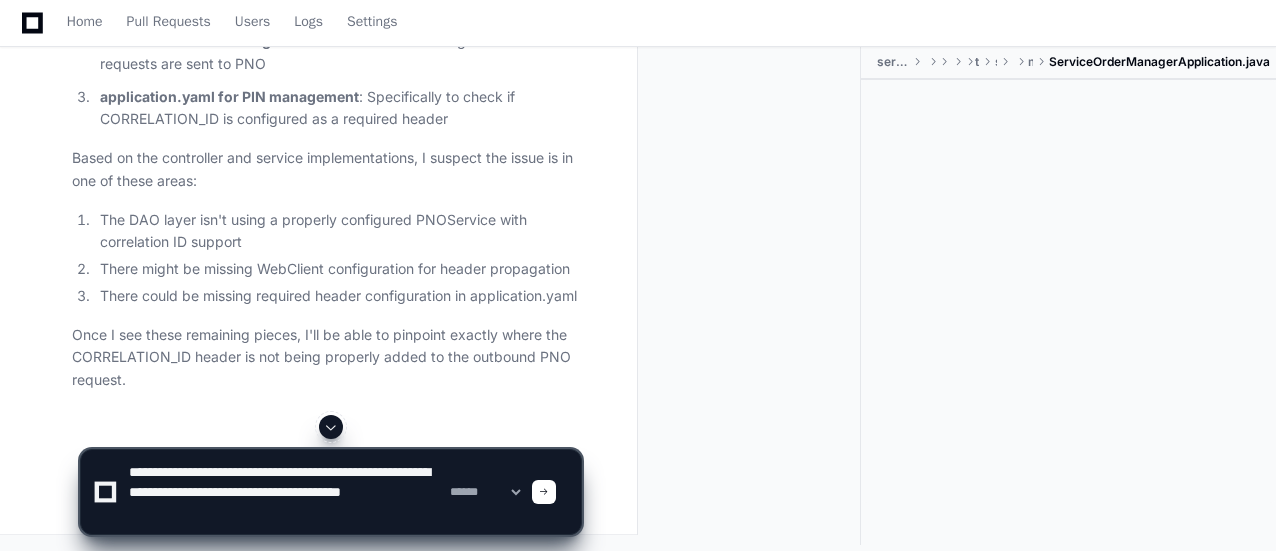 click on "[PERSON_NAME].yama a few seconds ago package com.vzw.vxp.domainservices.vxp_resourcemanagementdemo_domain.service;
import com.vzw.vxp.domainservices.vxp_resourcemanagementdemo_domain.dao.PinManagementDao;
import com.vzwcorp.dagv.data.model.pinmanagement.PinInventoryDataModel;
import com.vzwcorp.dagv.data.service.Response;
import org.slf4j.Logger;
import org.slf4j.LoggerFactory;
import org.springframework.stereotype.Service;
import reactor.core.publisher.Mono;
@Service
public class PinManagementService {
}
//package com.vzw.vxp.domainservices.vxp_resourcemanagementdemo_domain.service;
//
//import com.vzw.vxp.domainservices.vxp_resourcemanagementdemo_domain.dao.PinManagementDao;
//
//import com.vzwcorp.dagv.data.model.pinmanagement.PinInventoryDataModel;
//import com.vzwcorp.dagv.data.service.Response;
//import org.springframework.stereotype.Service;
//import reactor.core.publisher.Mono;
//
//@Service
//public class PinManagementService {
//
//
//
//    }
//
//
//
//
//    }" 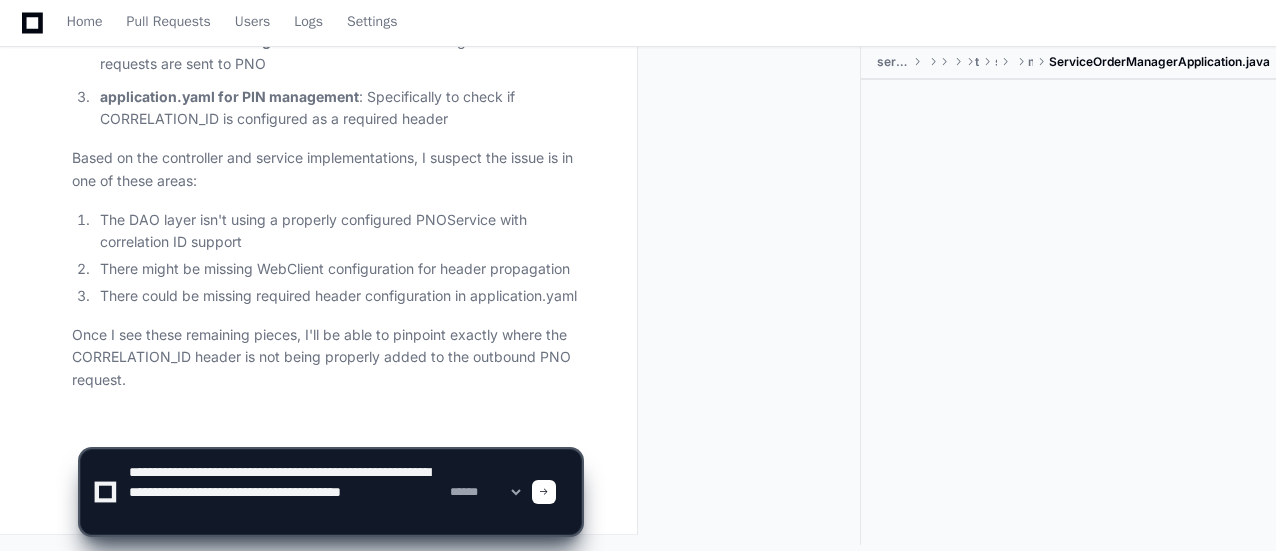 click 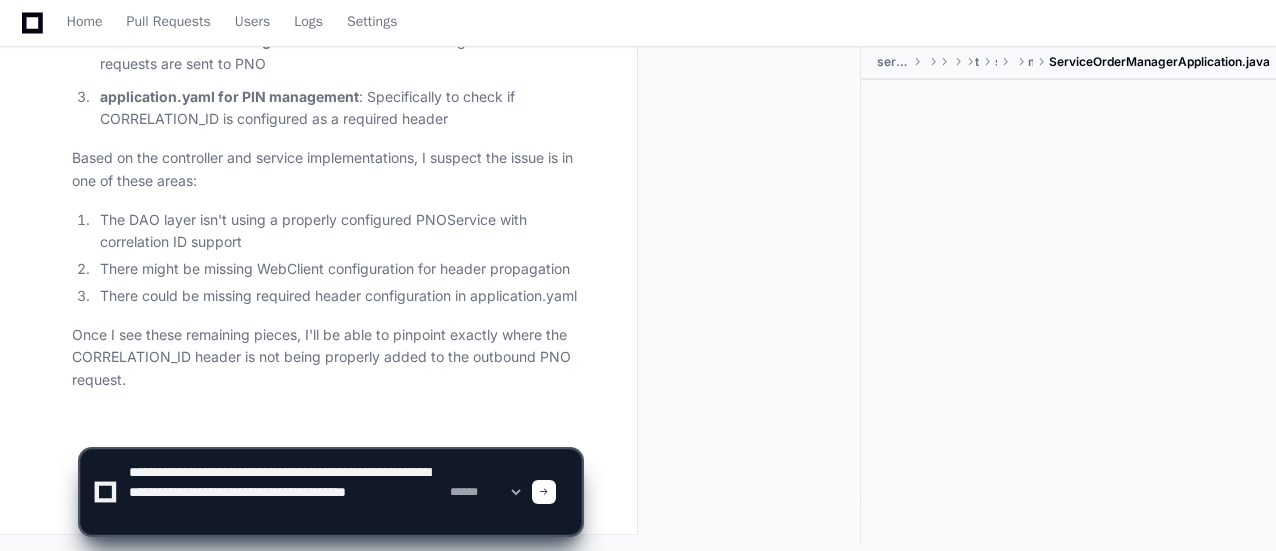 paste on "**********" 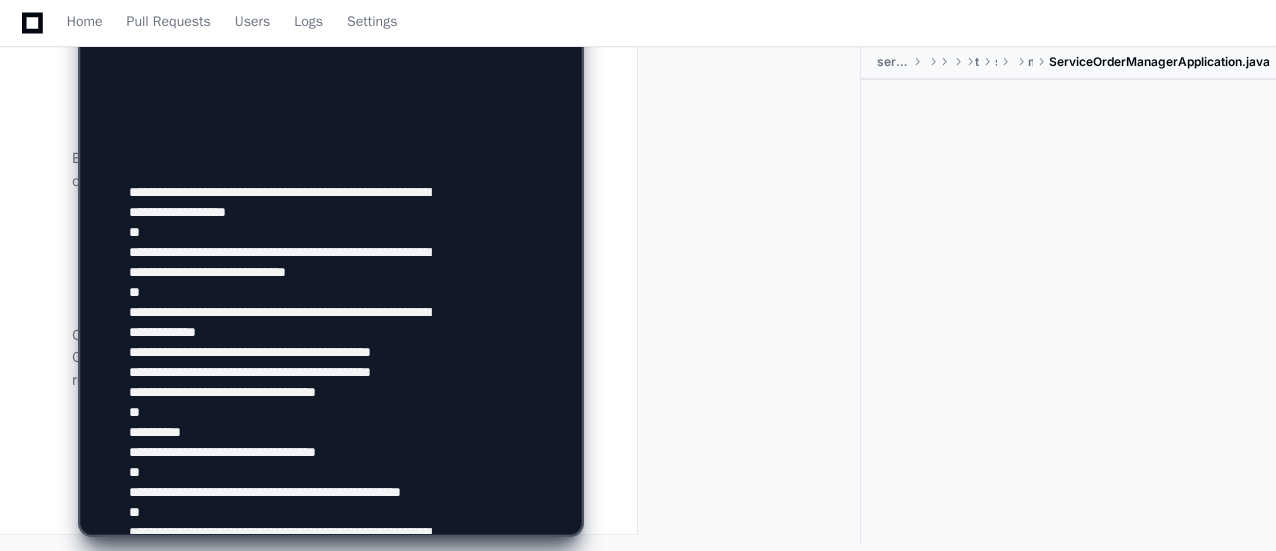 scroll, scrollTop: 946, scrollLeft: 0, axis: vertical 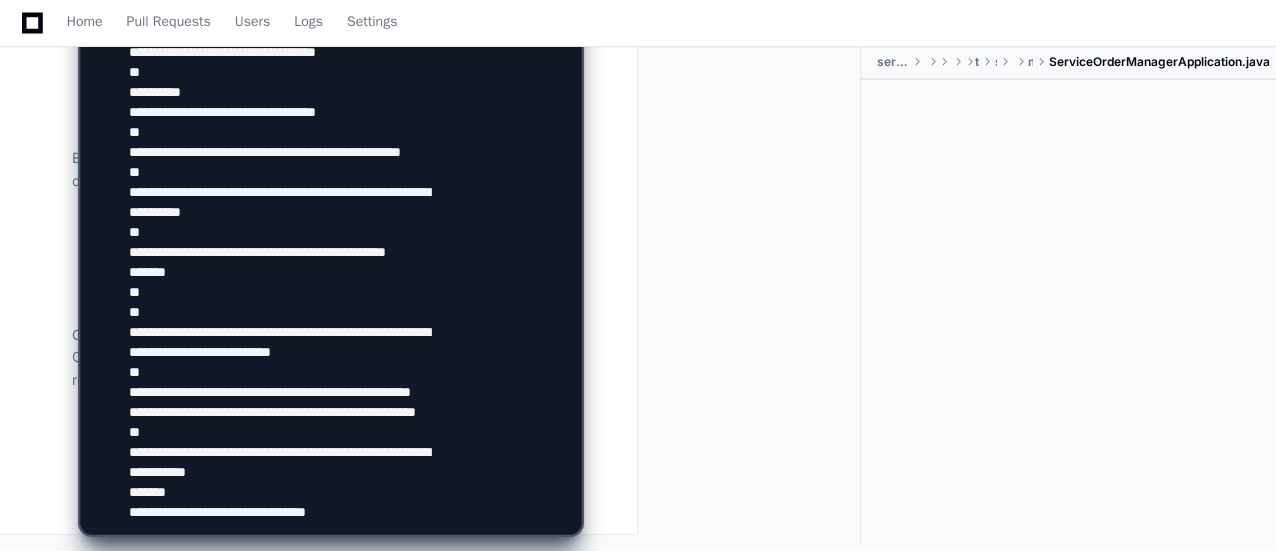 type on "**********" 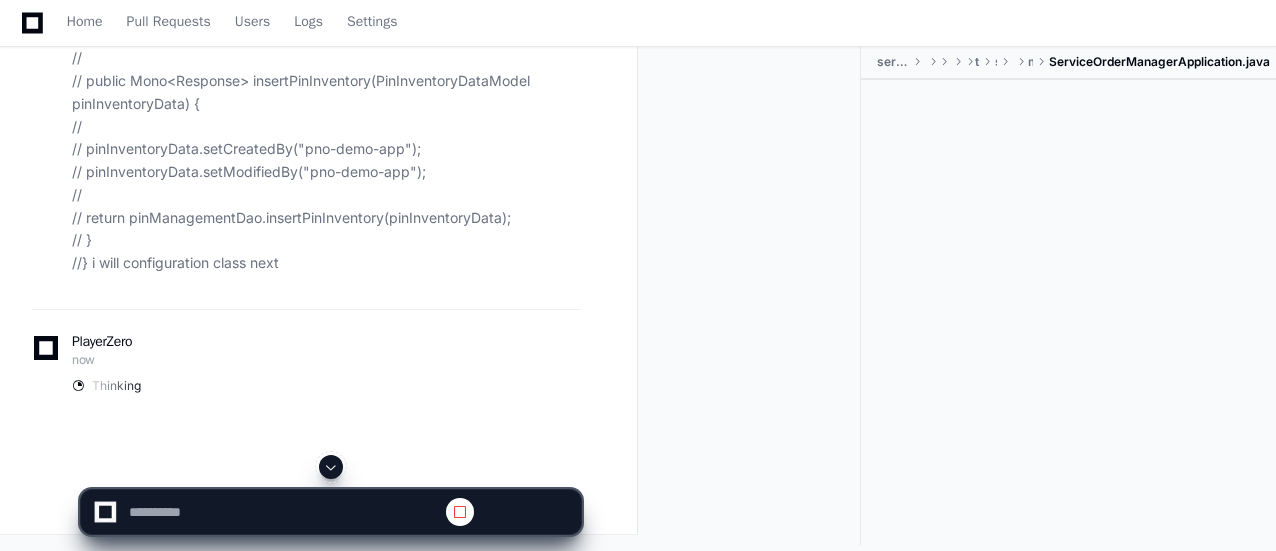 scroll, scrollTop: 73185, scrollLeft: 0, axis: vertical 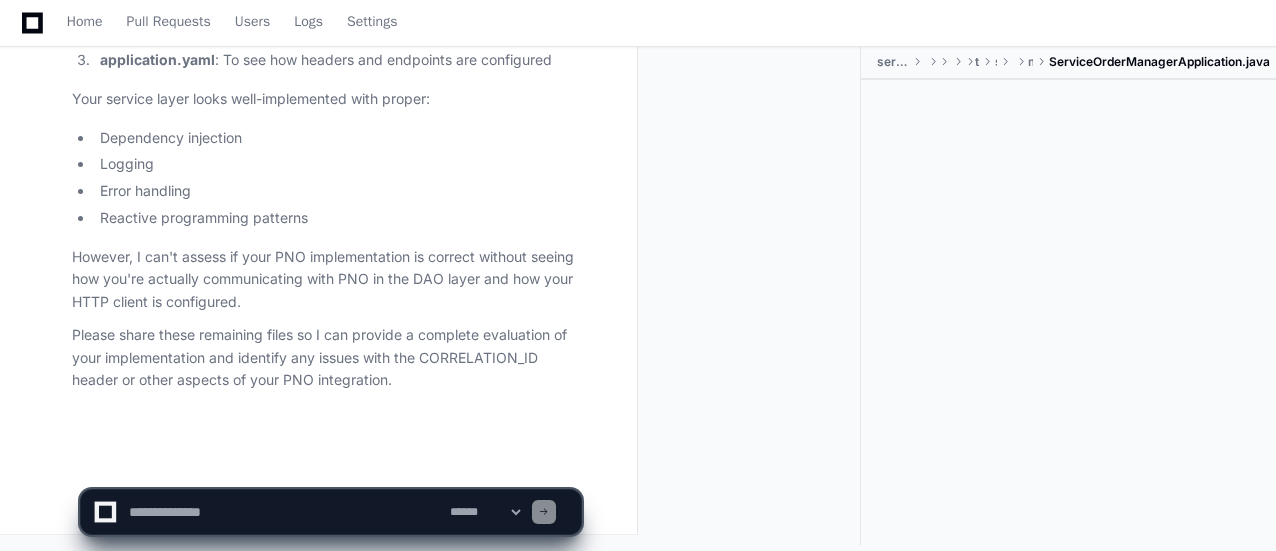 click 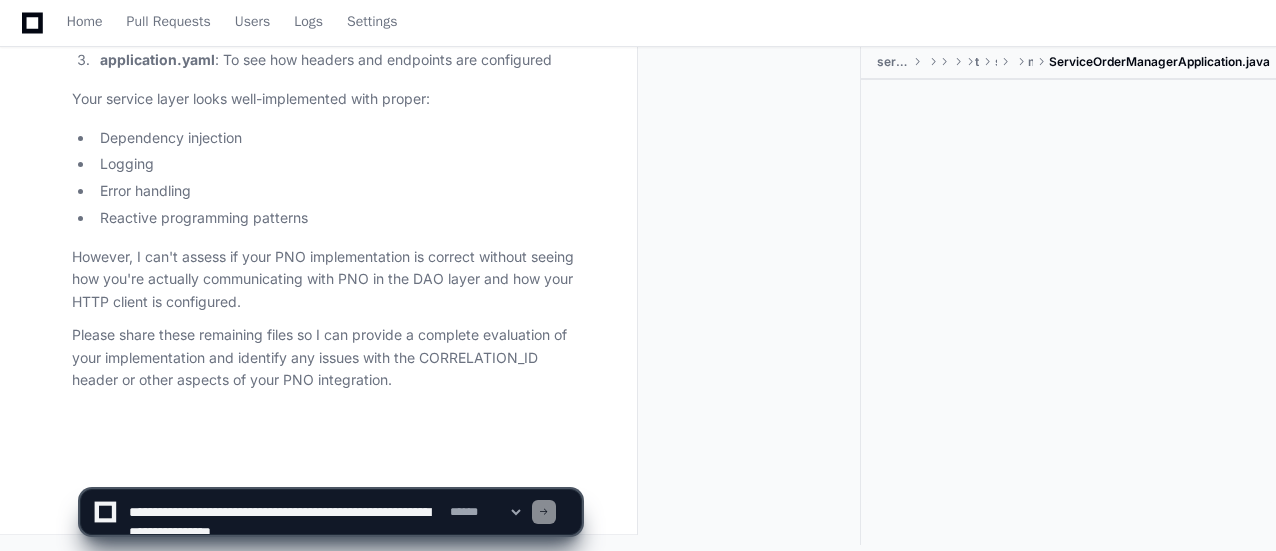 scroll, scrollTop: 506, scrollLeft: 0, axis: vertical 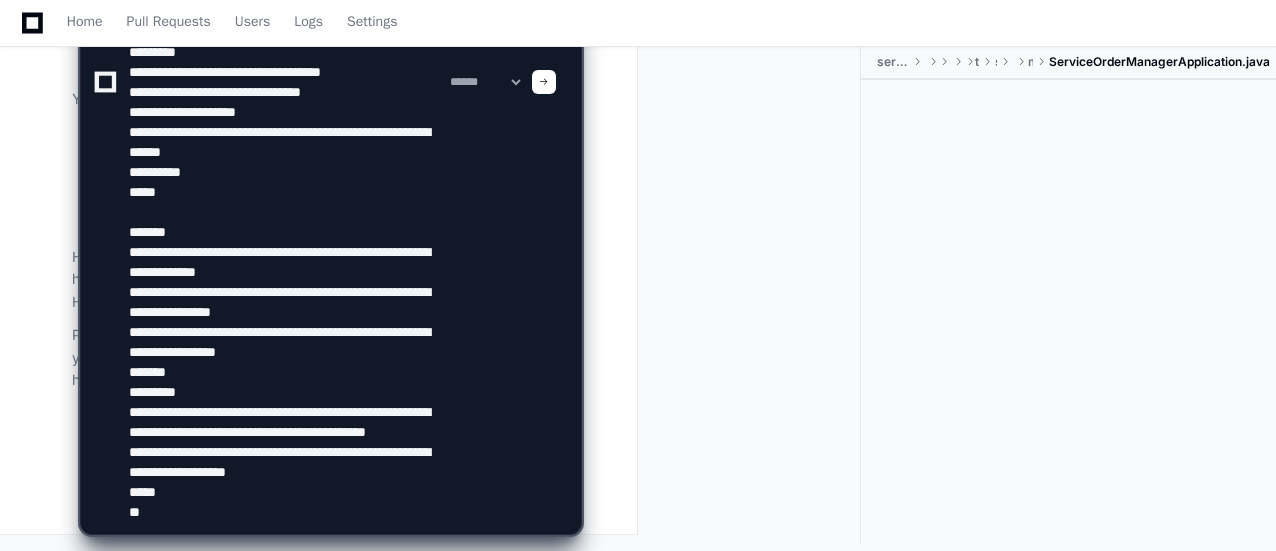 paste on "**********" 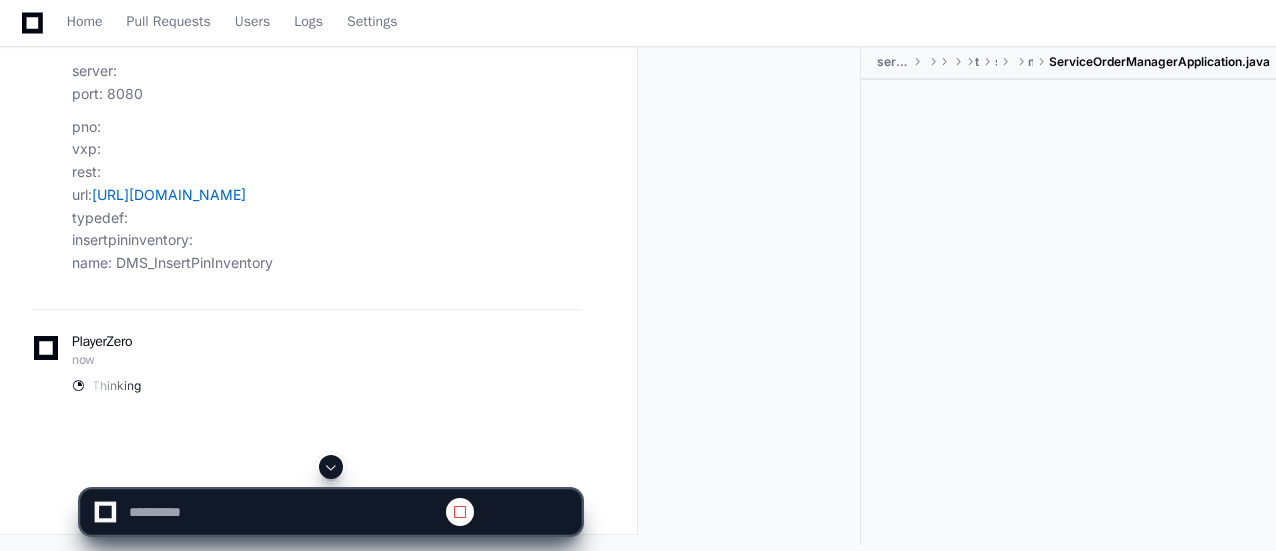 scroll, scrollTop: 0, scrollLeft: 0, axis: both 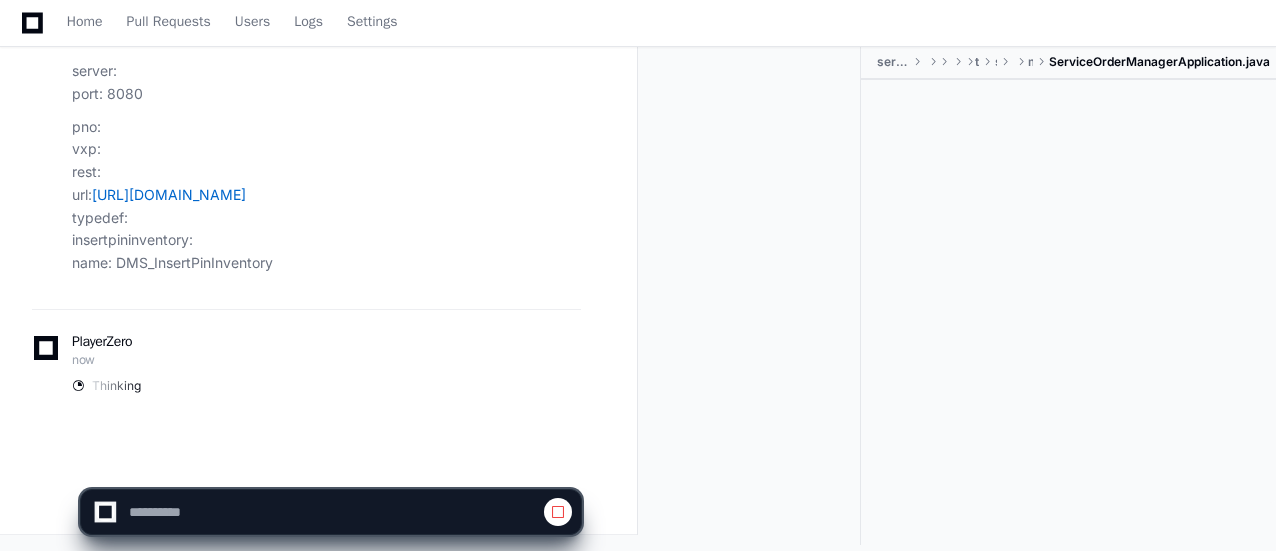 click on "PlayerZero now Thinking" 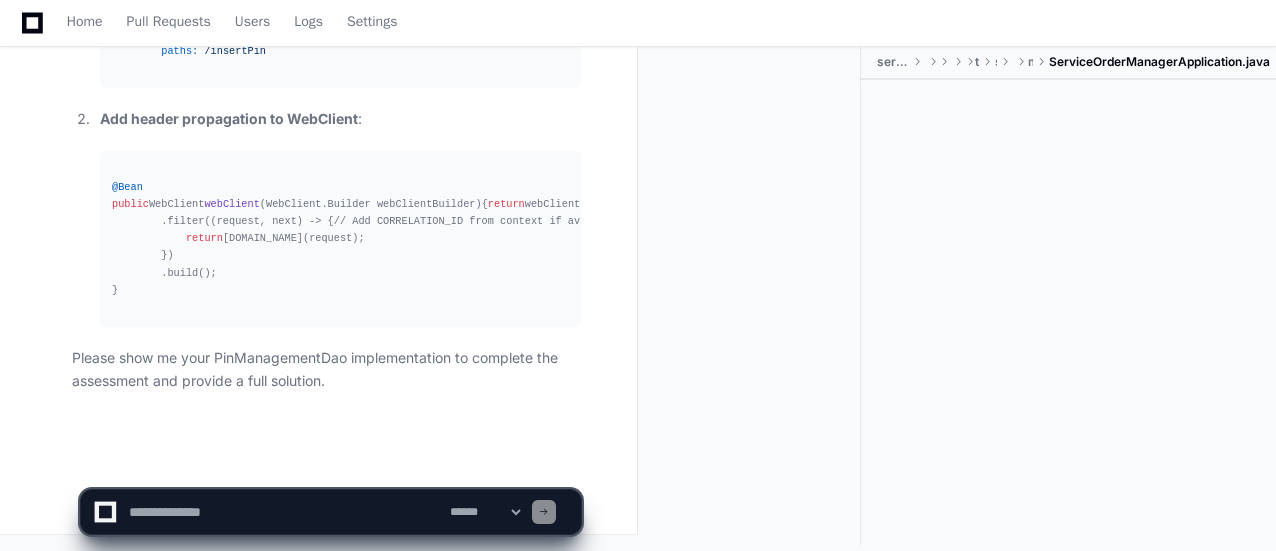 scroll, scrollTop: 78760, scrollLeft: 0, axis: vertical 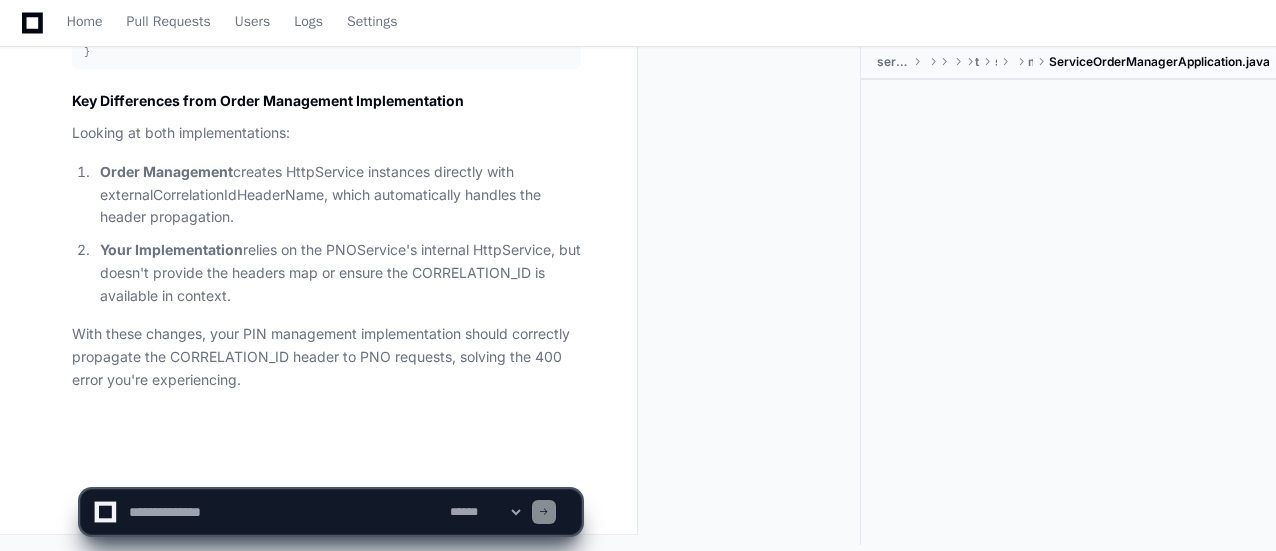 click 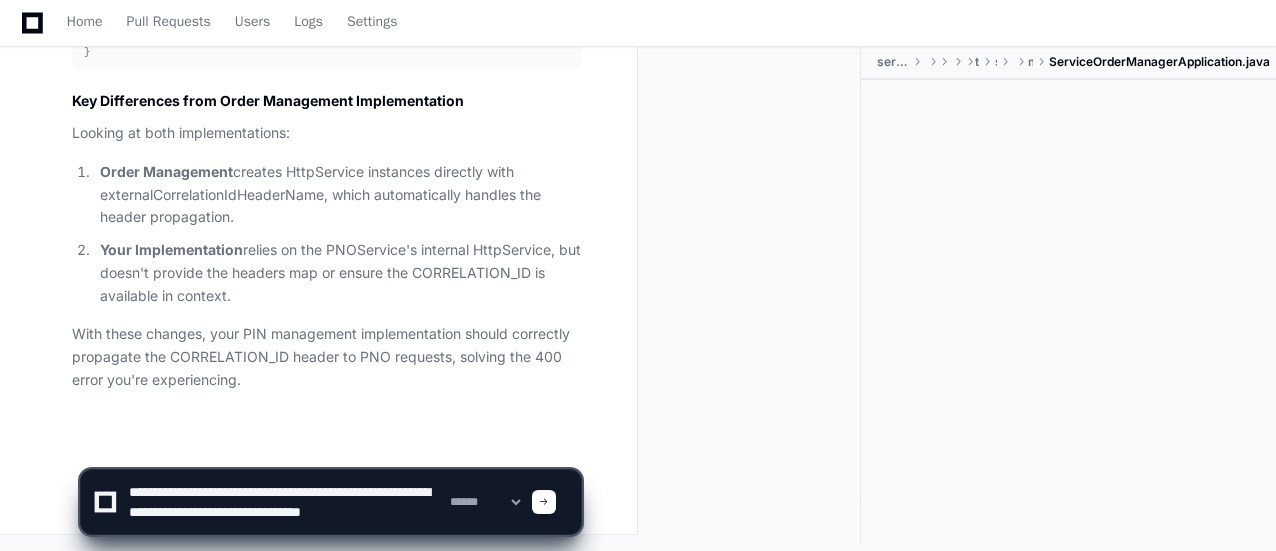 scroll, scrollTop: 6, scrollLeft: 0, axis: vertical 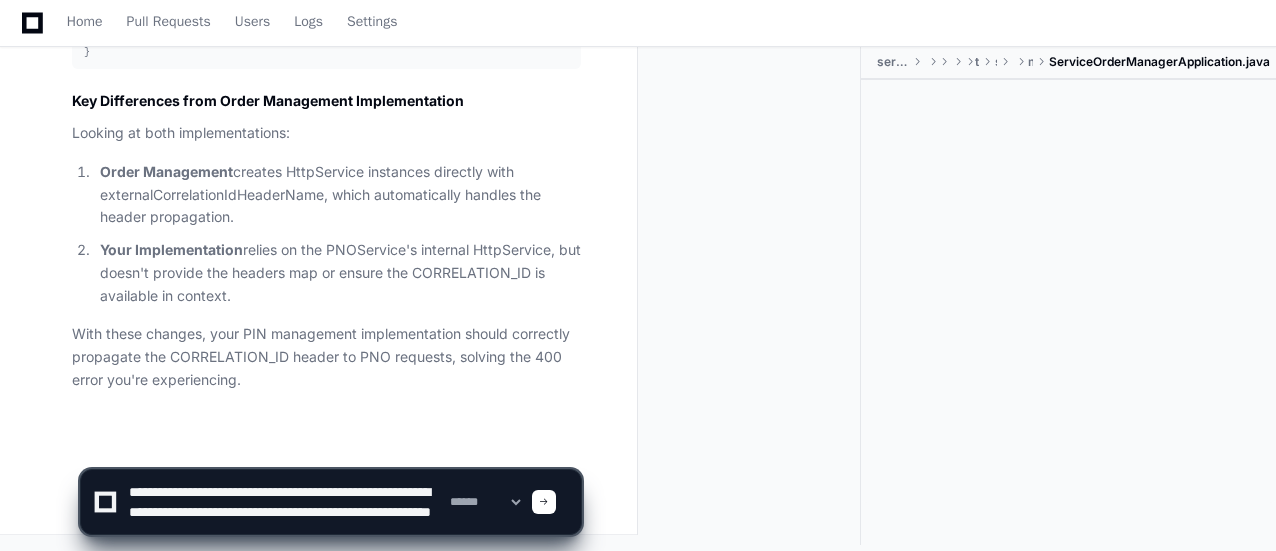 type on "**********" 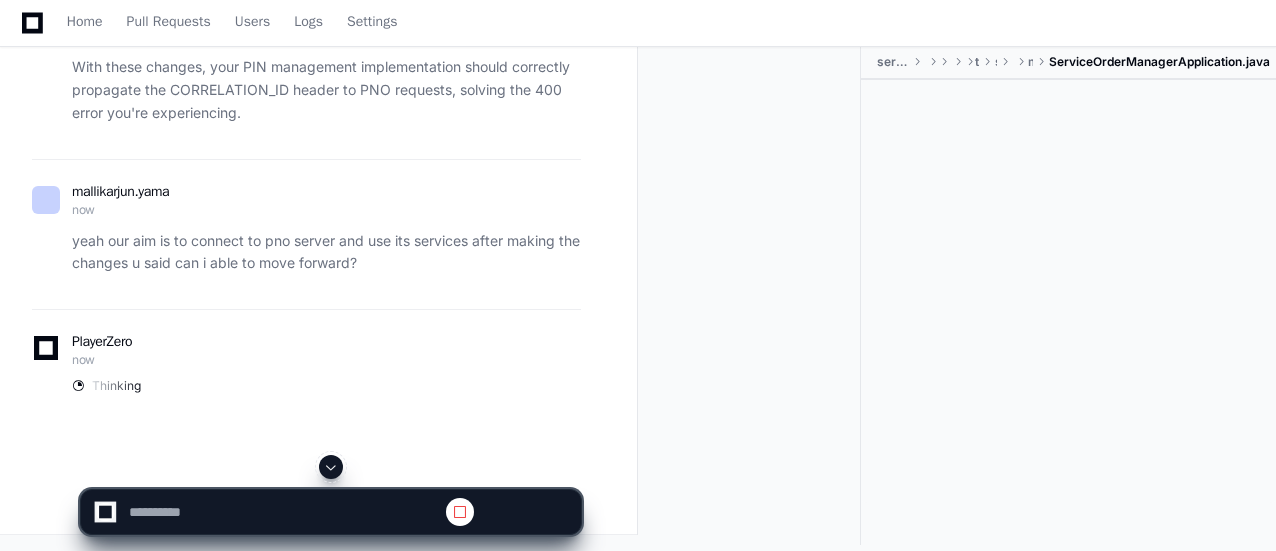 scroll, scrollTop: 0, scrollLeft: 0, axis: both 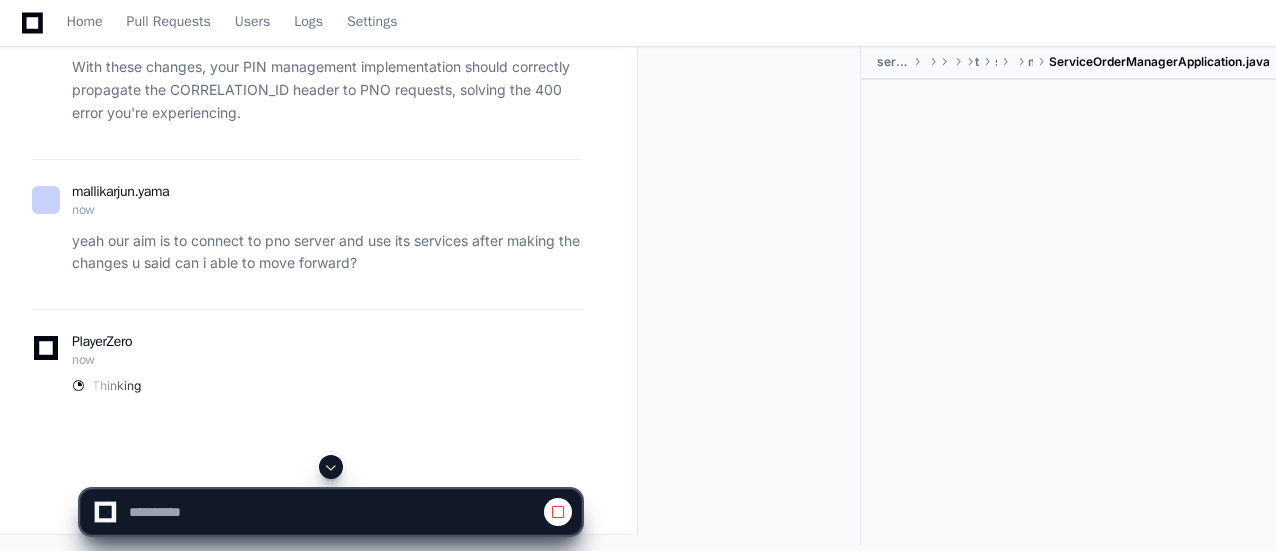 click 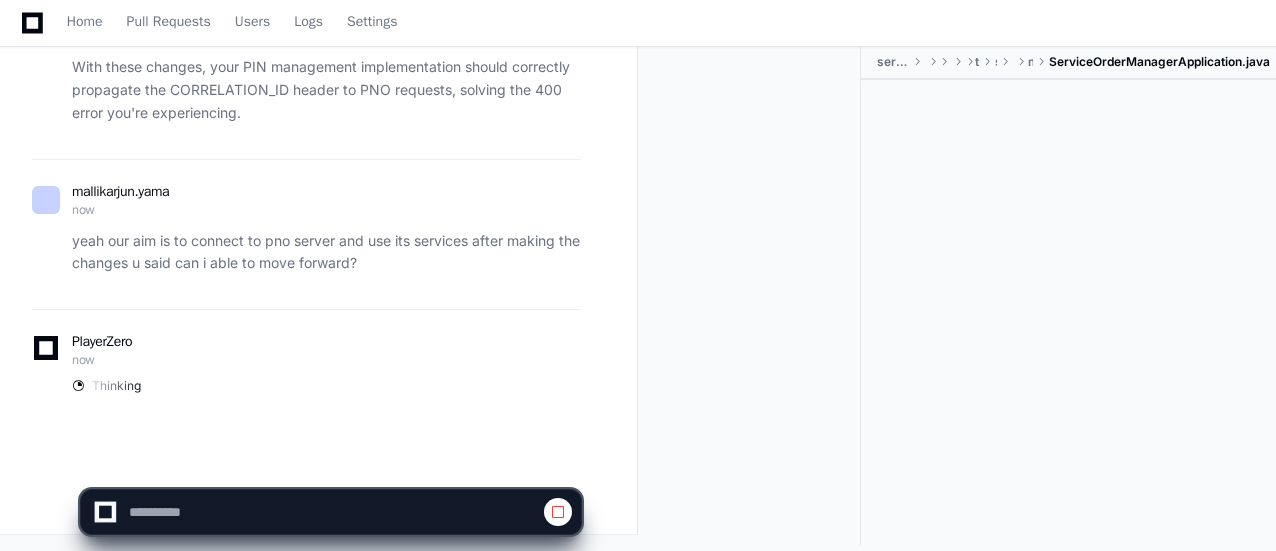 scroll, scrollTop: 82342, scrollLeft: 0, axis: vertical 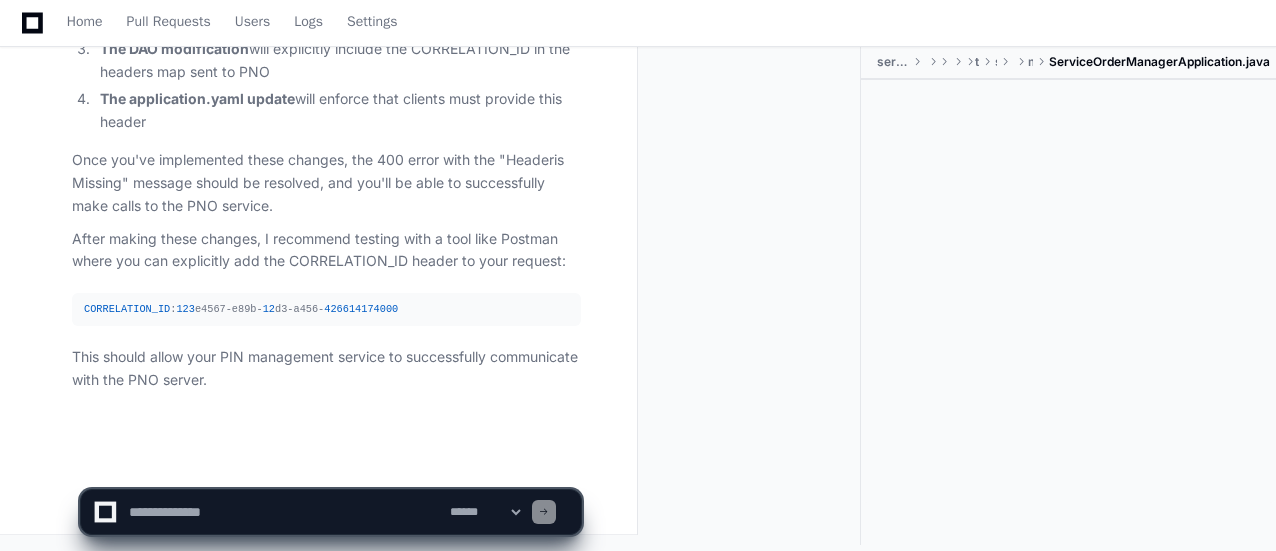 click on "**********" 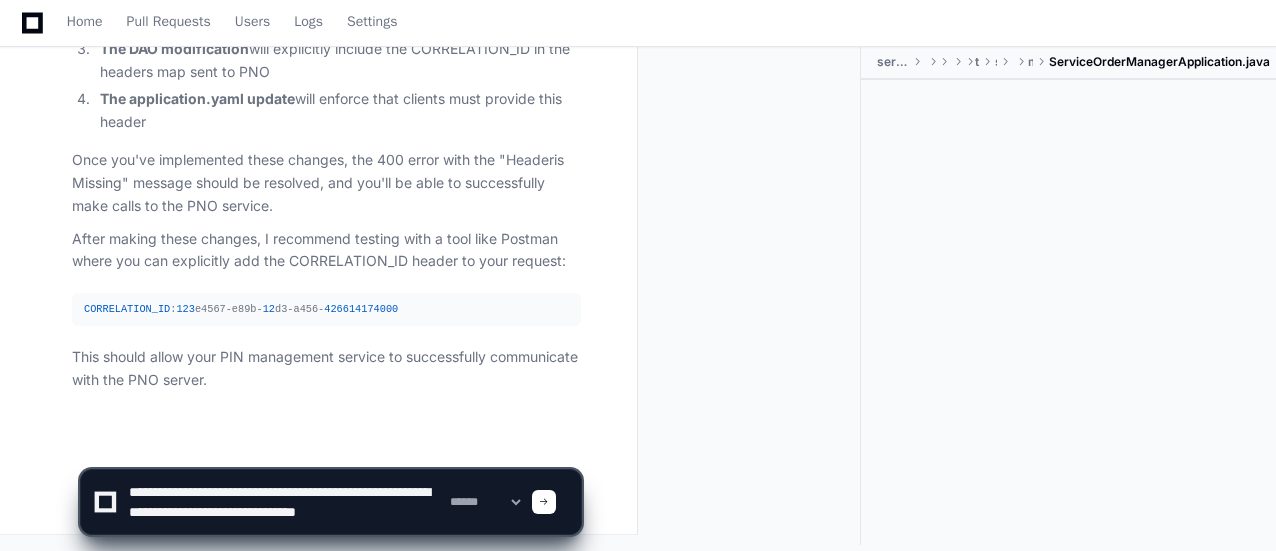 scroll, scrollTop: 6, scrollLeft: 0, axis: vertical 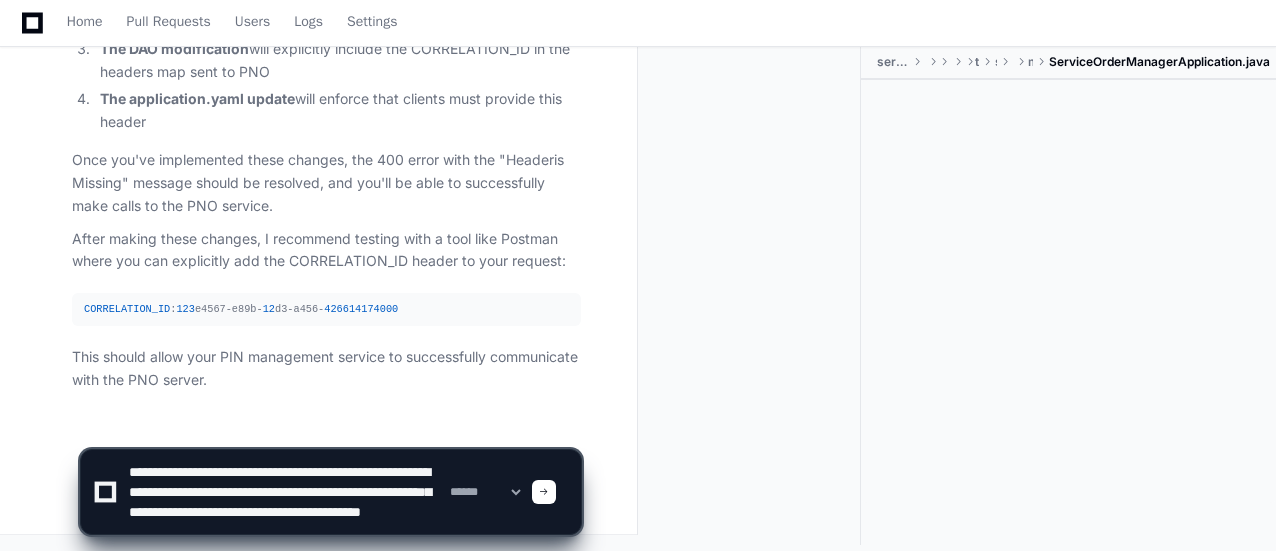 type on "**********" 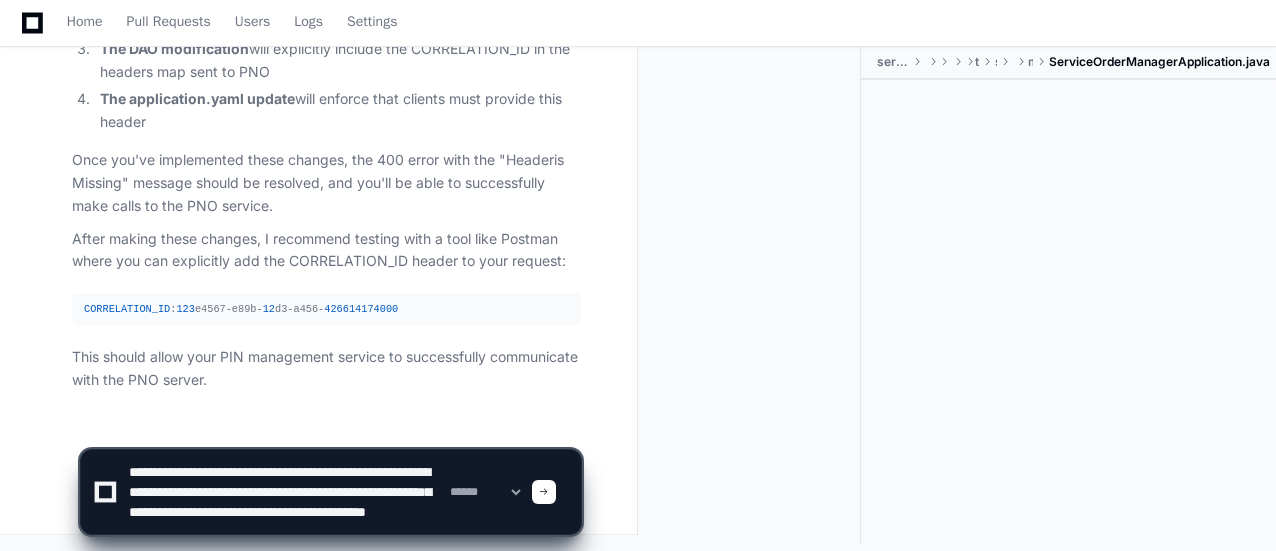 type 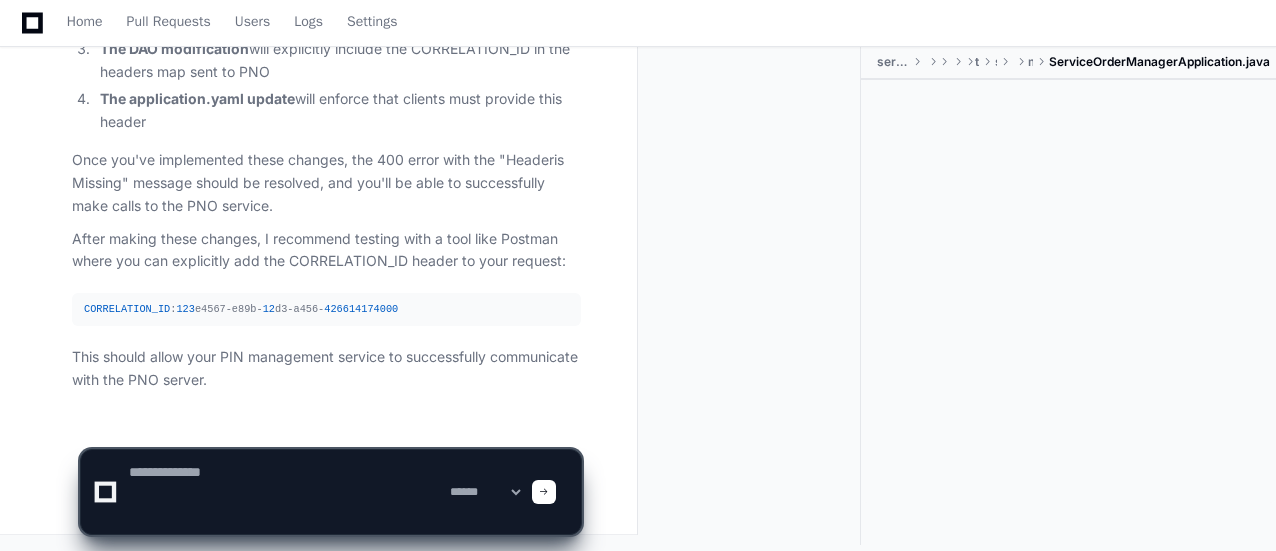 scroll, scrollTop: 0, scrollLeft: 0, axis: both 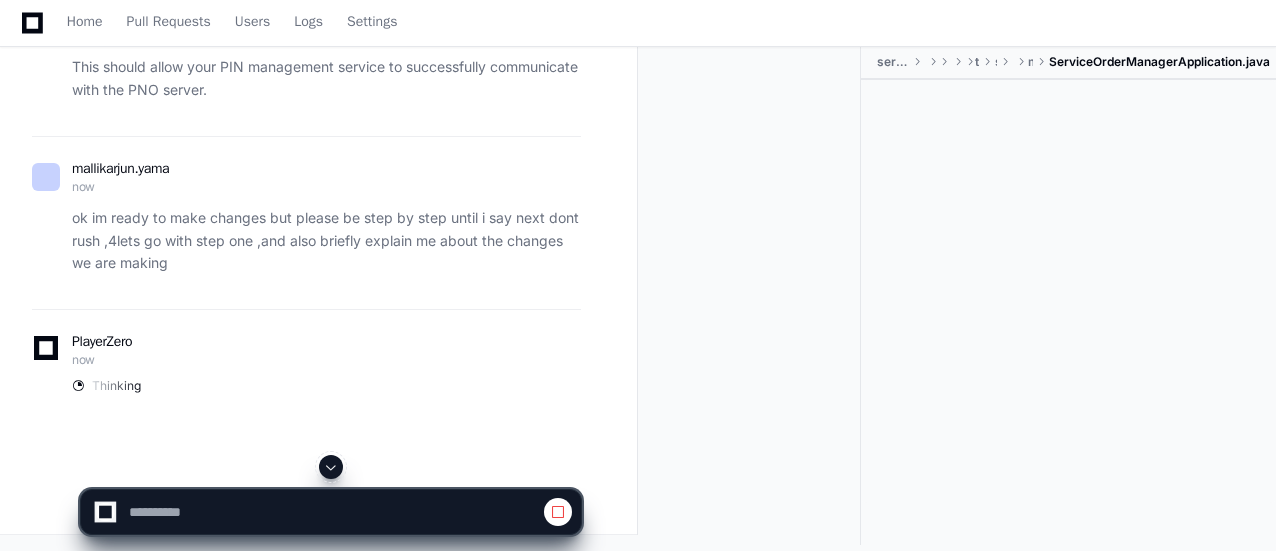 click 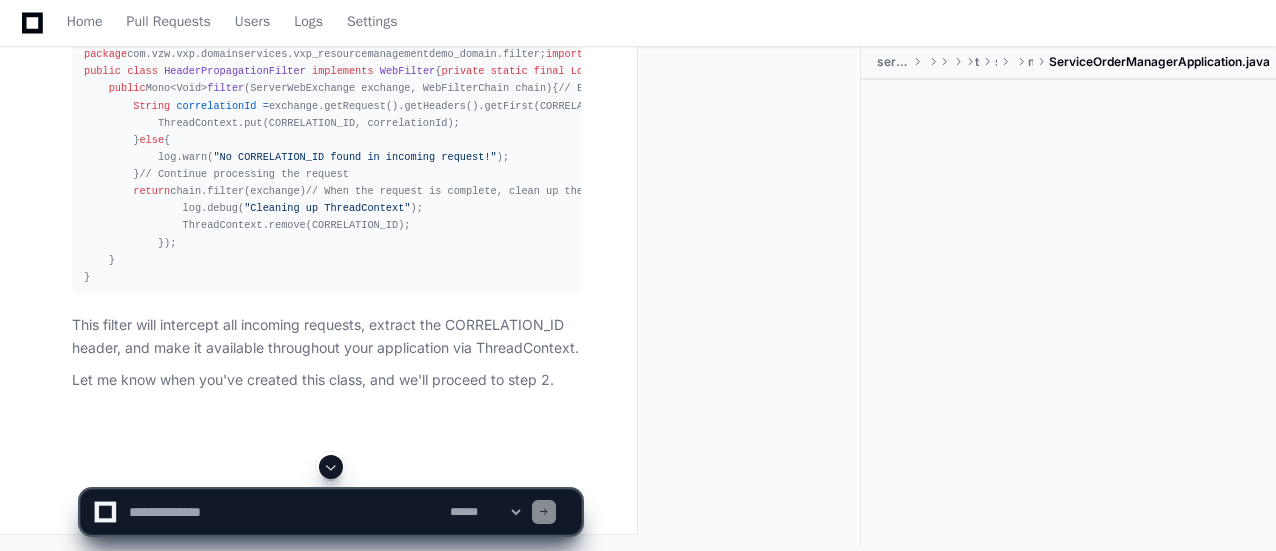 scroll, scrollTop: 83828, scrollLeft: 0, axis: vertical 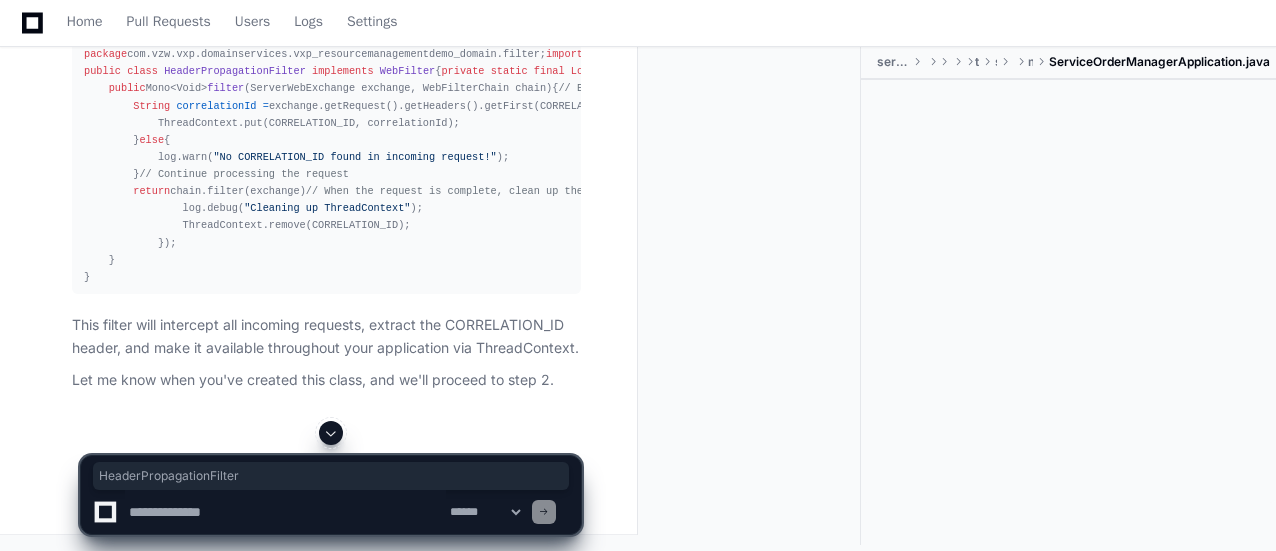 drag, startPoint x: 250, startPoint y: 115, endPoint x: 398, endPoint y: 116, distance: 148.00337 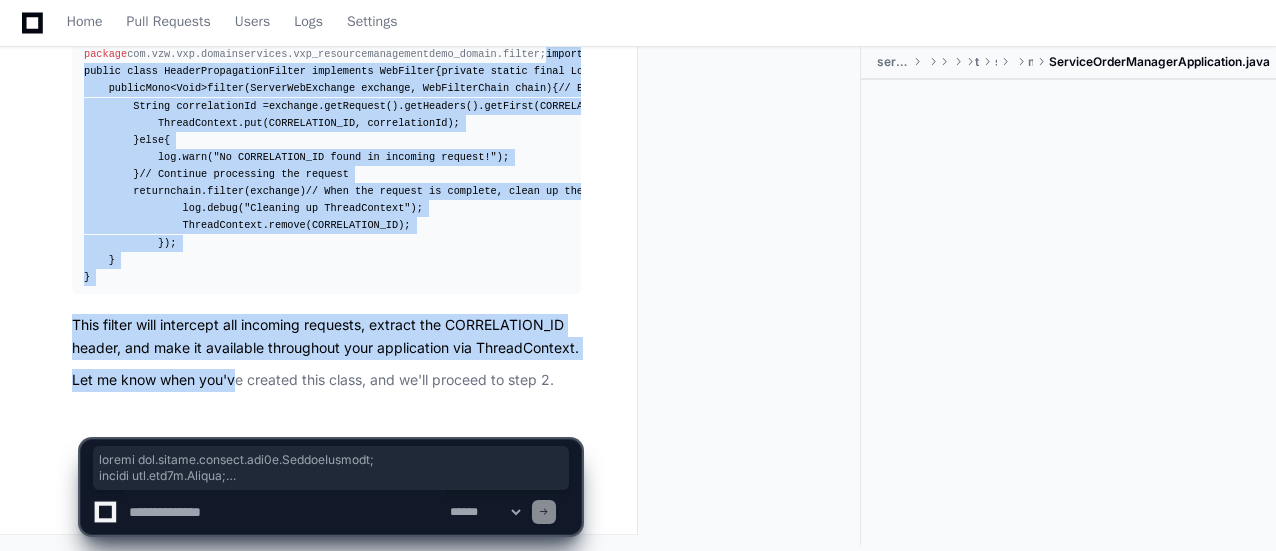 scroll, scrollTop: 84452, scrollLeft: 0, axis: vertical 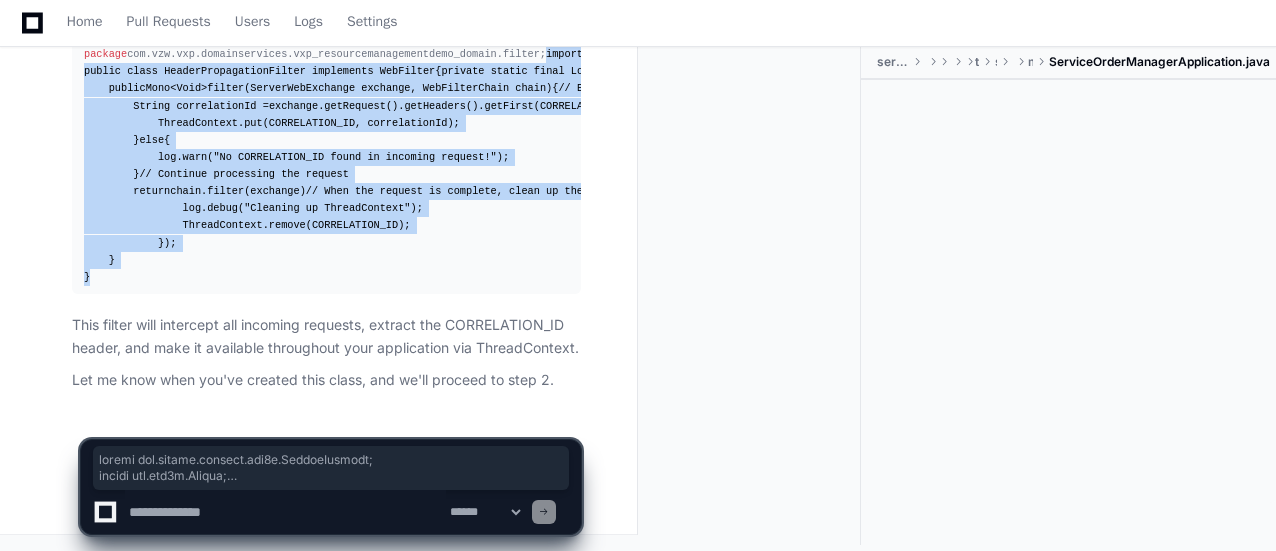 drag, startPoint x: 82, startPoint y: 169, endPoint x: 92, endPoint y: 281, distance: 112.44554 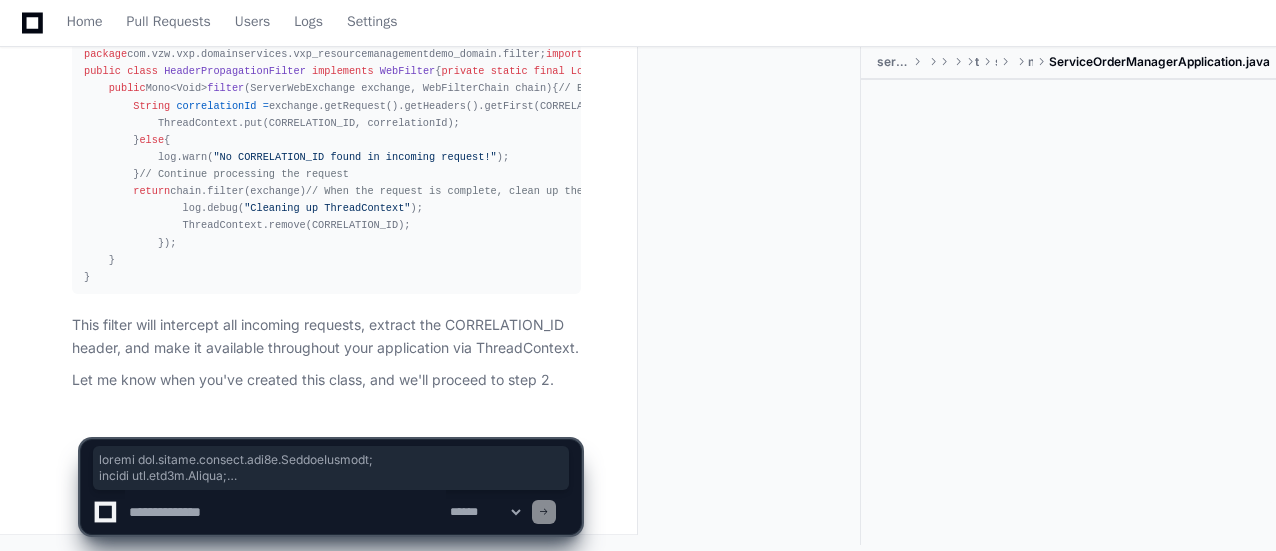 click 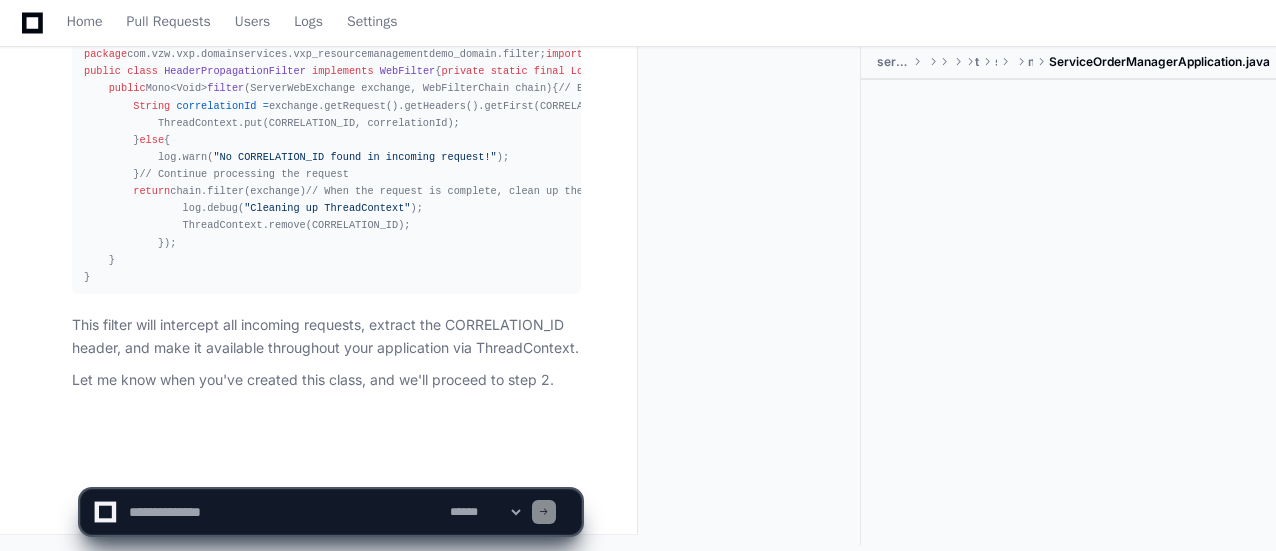 click 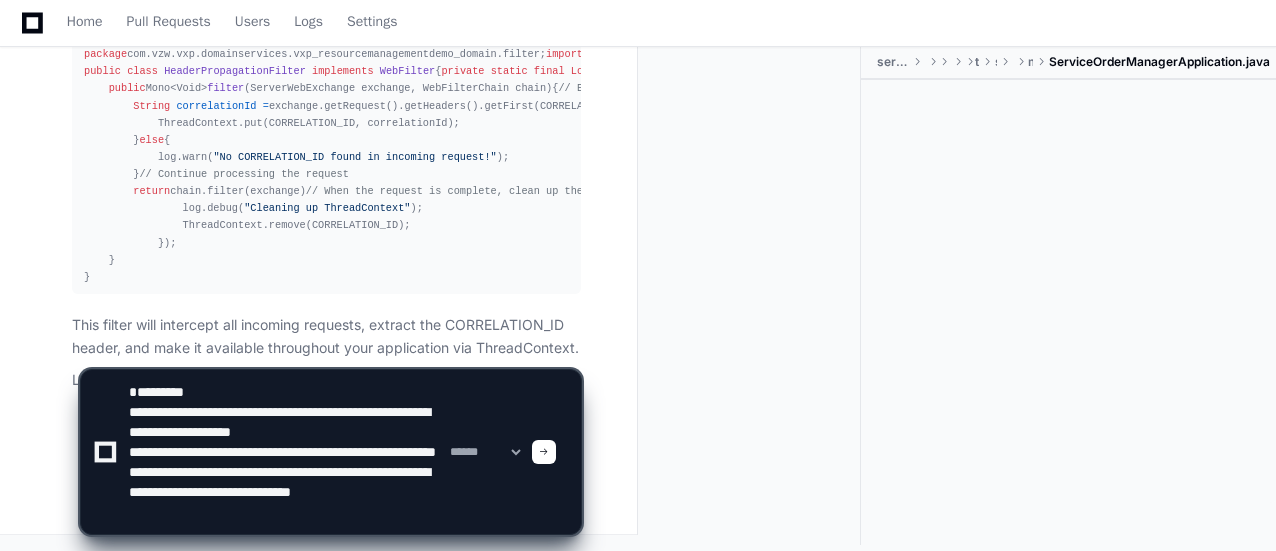 scroll, scrollTop: 46, scrollLeft: 0, axis: vertical 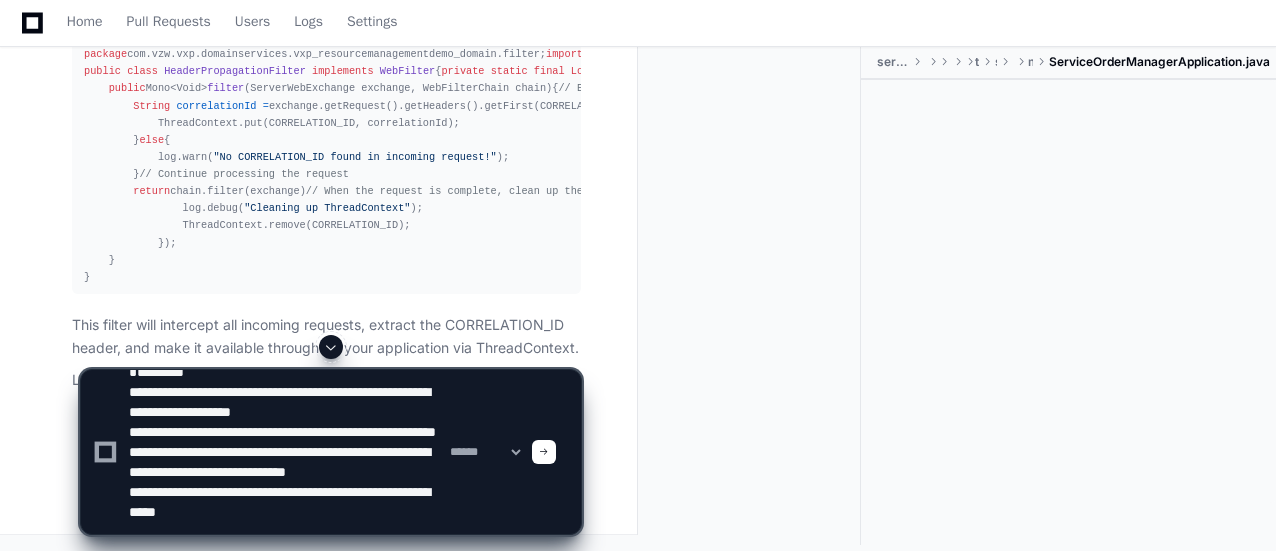 type on "**********" 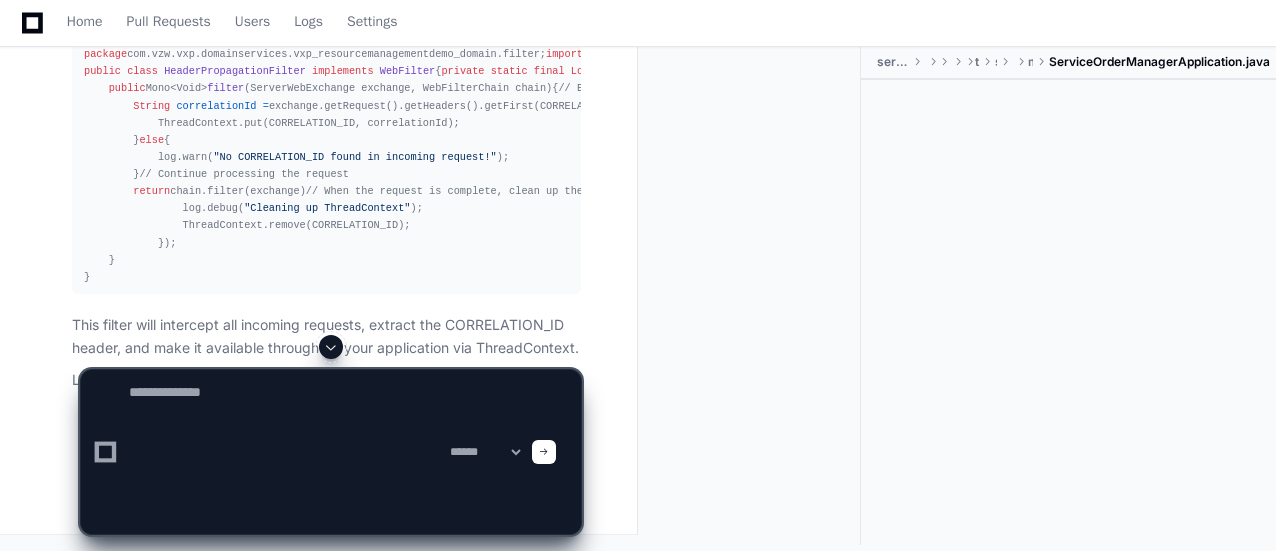 scroll, scrollTop: 0, scrollLeft: 0, axis: both 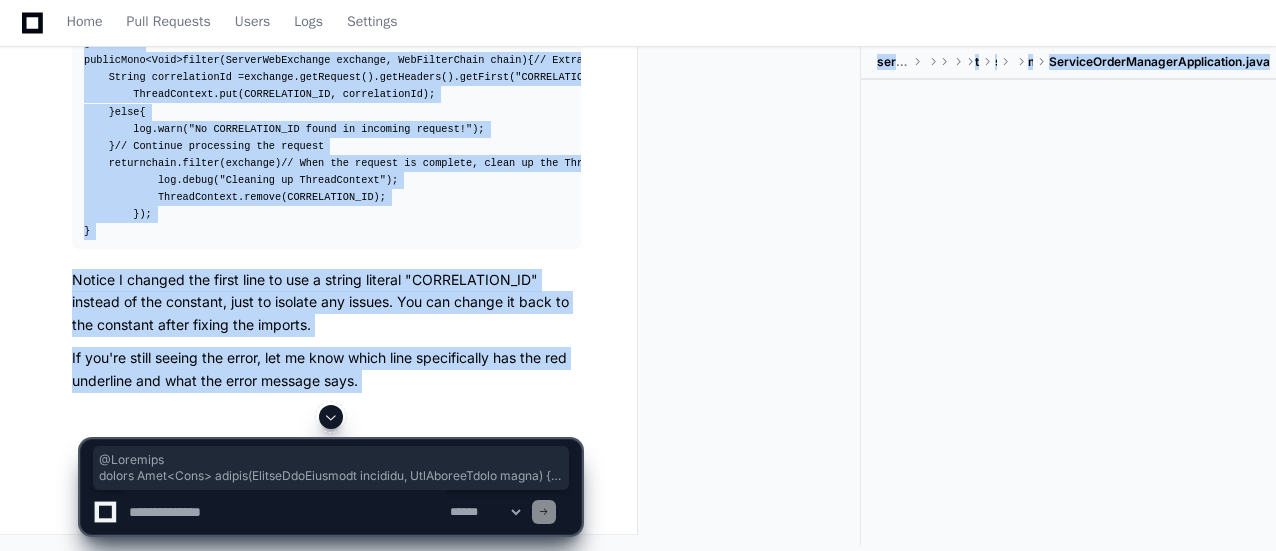drag, startPoint x: 79, startPoint y: 73, endPoint x: 108, endPoint y: 400, distance: 328.28342 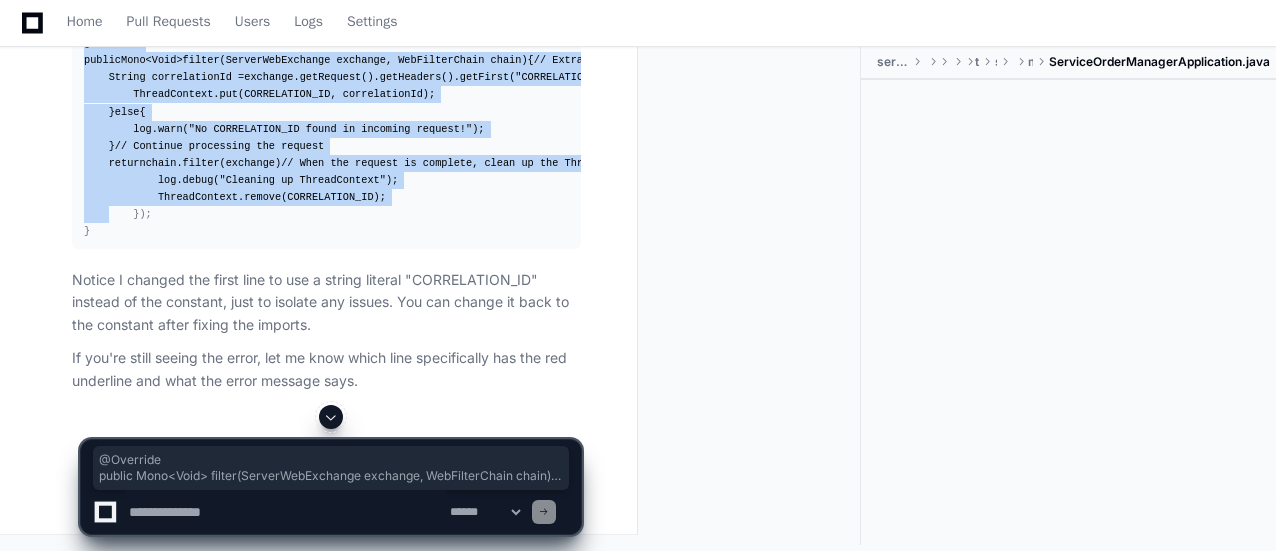 copy on "@Override
public  Mono<Void>  filter (ServerWebExchange exchange, WebFilterChain chain)  {
// Extract the CORRELATION_ID header from the request
String   correlationId   =  exchange.getRequest().getHeaders().getFirst( "CORRELATION_ID" );
if  (correlationId !=  null ) {
// Store it in ThreadContext for later use by other components
log.debug( "Found CORRELATION_ID in request: {}" , correlationId);
ThreadContext.put(CORRELATION_ID, correlationId);
}  else  {
log.warn( "No CORRELATION_ID found in incoming request!" );
}
// Continue processing the request
return  chain.filter(exchange)
// When the request is complete, clean up the ThreadContext
.doFinally(signalType -> {
log.debug( "Cleaning up ThreadContext" );
ThreadContext.remove(CORRELATION_ID);" 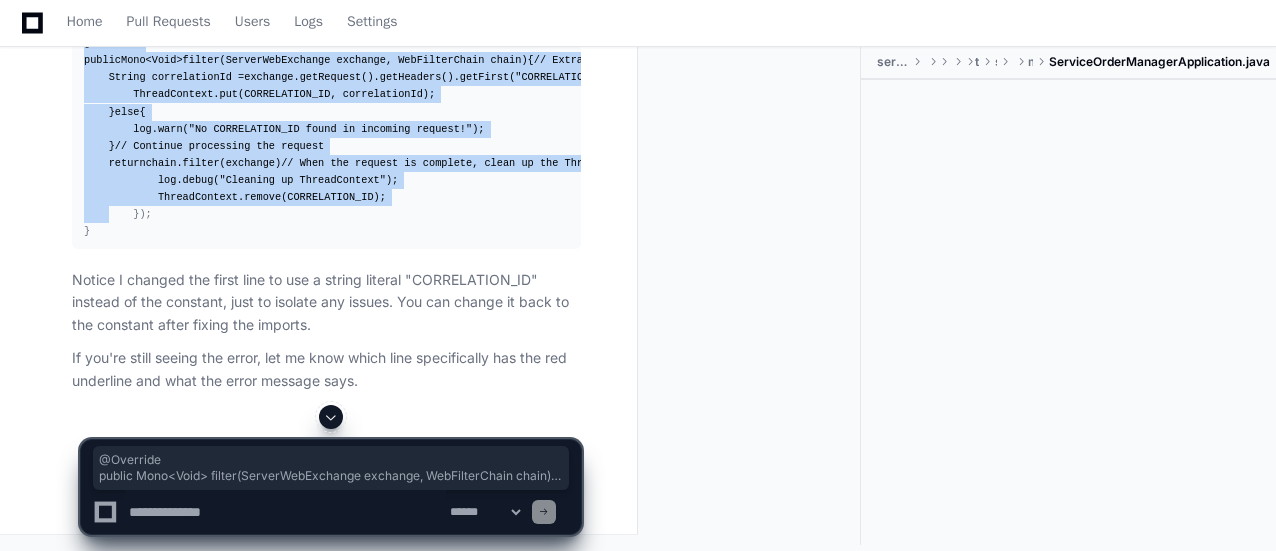 click on "@Override
public  Mono<Void>  filter (ServerWebExchange exchange, WebFilterChain chain)  {
// Extract the CORRELATION_ID header from the request
String   correlationId   =  exchange.getRequest().getHeaders().getFirst( "CORRELATION_ID" );
if  (correlationId !=  null ) {
// Store it in ThreadContext for later use by other components
log.debug( "Found CORRELATION_ID in request: {}" , correlationId);
ThreadContext.put(CORRELATION_ID, correlationId);
}  else  {
log.warn( "No CORRELATION_ID found in incoming request!" );
}
// Continue processing the request
return  chain.filter(exchange)
// When the request is complete, clean up the ThreadContext
.doFinally(signalType -> {
log.debug( "Cleaning up ThreadContext" );
ThreadContext.remove(CORRELATION_ID);
});
}" 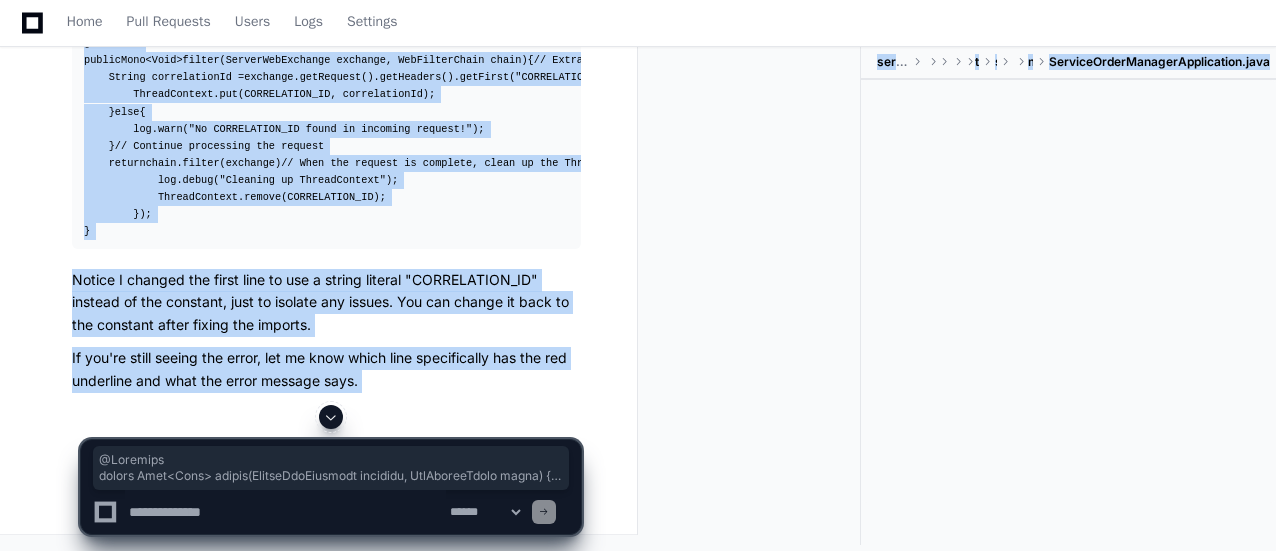 drag, startPoint x: 78, startPoint y: 108, endPoint x: 172, endPoint y: 427, distance: 332.56128 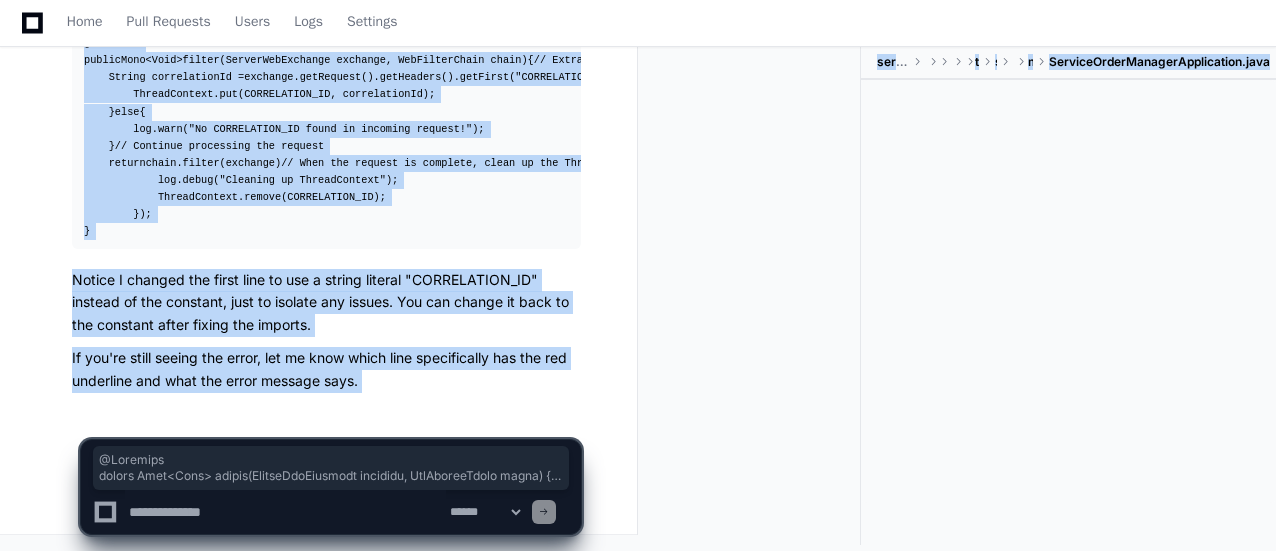 click on "[PERSON_NAME].yama 16 hours ago hii
PlayerZero 16 hours ago Thinking  The user has sent a simple greeting "hii". This is a very general message that doesn't contain any specific request about the codebase or any particular task. I don't need to use any tools for this.
I should respond with a friendly greeting and introduce myself, explaining how I can help them with the codebase they have access to. I'll also briefly mention the types of tasks I can assist with related to their repositories.  Hi there! I'm PlayerZero, an AI assistant ready to help you explore and understand your codebase.
I can see you have access to a large collection of Tracfone repositories covering various systems like:
Billing management services
Customer management systems
Order management
Payment processing
Resource management
Service qualification
Catalog management
And many more
[PERSON_NAME].yama 15 hours ago
PlayerZero" 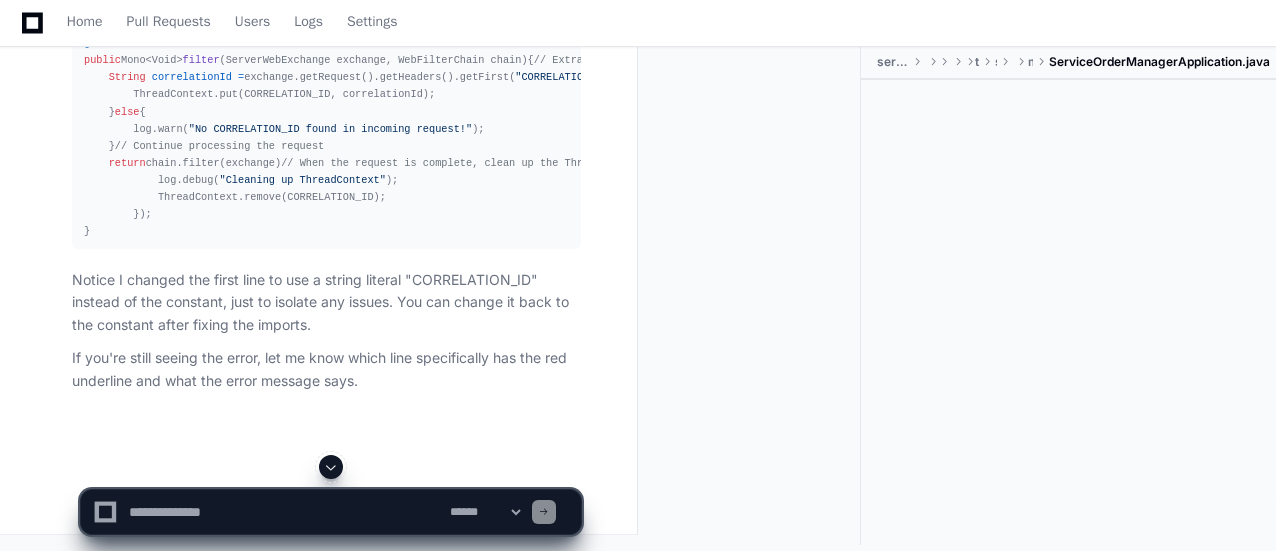 scroll, scrollTop: 85556, scrollLeft: 0, axis: vertical 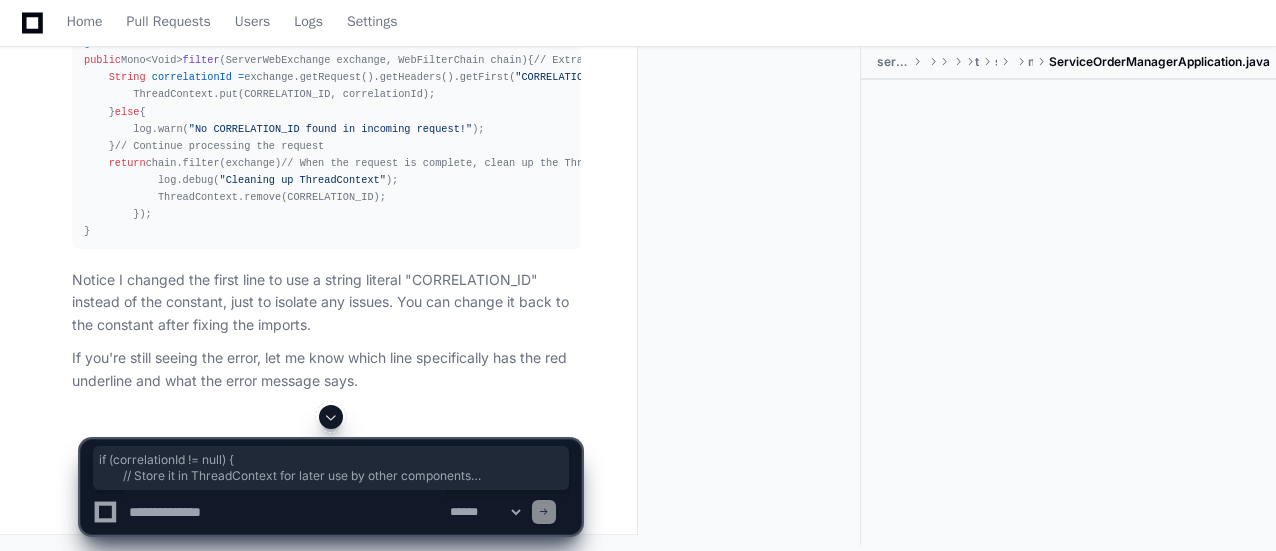 drag, startPoint x: 93, startPoint y: 355, endPoint x: 98, endPoint y: 62, distance: 293.04266 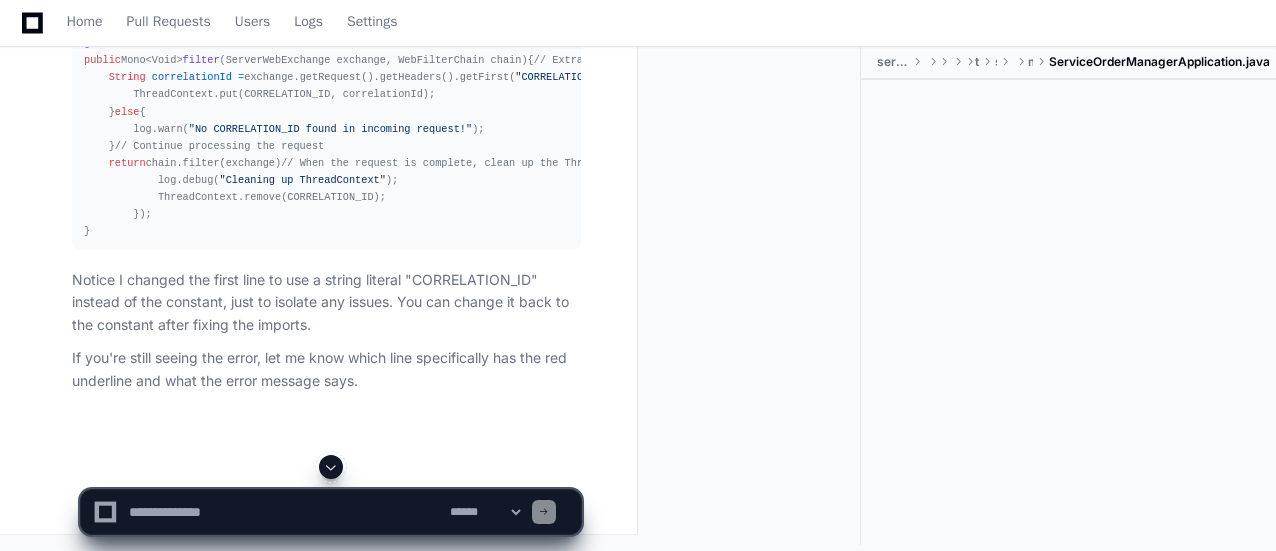 click on "Thinking The red underline is likely due to one of two issues:
Missing Import : Make sure you have the import for ThreadContext:
import  org.apache.logging.log4j.ThreadContext;
Unresolved CORRELATION_ID constant : Make sure you're using the class variable correctly.
Here's a corrected version of the method with all possible issues addressed:
@Override
public  Mono<Void>  filter (ServerWebExchange exchange, WebFilterChain chain)  {
// Extract the CORRELATION_ID header from the request
String   correlationId   =  exchange.getRequest().getHeaders().getFirst( "CORRELATION_ID" );
if  (correlationId !=  null ) {
// Store it in ThreadContext for later use by other components
log.debug( "Found CORRELATION_ID in request: {}" , correlationId);
ThreadContext.put(CORRELATION_ID, correlationId);
}  else  {
log.warn( "No CORRELATION_ID found in incoming request!" );
}
// Continue processing the request
return" 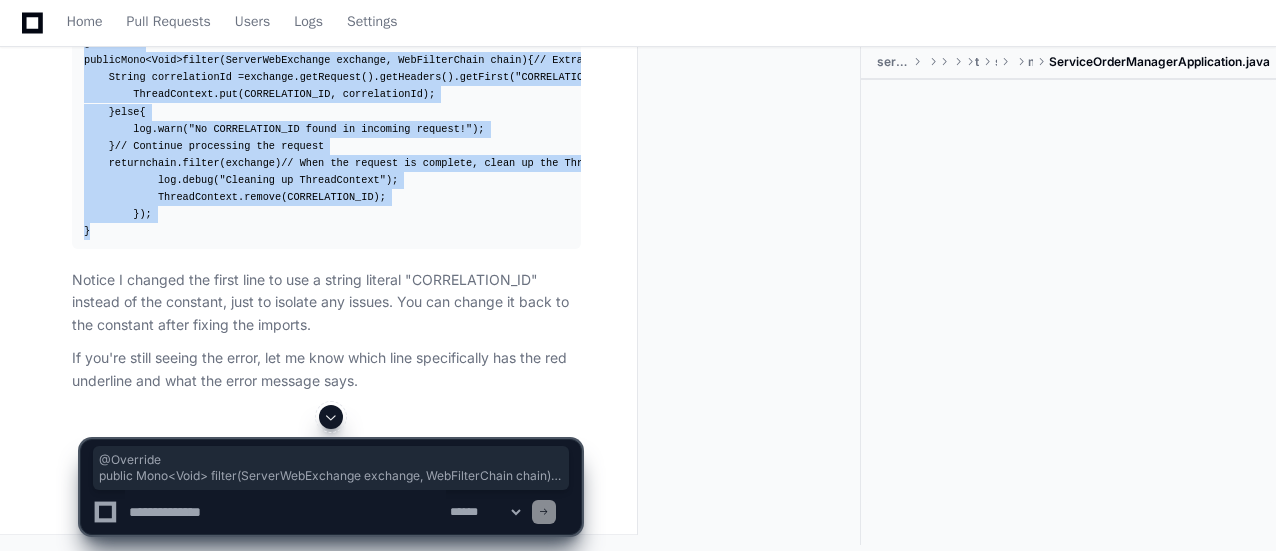 drag, startPoint x: 79, startPoint y: 59, endPoint x: 108, endPoint y: 402, distance: 344.22375 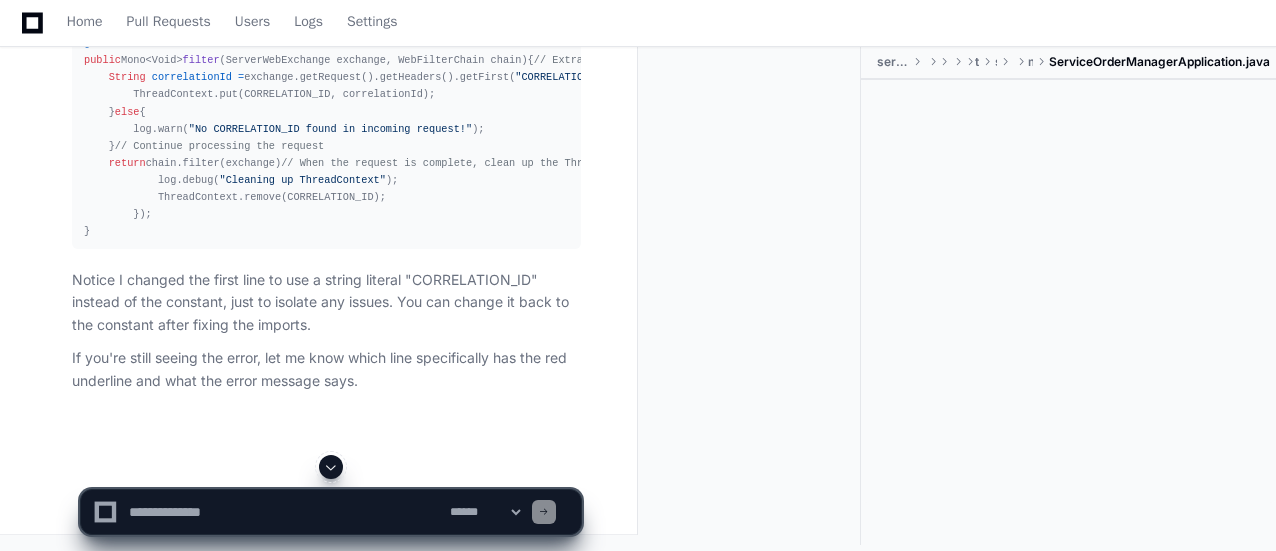 scroll, scrollTop: 85667, scrollLeft: 0, axis: vertical 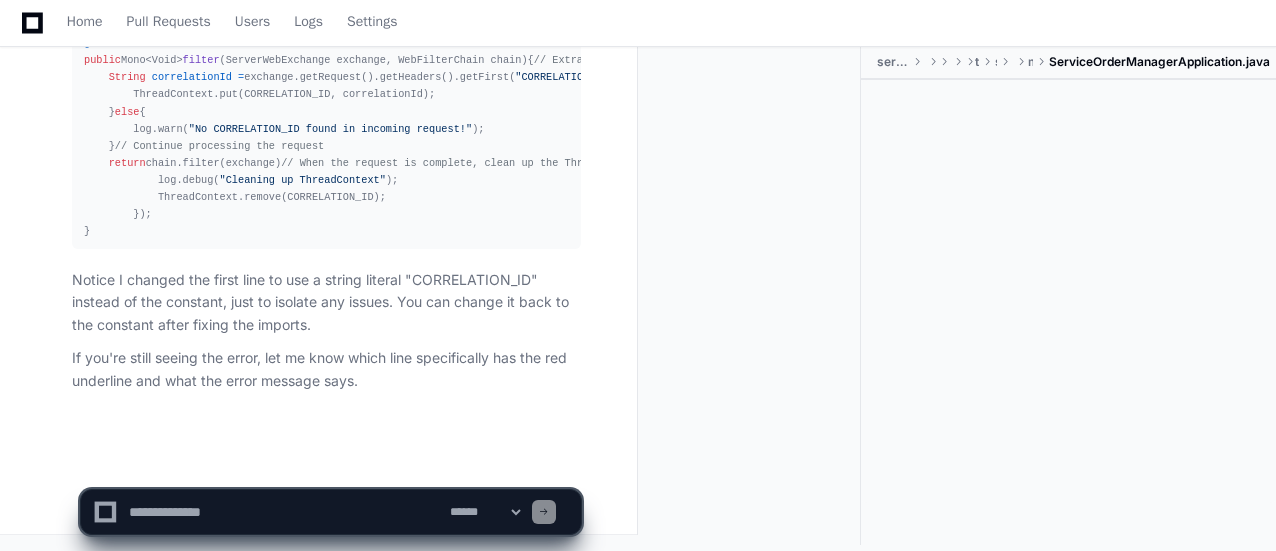 click on "**********" 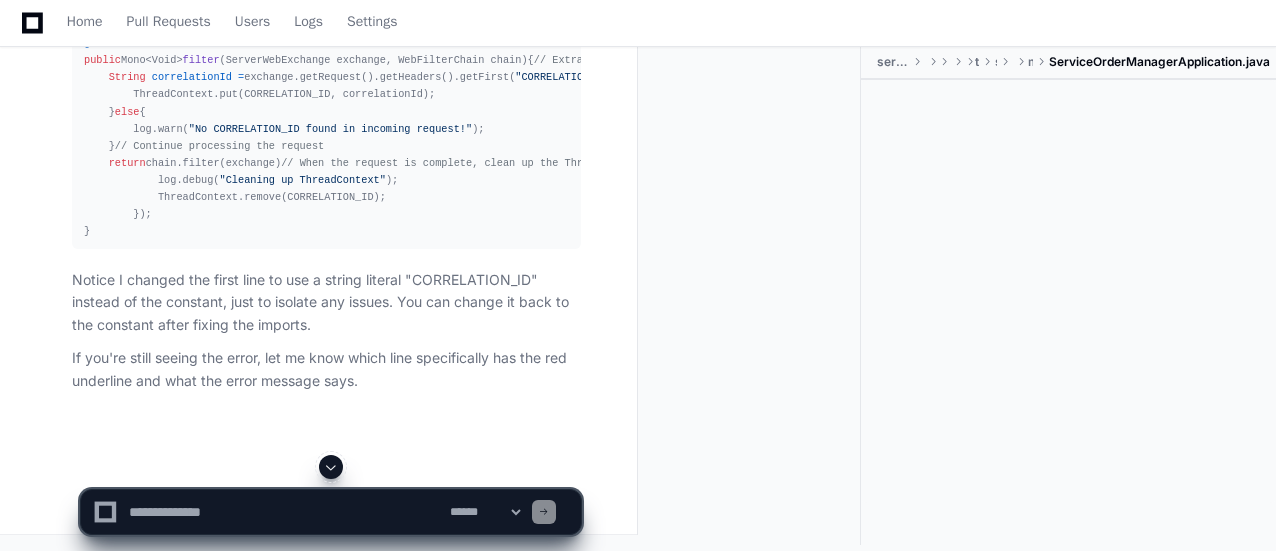 scroll, scrollTop: 85411, scrollLeft: 0, axis: vertical 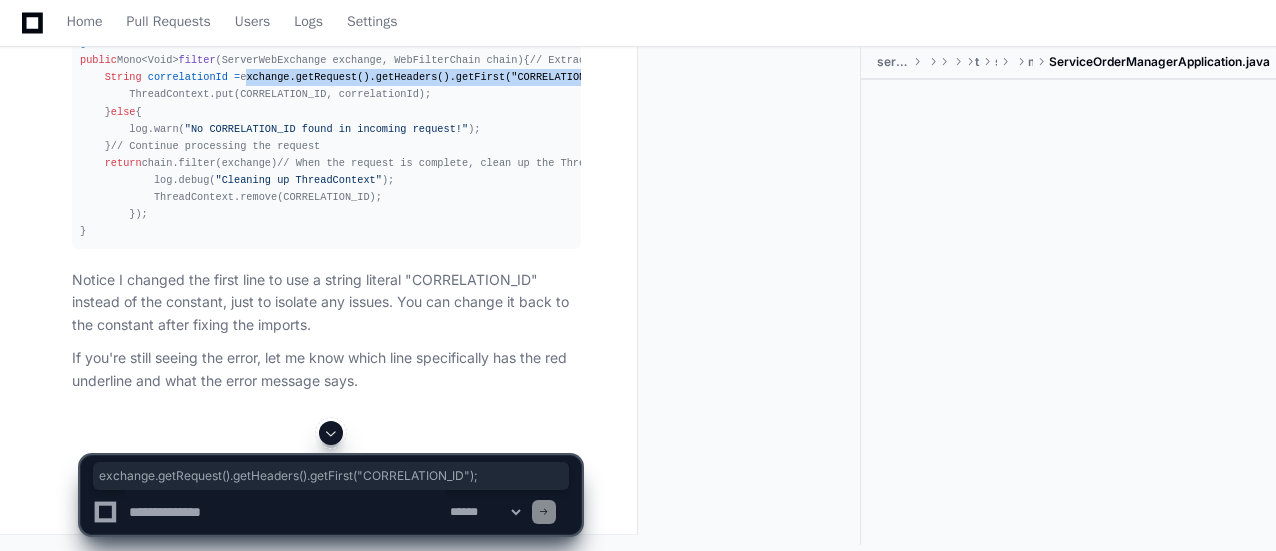 drag, startPoint x: 238, startPoint y: 197, endPoint x: 586, endPoint y: 195, distance: 348.00574 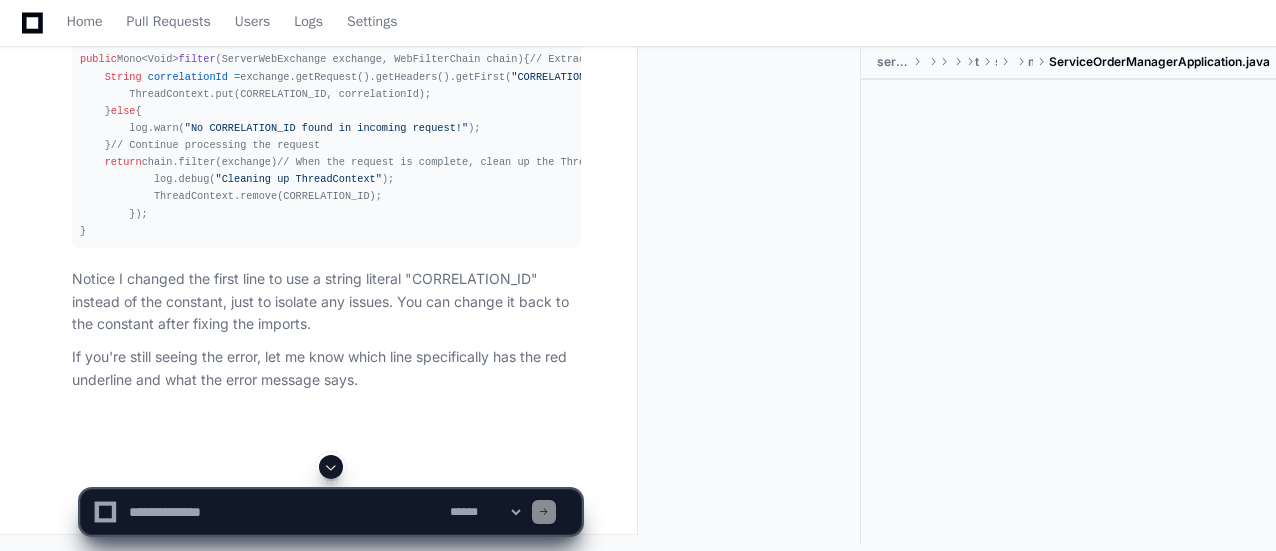 click 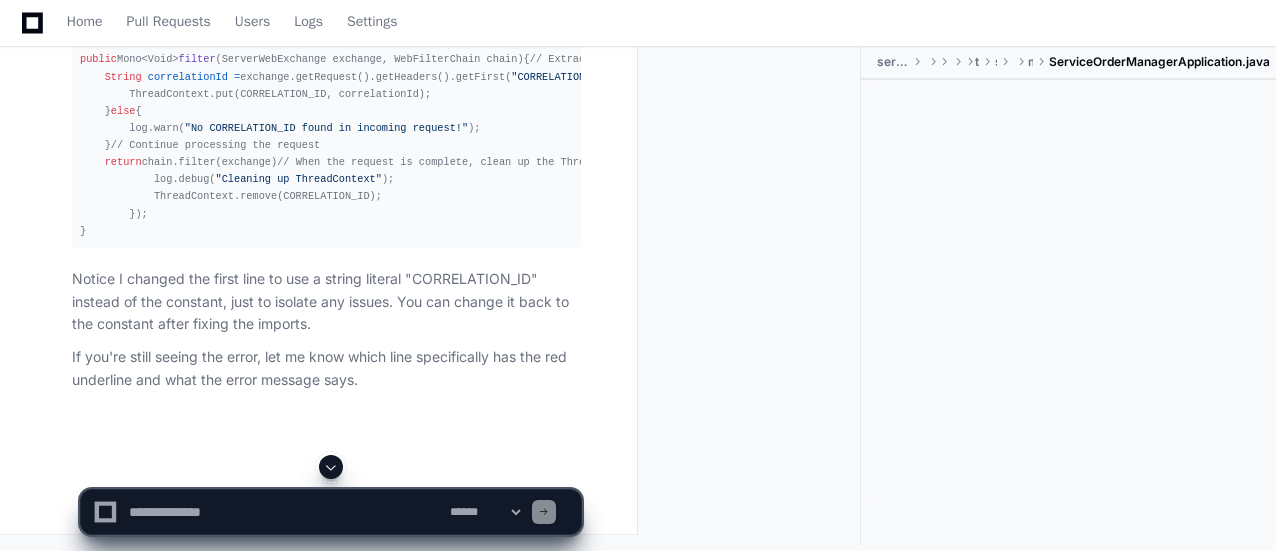 scroll, scrollTop: 85667, scrollLeft: 0, axis: vertical 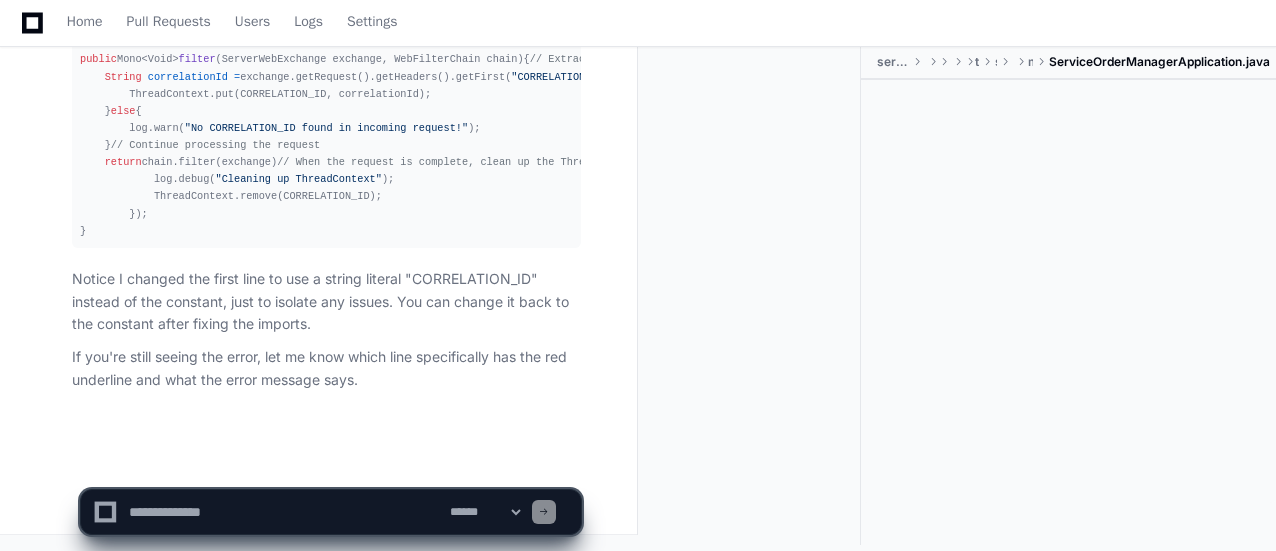 click 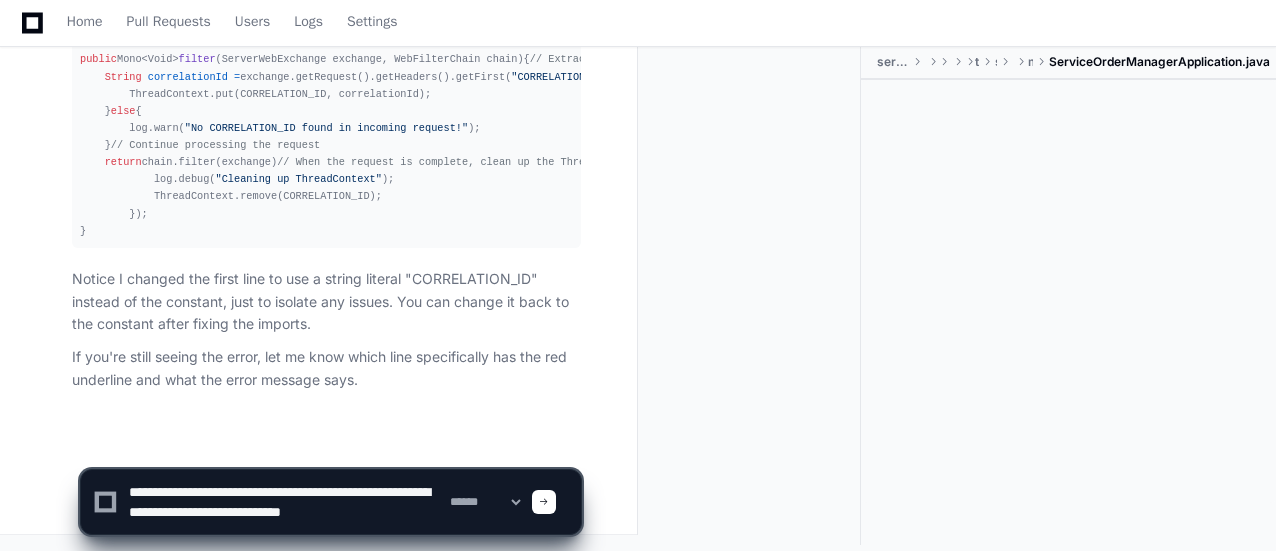 scroll, scrollTop: 6, scrollLeft: 0, axis: vertical 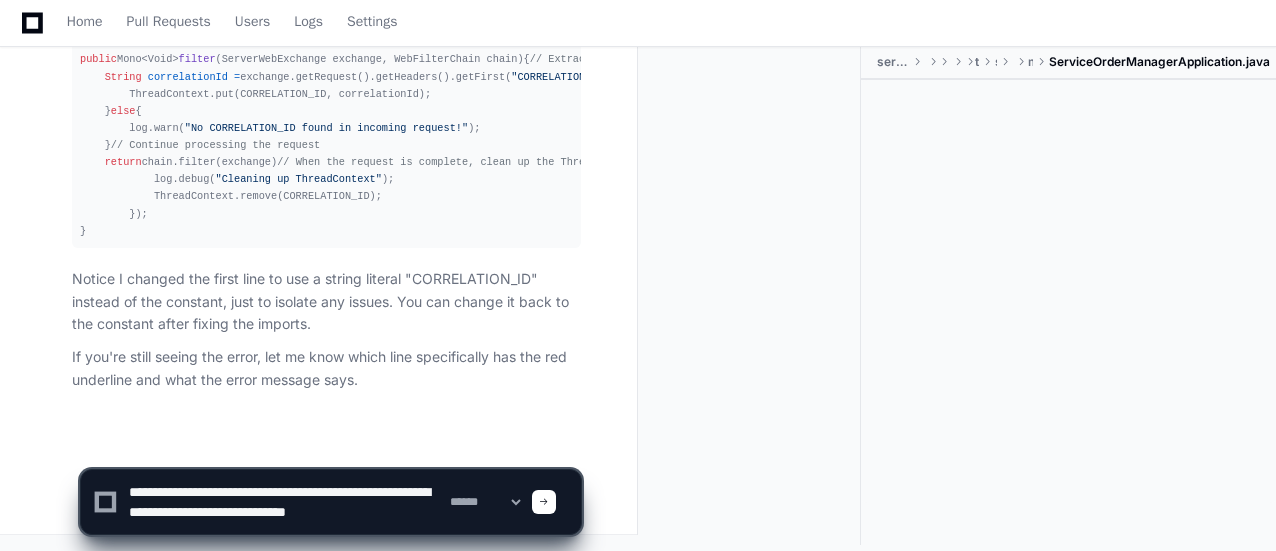 type on "**********" 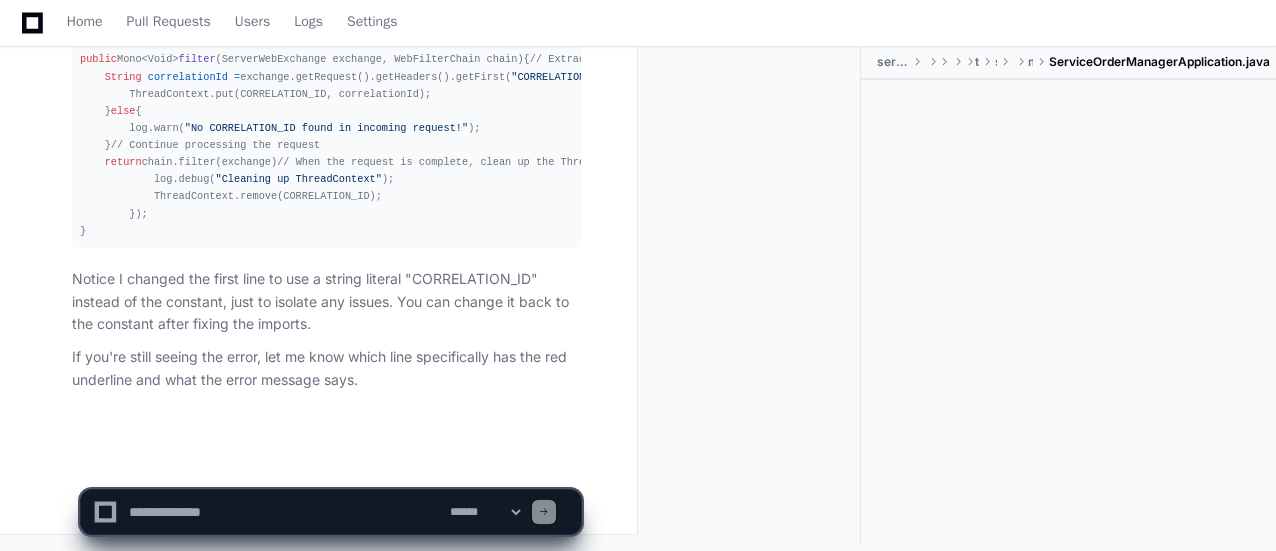 scroll, scrollTop: 0, scrollLeft: 0, axis: both 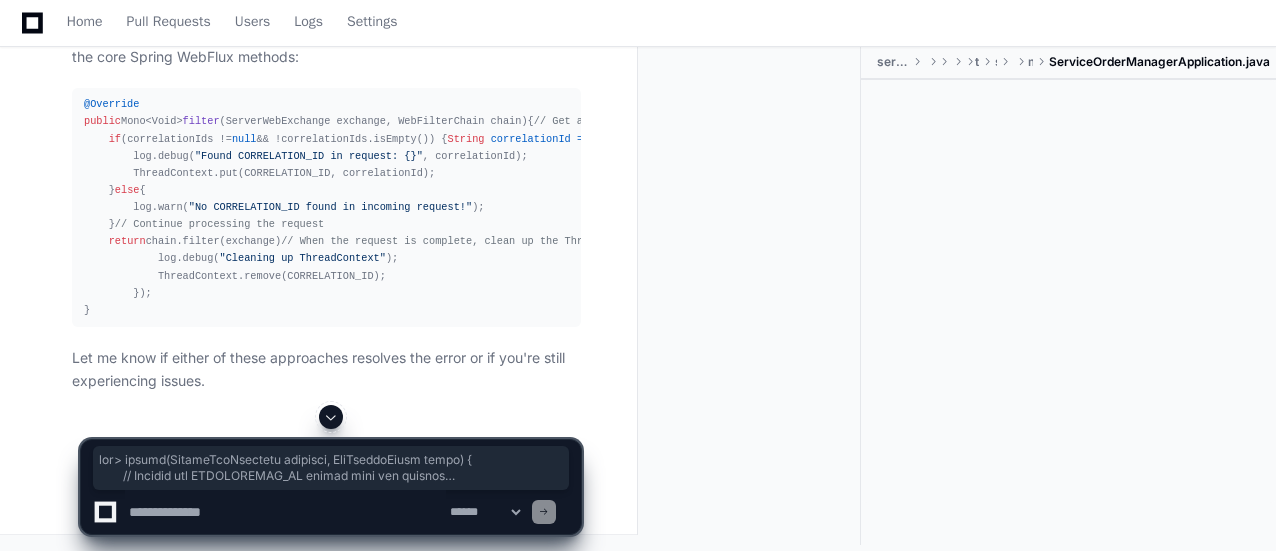 drag, startPoint x: 79, startPoint y: 124, endPoint x: 182, endPoint y: 292, distance: 197.0609 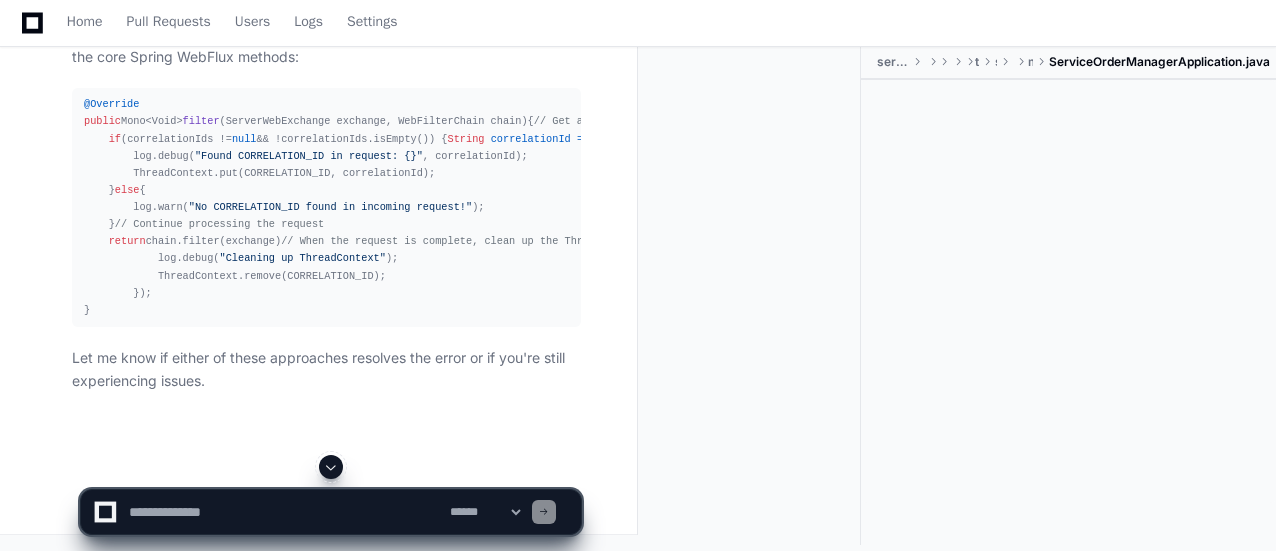 click 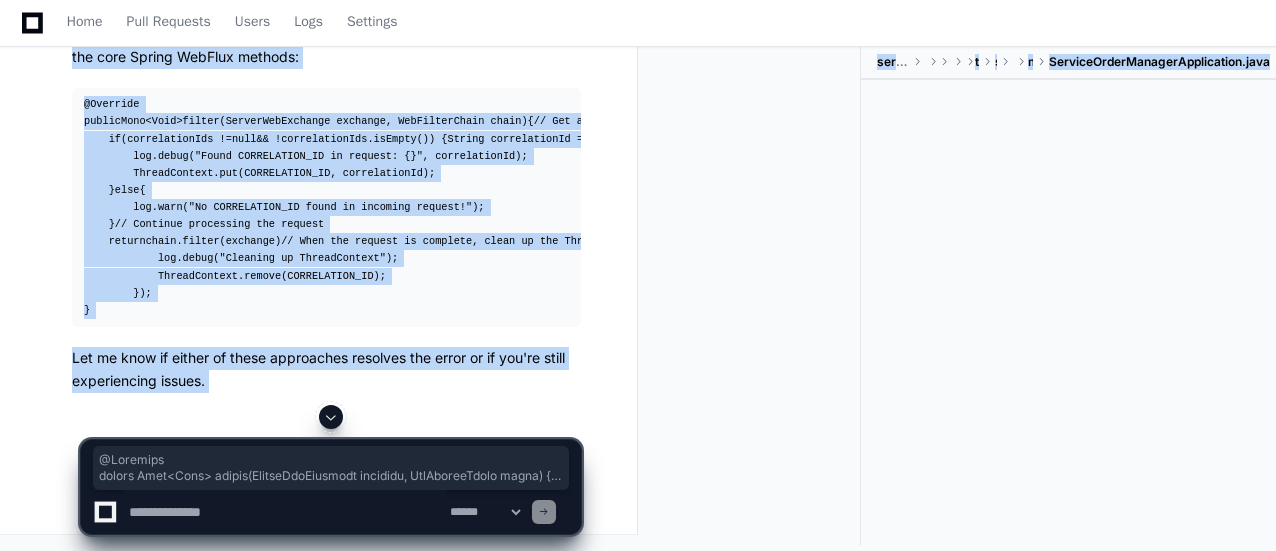 drag, startPoint x: 81, startPoint y: 62, endPoint x: 189, endPoint y: 411, distance: 365.3286 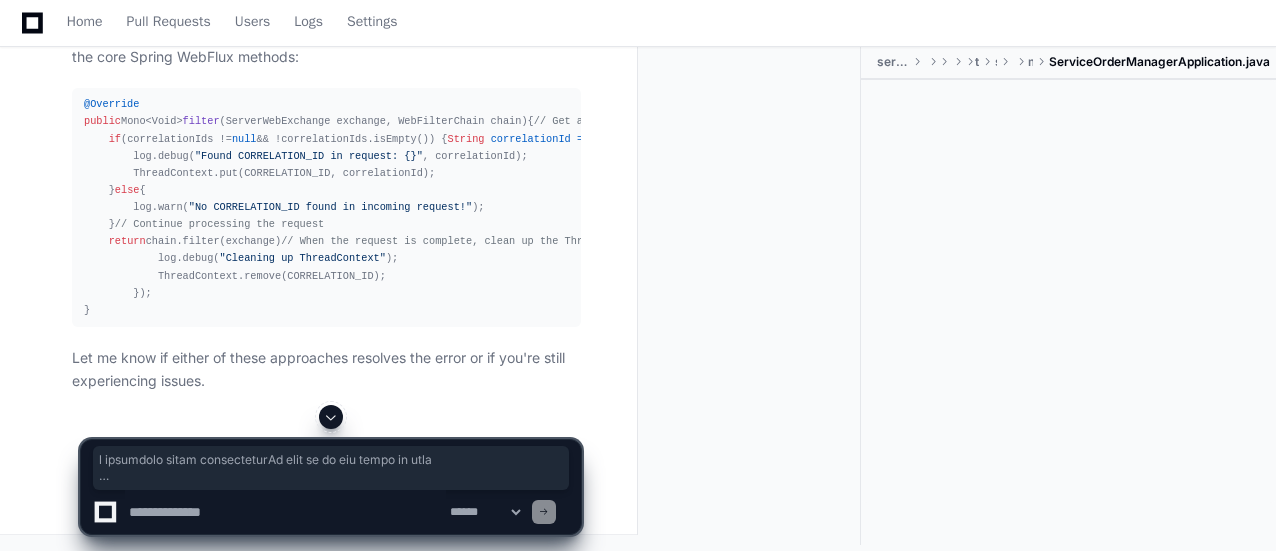 scroll, scrollTop: 84908, scrollLeft: 0, axis: vertical 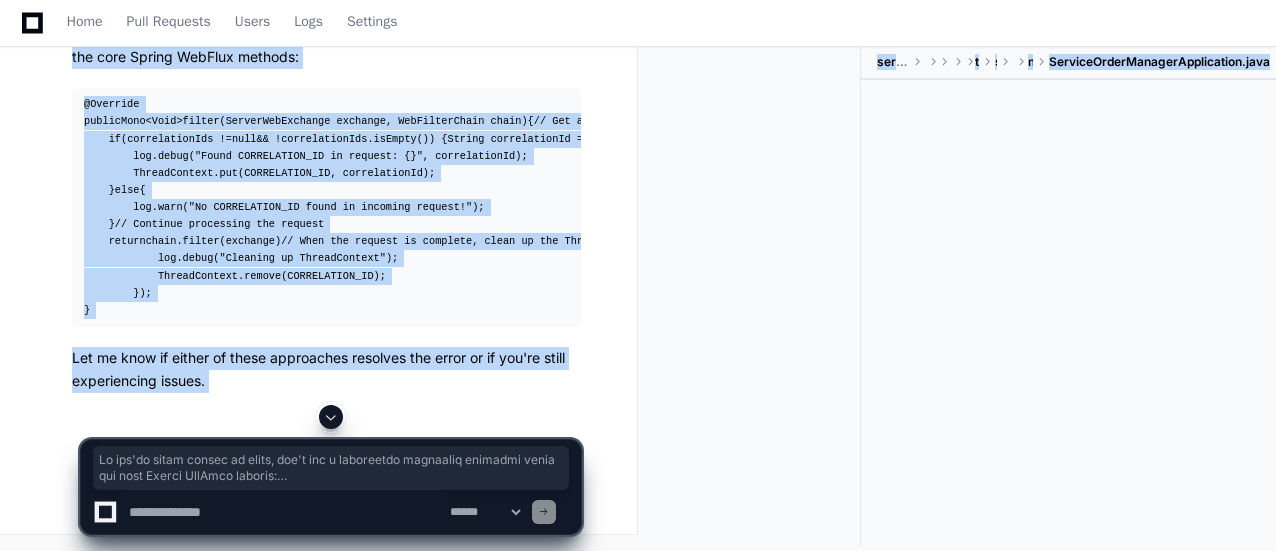 drag, startPoint x: 94, startPoint y: 267, endPoint x: 70, endPoint y: 433, distance: 167.72597 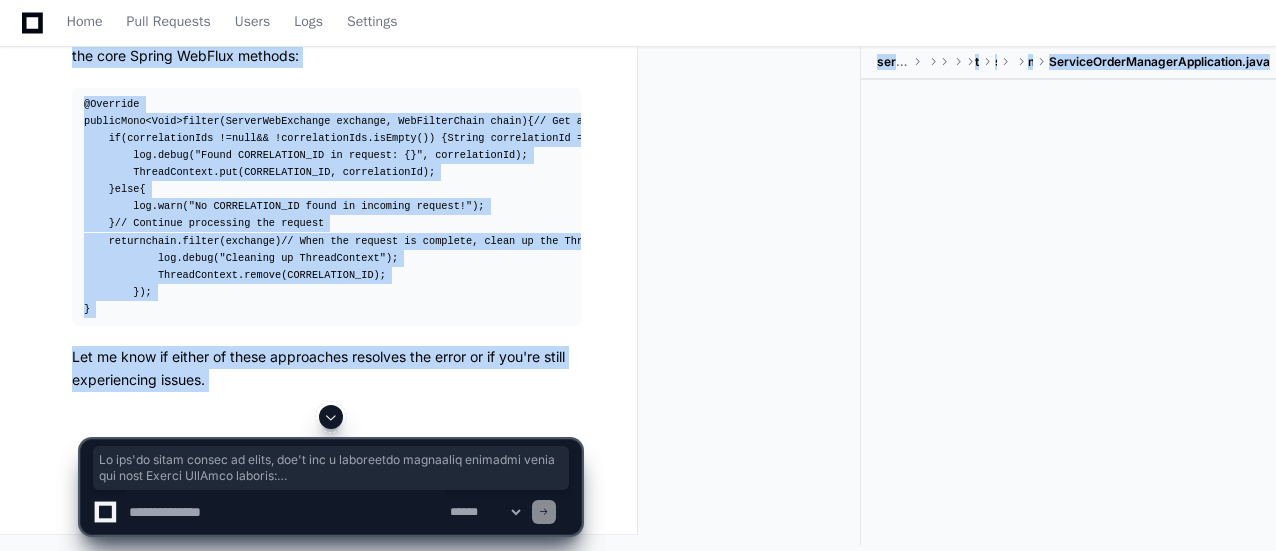 click 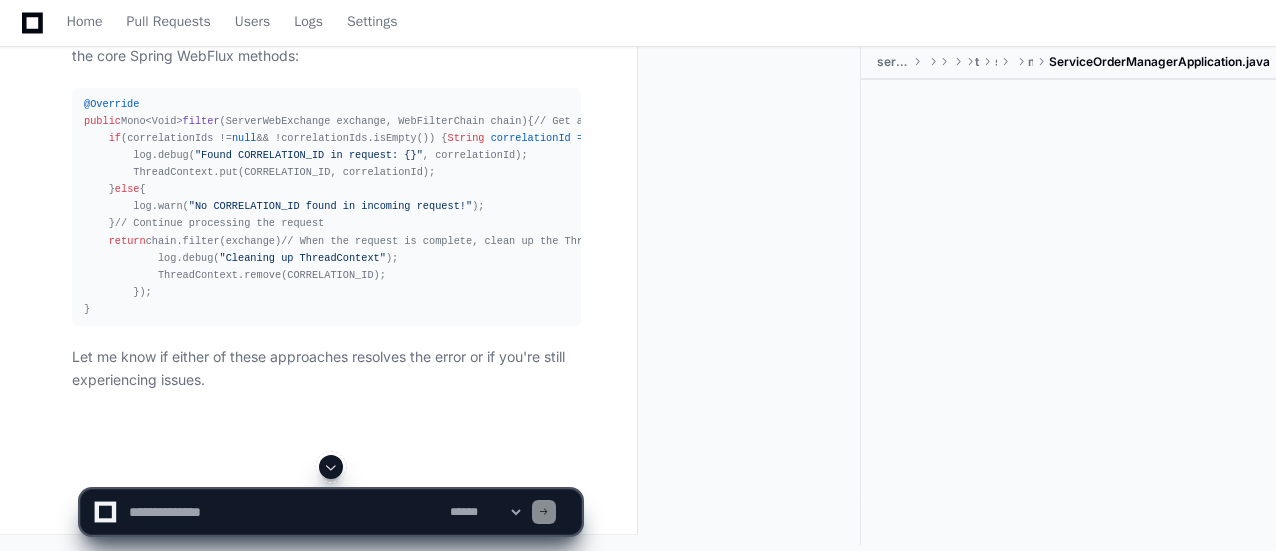 scroll, scrollTop: 86410, scrollLeft: 0, axis: vertical 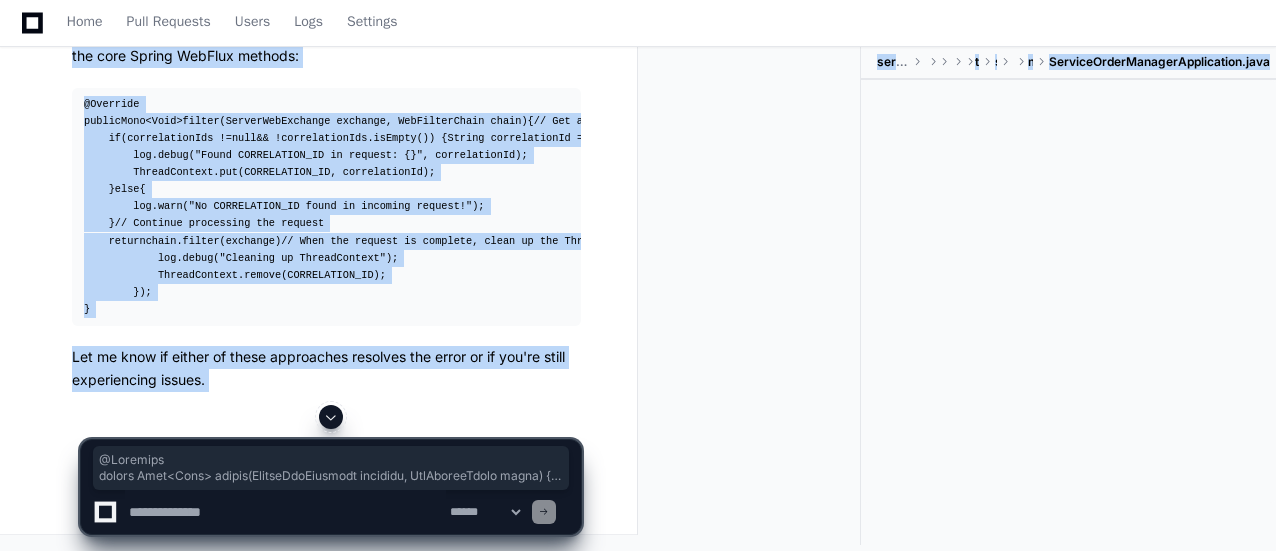 drag, startPoint x: 81, startPoint y: 58, endPoint x: 121, endPoint y: 426, distance: 370.16754 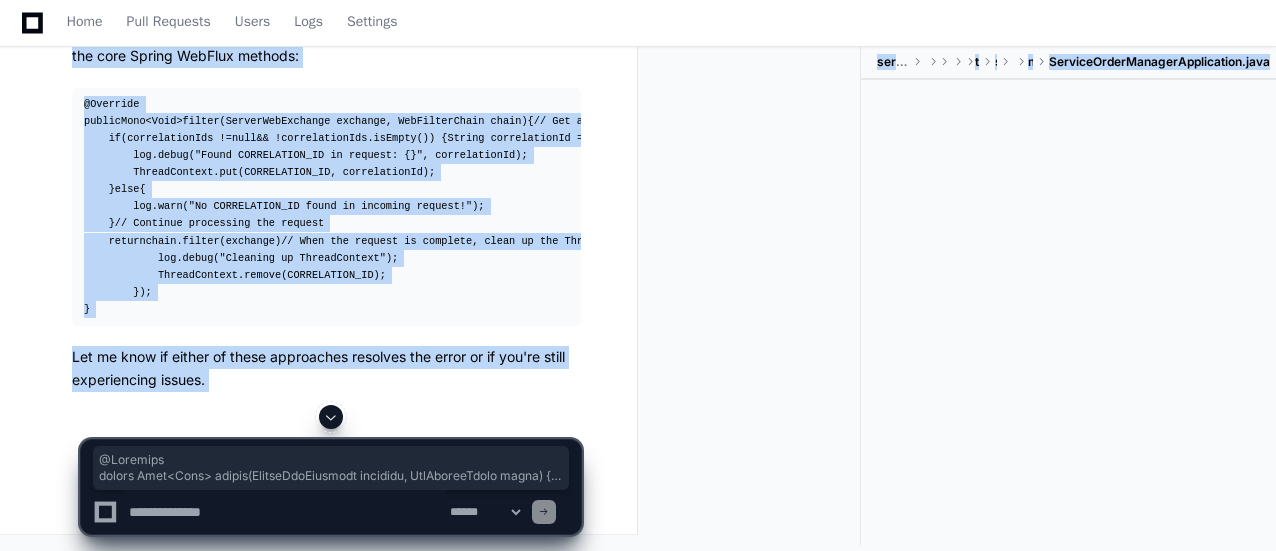 scroll, scrollTop: 86562, scrollLeft: 0, axis: vertical 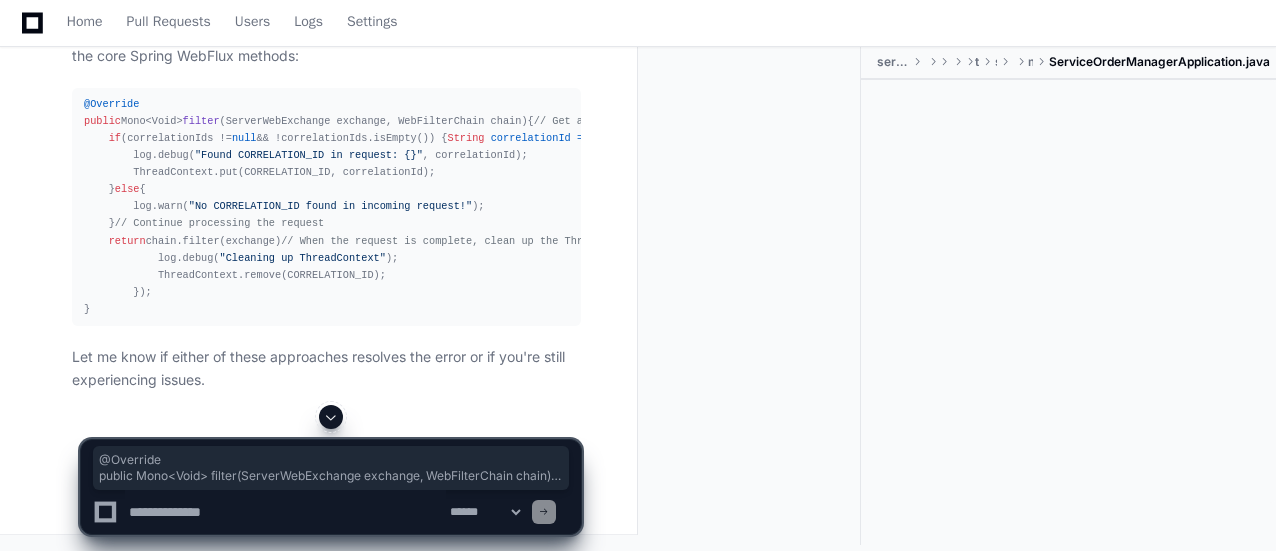 drag, startPoint x: 81, startPoint y: 71, endPoint x: 464, endPoint y: 375, distance: 488.98364 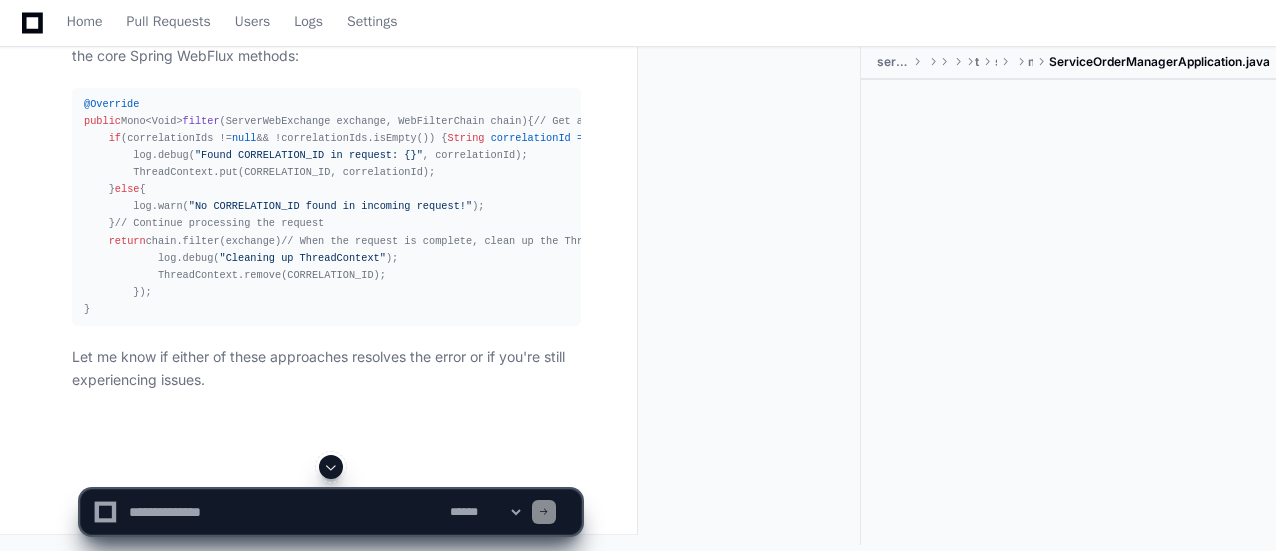 scroll, scrollTop: 86546, scrollLeft: 0, axis: vertical 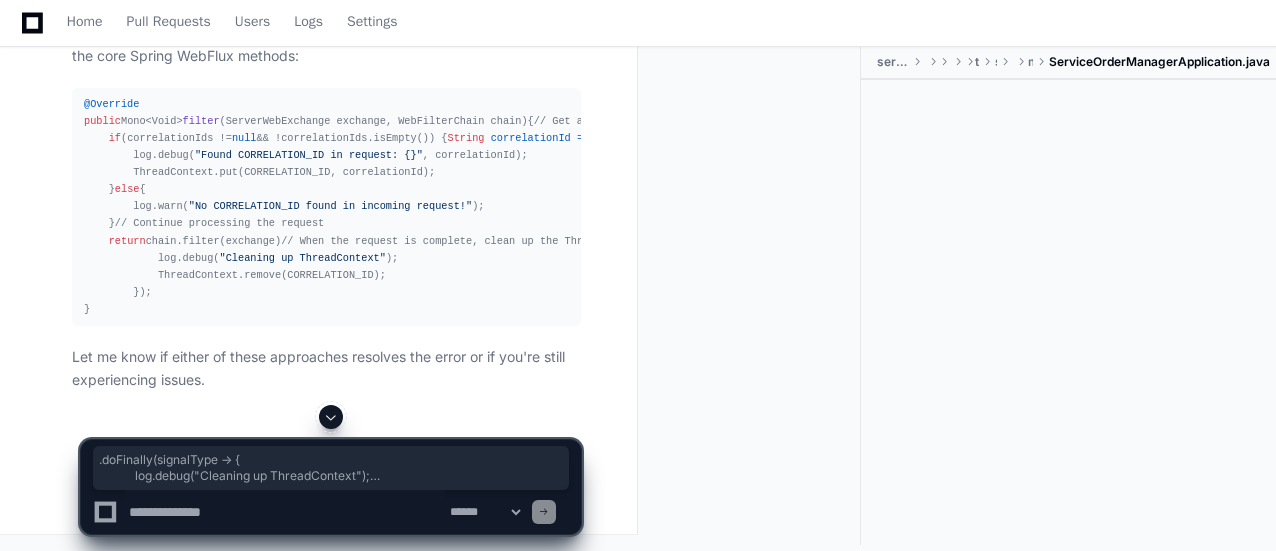 drag, startPoint x: 122, startPoint y: 242, endPoint x: 138, endPoint y: 318, distance: 77.665955 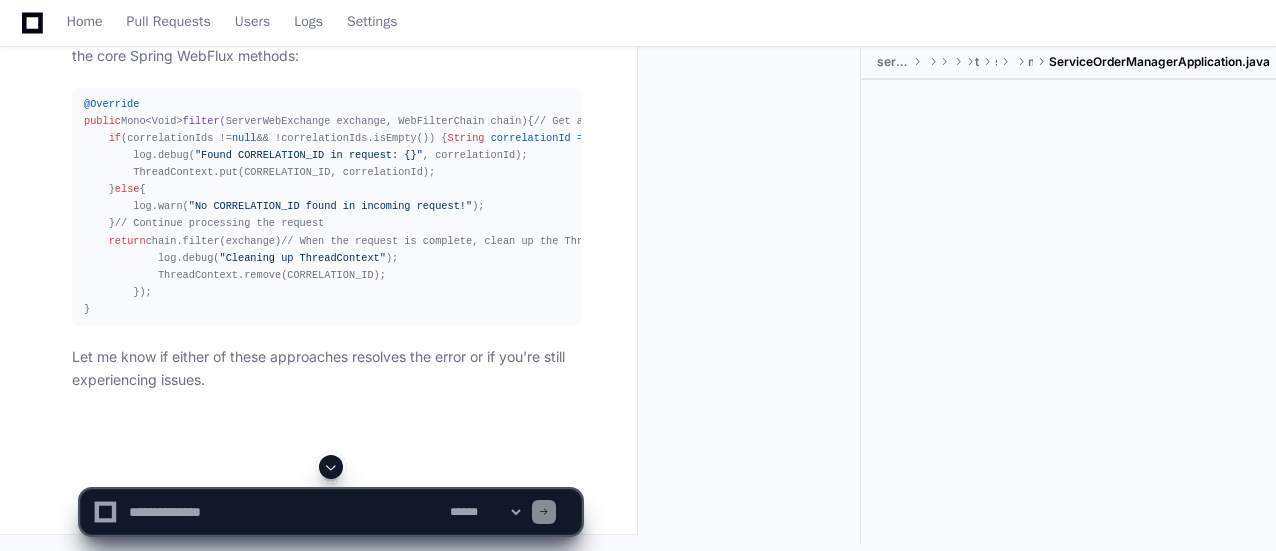 scroll, scrollTop: 86886, scrollLeft: 0, axis: vertical 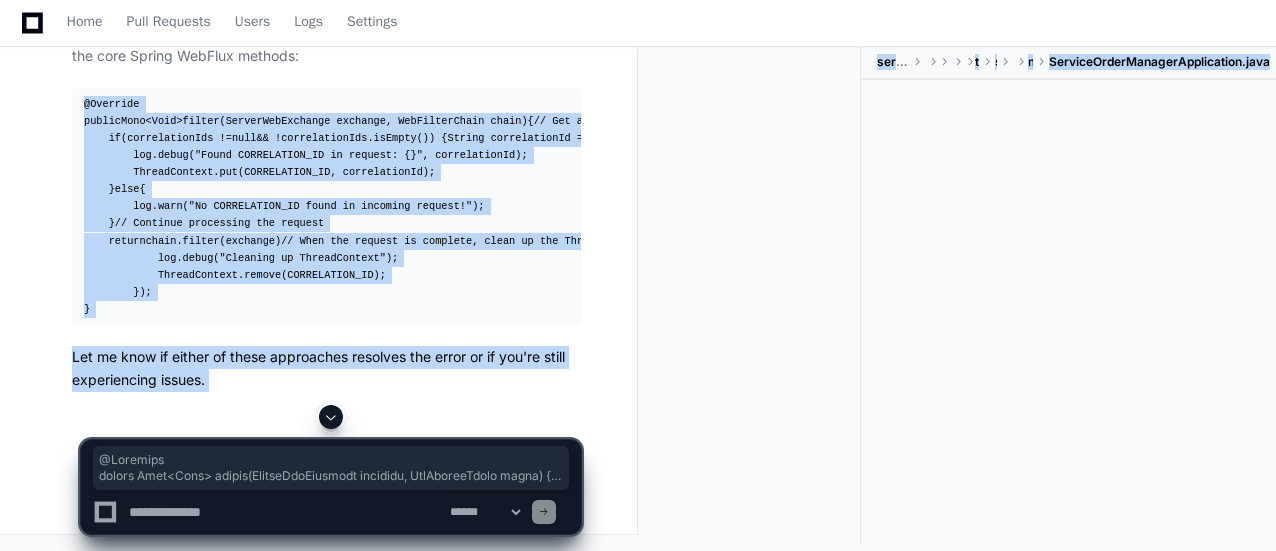 drag, startPoint x: 80, startPoint y: 95, endPoint x: 136, endPoint y: 433, distance: 342.60764 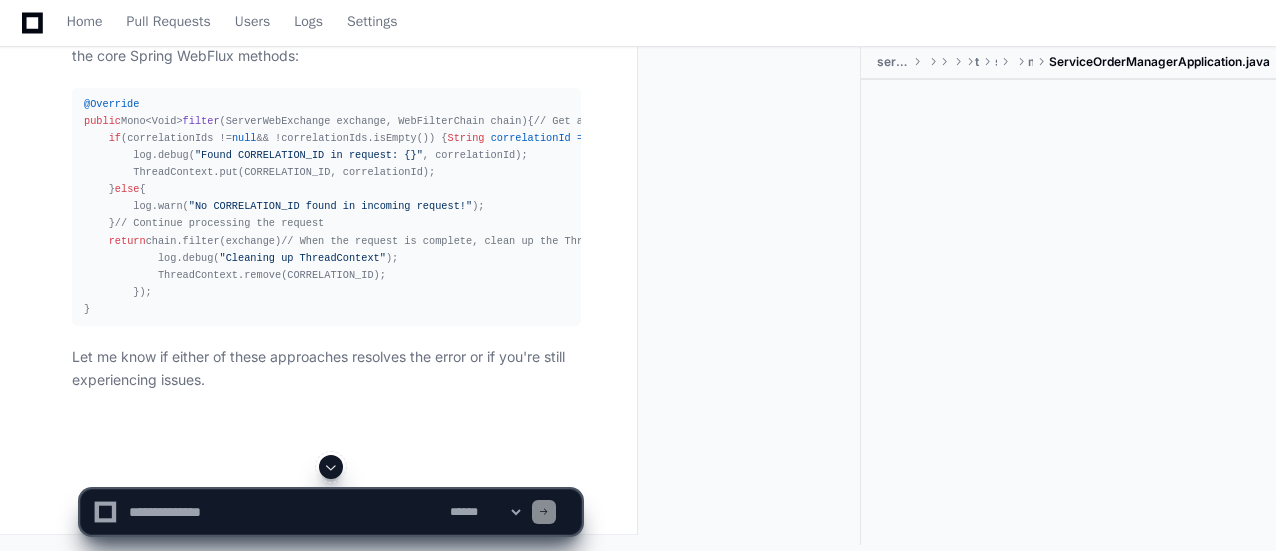 scroll, scrollTop: 86893, scrollLeft: 0, axis: vertical 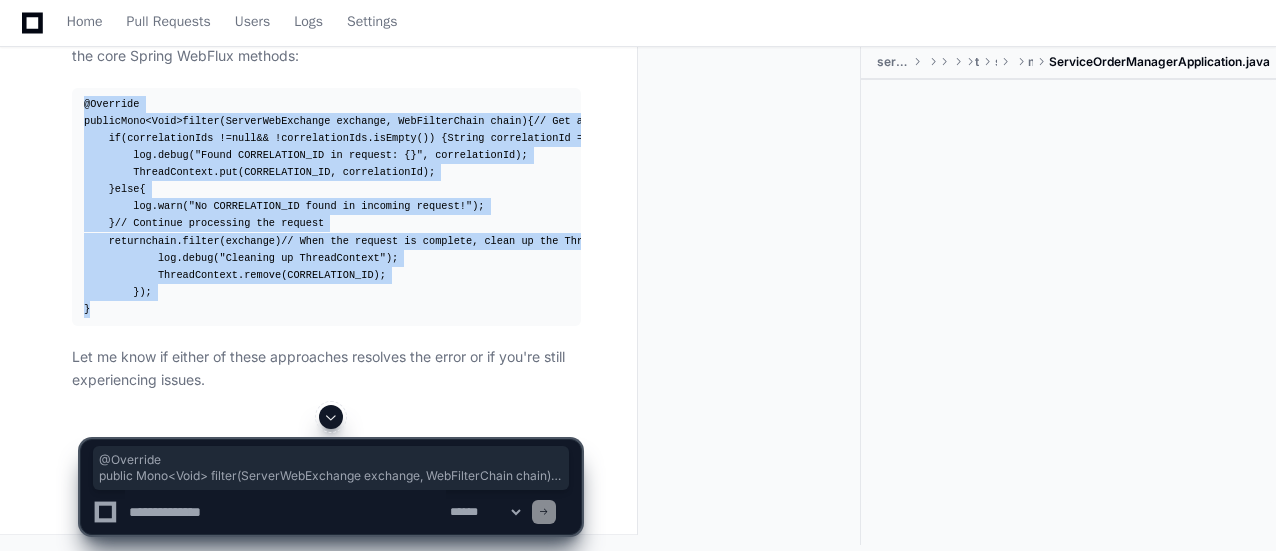 drag, startPoint x: 96, startPoint y: 455, endPoint x: 78, endPoint y: 93, distance: 362.44724 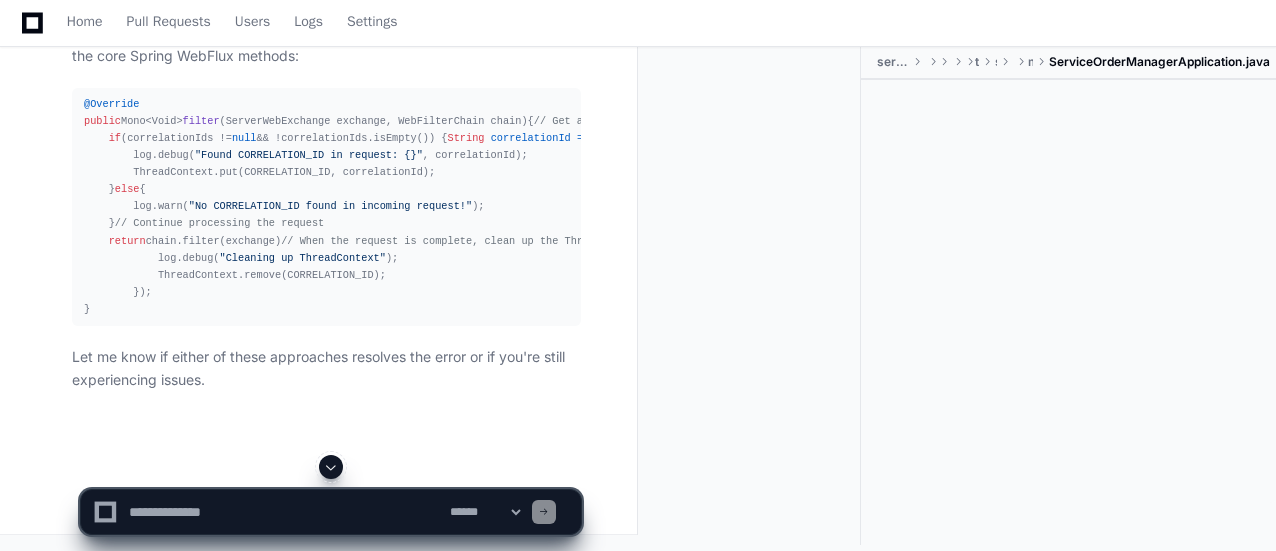scroll, scrollTop: 87029, scrollLeft: 0, axis: vertical 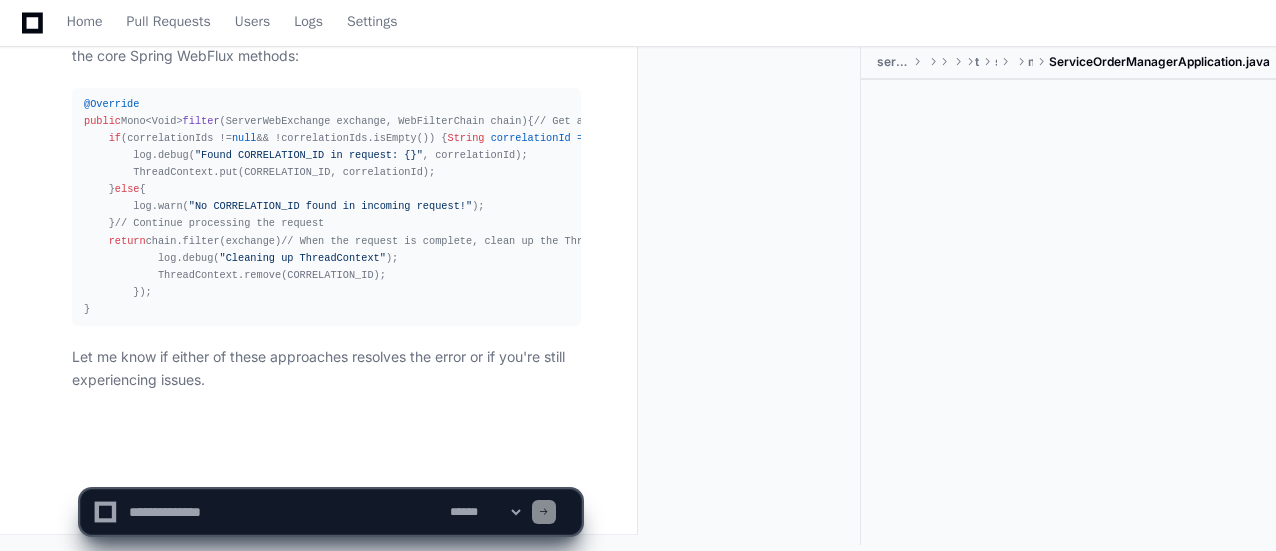 click on "**********" 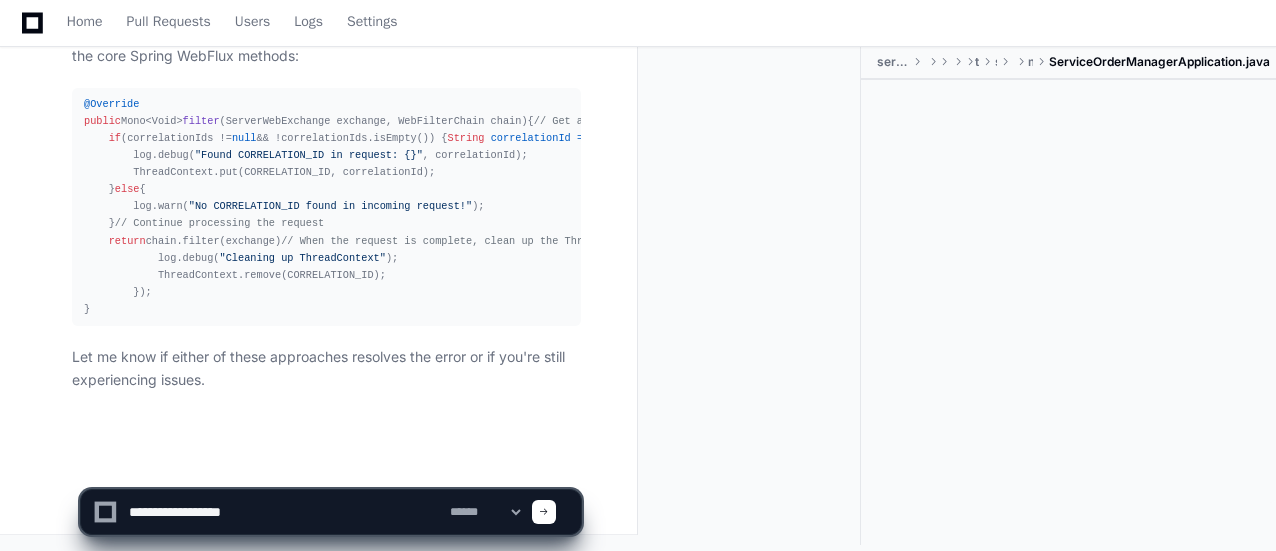 type on "**********" 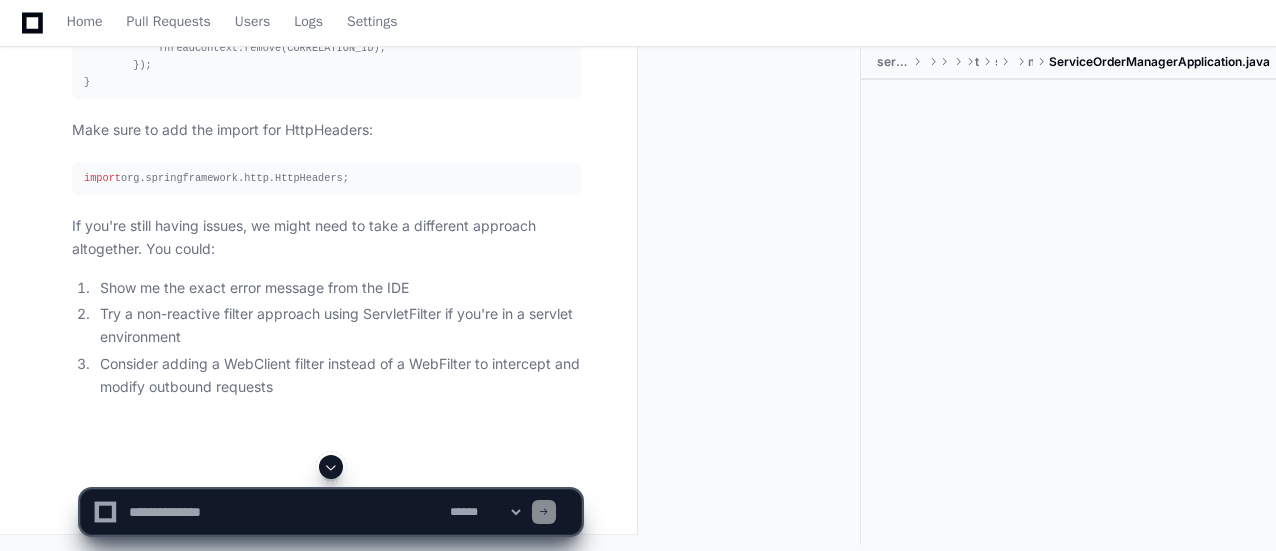 scroll, scrollTop: 87680, scrollLeft: 0, axis: vertical 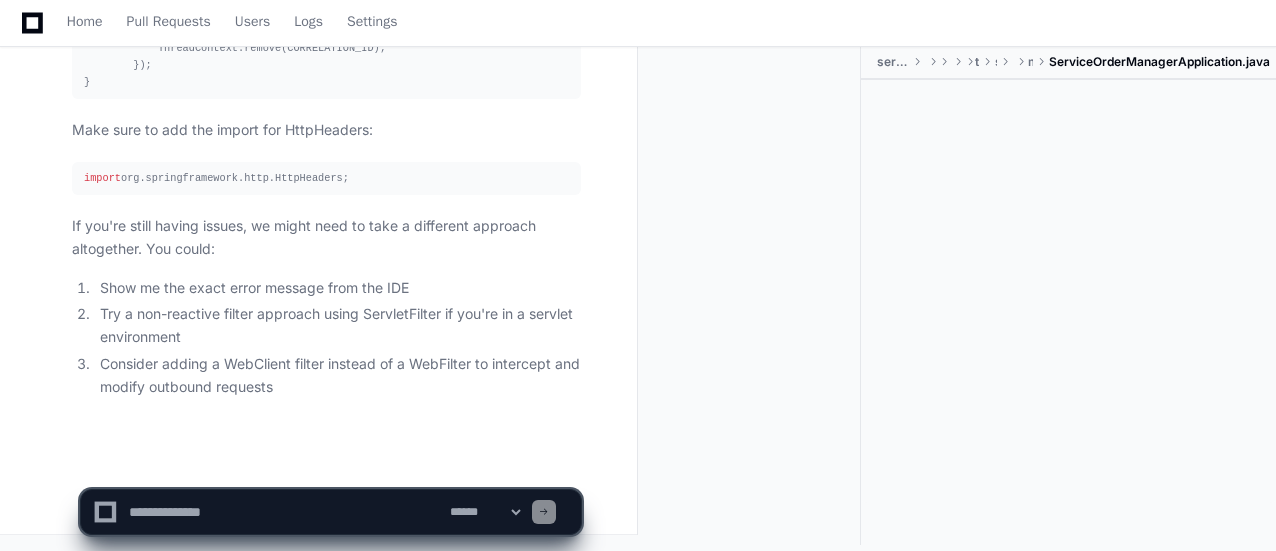 click 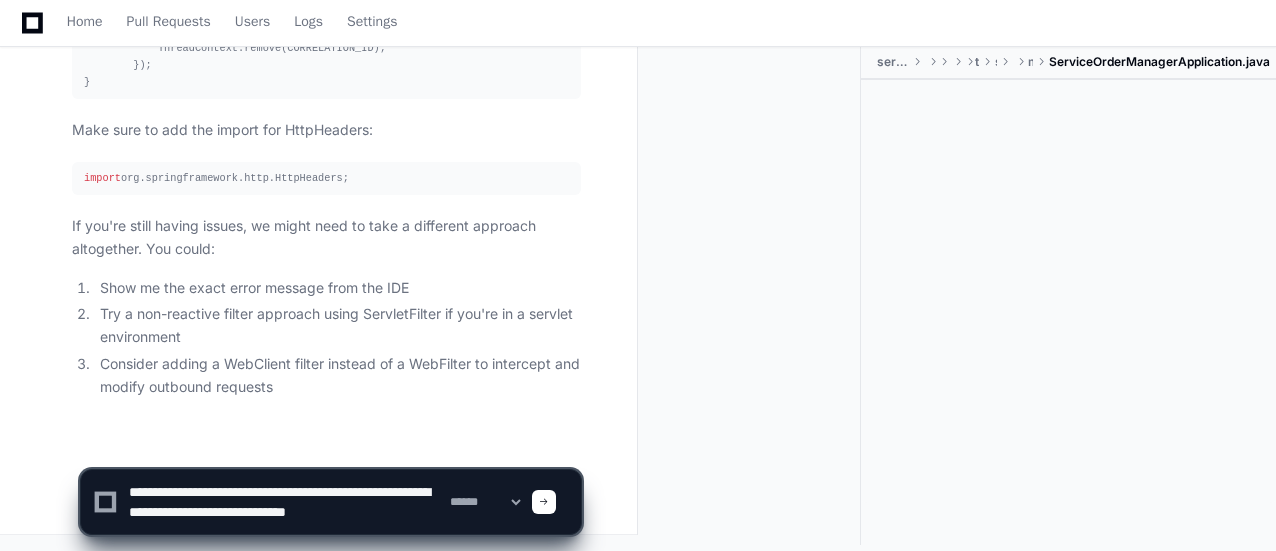 scroll, scrollTop: 6, scrollLeft: 0, axis: vertical 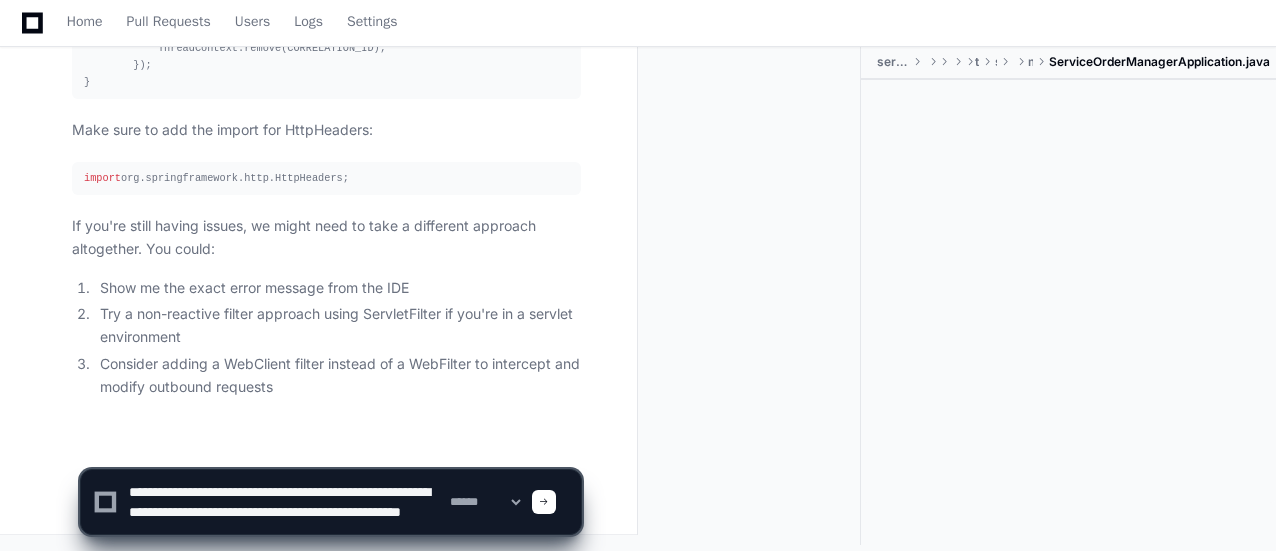 type on "**********" 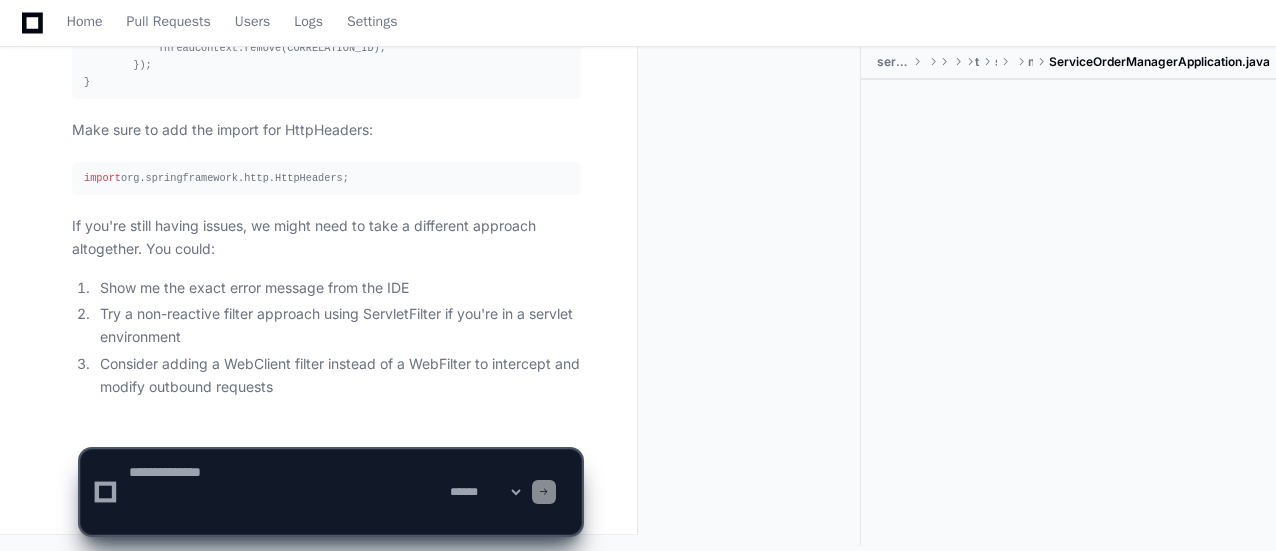 scroll, scrollTop: 0, scrollLeft: 0, axis: both 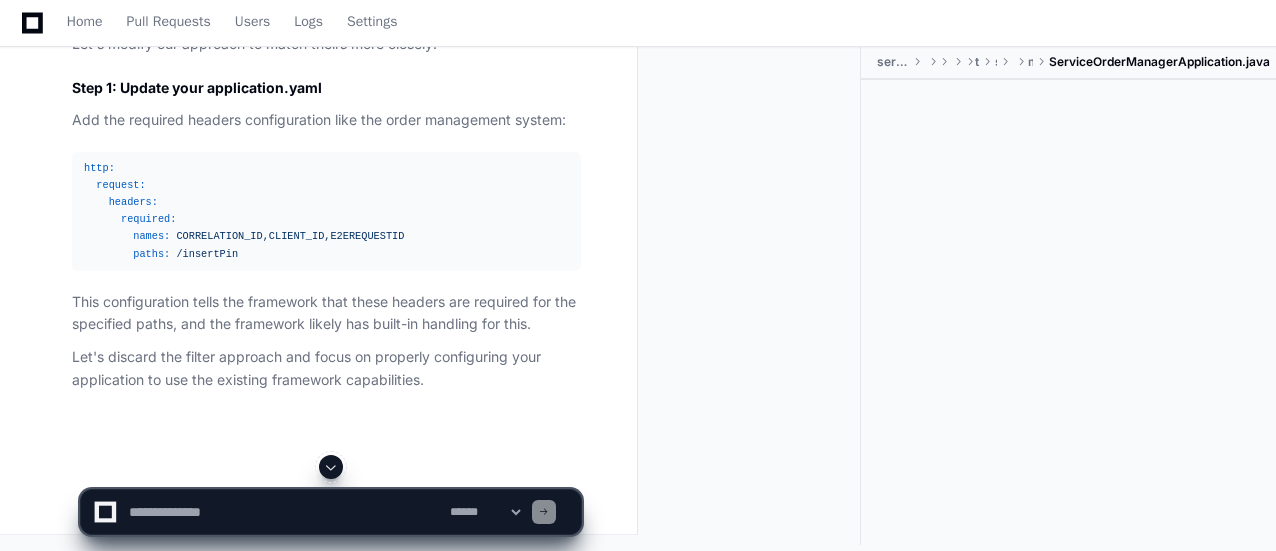 click on "http:" 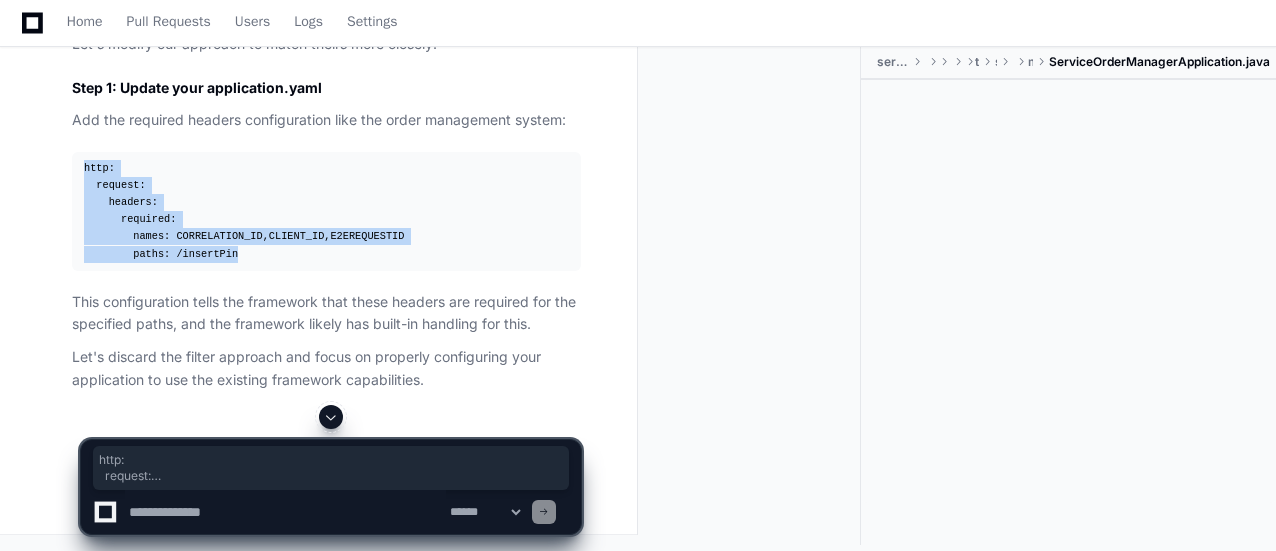 drag, startPoint x: 79, startPoint y: 180, endPoint x: 230, endPoint y: 285, distance: 183.91846 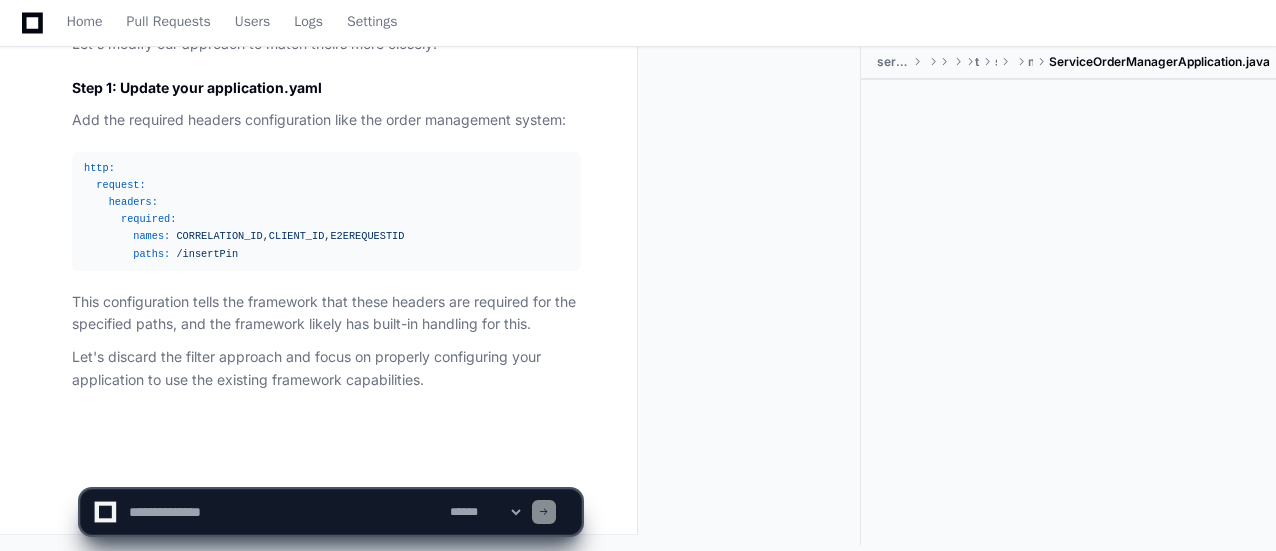 click on "Brief Greeting  Created by  @ [PERSON_NAME].yama  12 hours ago   Share
[PERSON_NAME].yama 16 hours ago hii
PlayerZero 16 hours ago Thinking  The user has sent a simple greeting "hii". This is a very general message that doesn't contain any specific request about the codebase or any particular task. I don't need to use any tools for this.
I should respond with a friendly greeting and introduce myself, explaining how I can help them with the codebase they have access to. I'll also briefly mention the types of tasks I can assist with related to their repositories.  Hi there! I'm PlayerZero, an AI assistant ready to help you explore and understand your codebase.
I can see you have access to a large collection of Tracfone repositories covering various systems like:
Billing management services
Customer management systems
Order management
Payment processing
Resource management
Service qualification
Catalog management
And many more
16 hours ago" 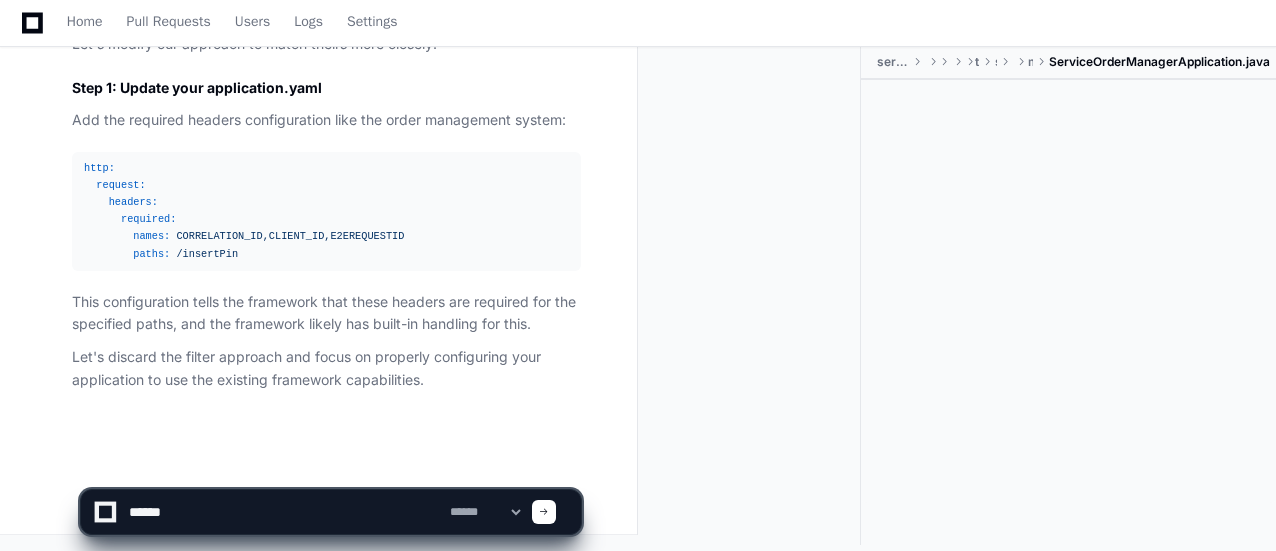 type on "*******" 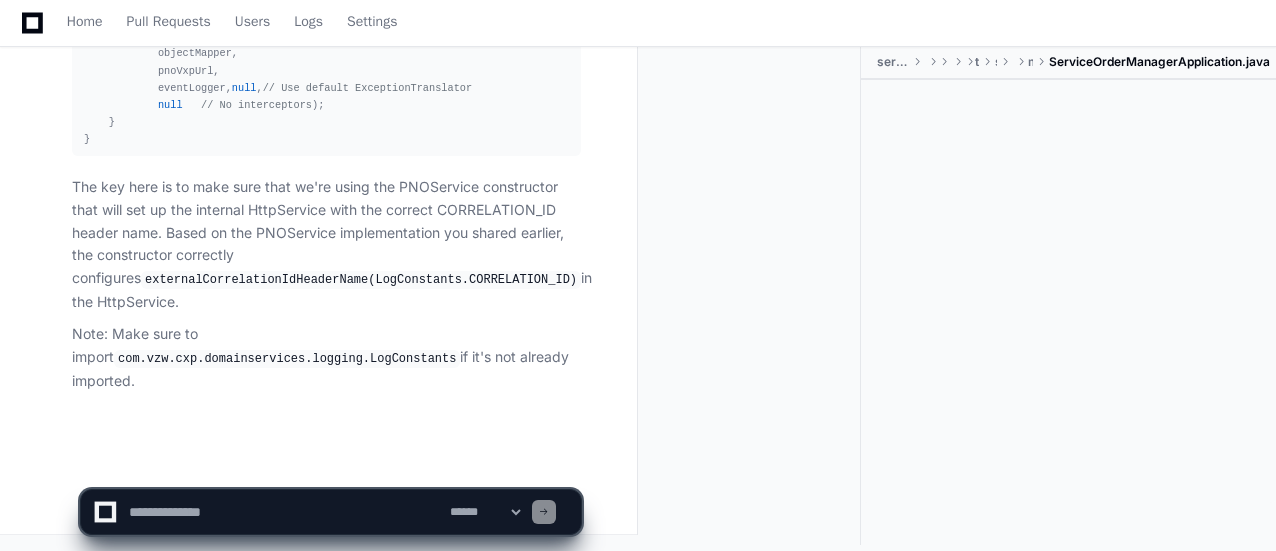 scroll, scrollTop: 90582, scrollLeft: 0, axis: vertical 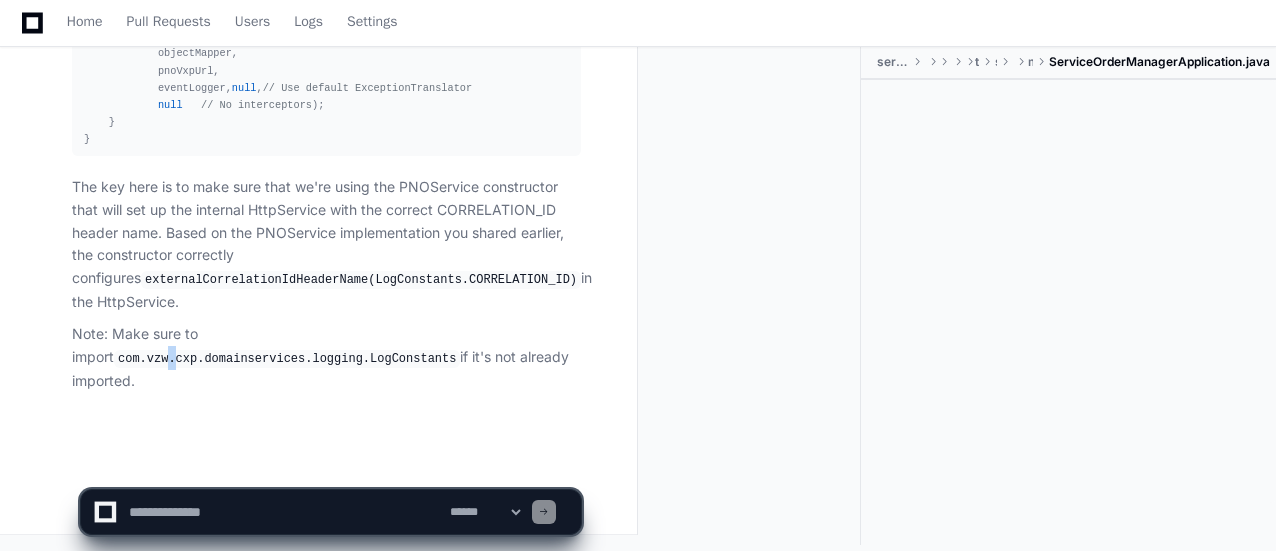 click on "com.vzw.cxp.domainservices.logging.LogConstants" 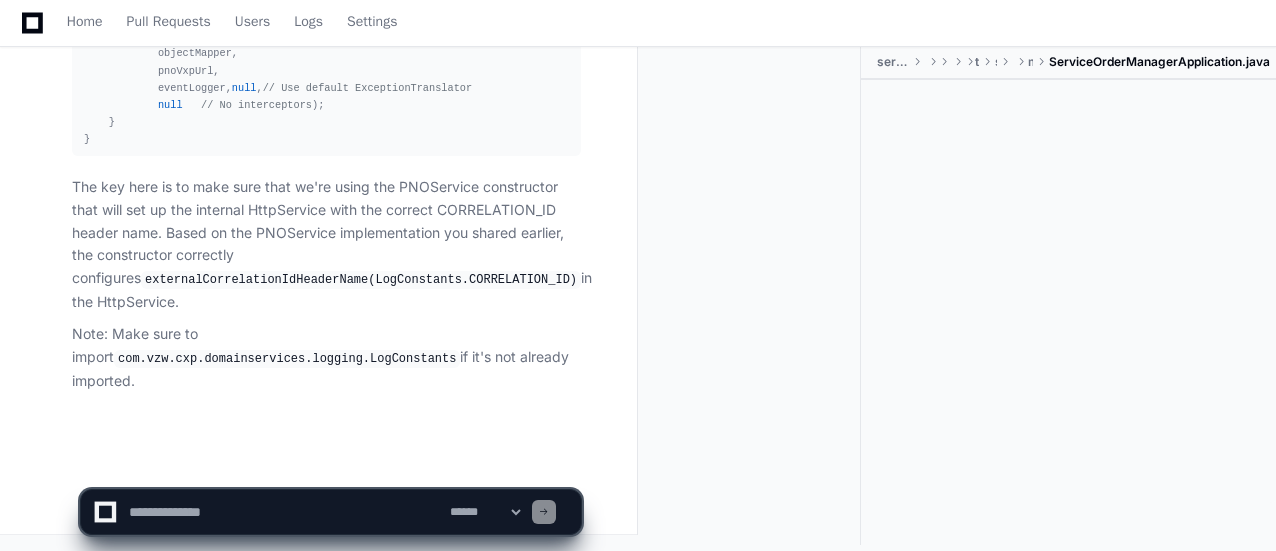 click on "com.vzw.cxp.domainservices.logging.LogConstants" 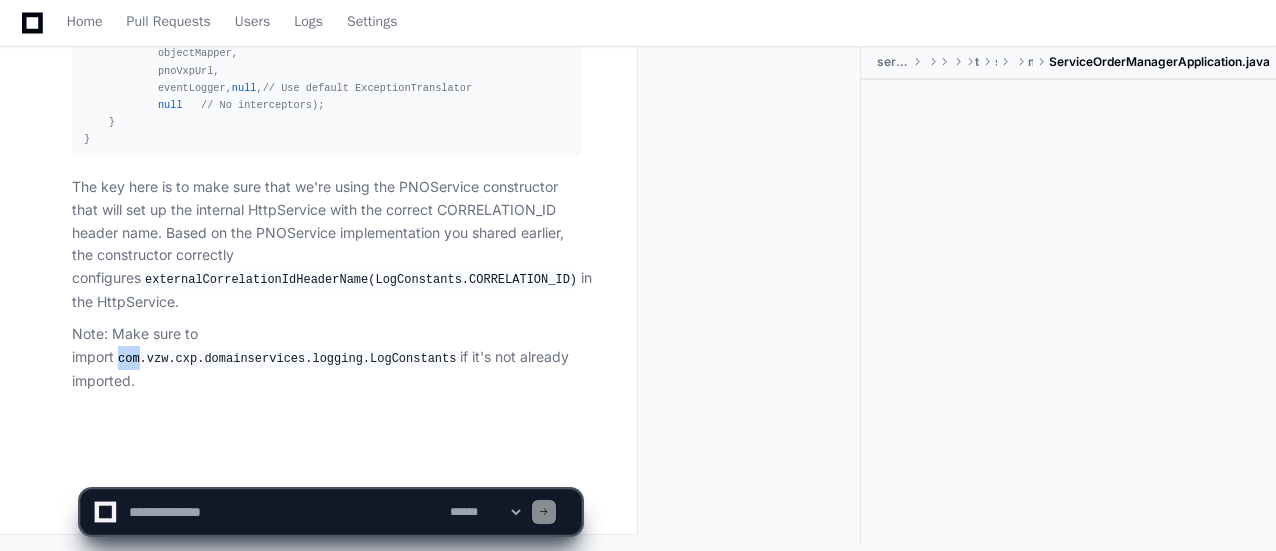 click on "com.vzw.cxp.domainservices.logging.LogConstants" 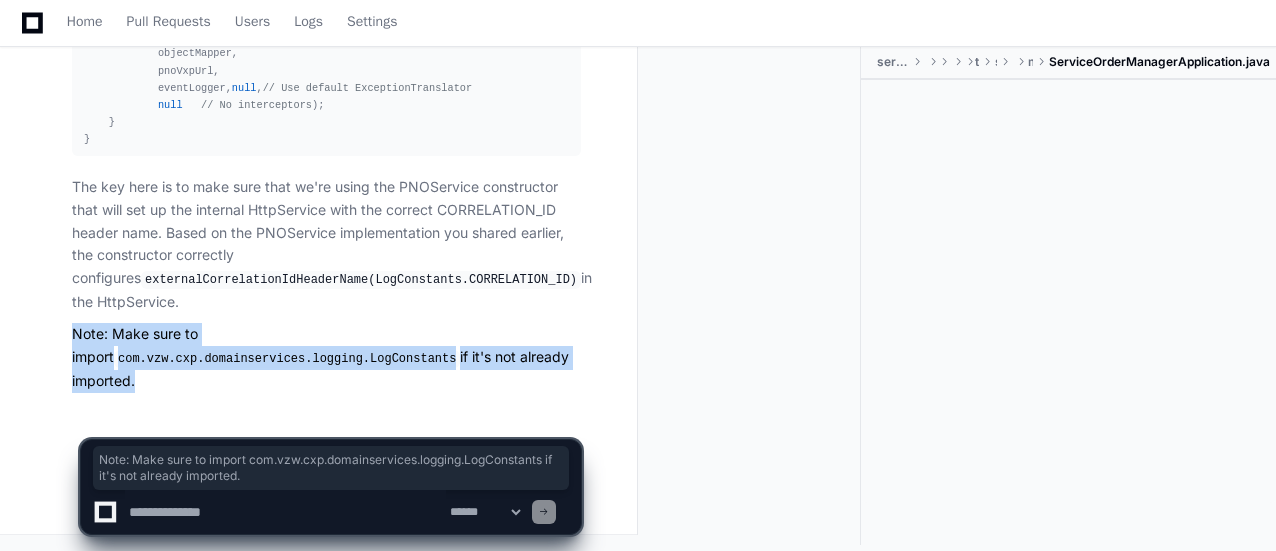 click on "com.vzw.cxp.domainservices.logging.LogConstants" 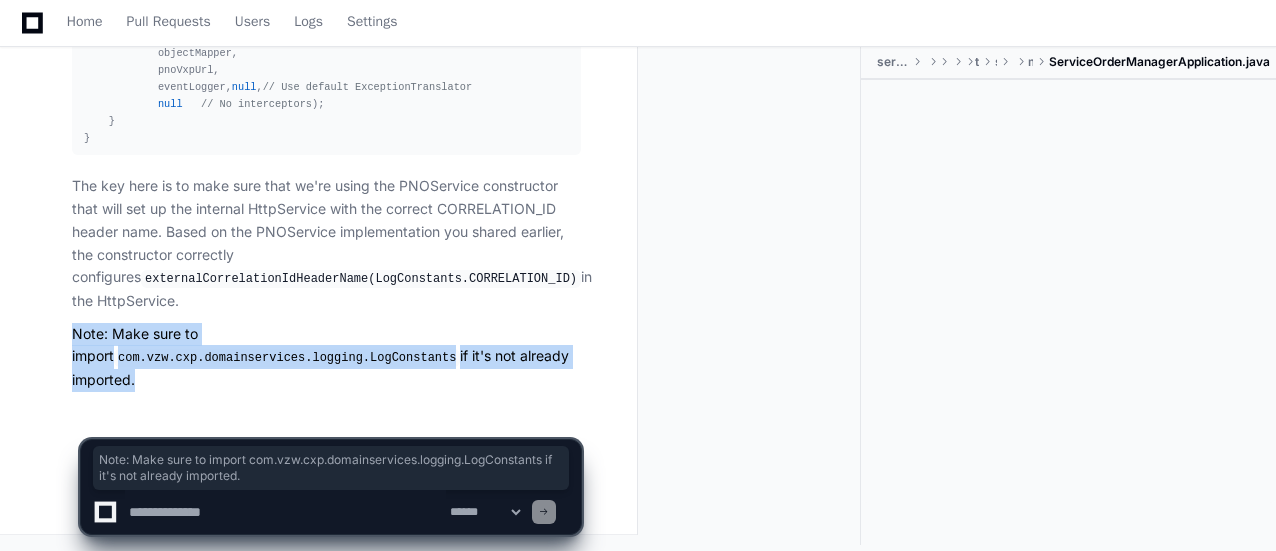 click on "Note: Make sure to import  com.vzw.cxp.domainservices.logging.LogConstants  if it's not already imported." 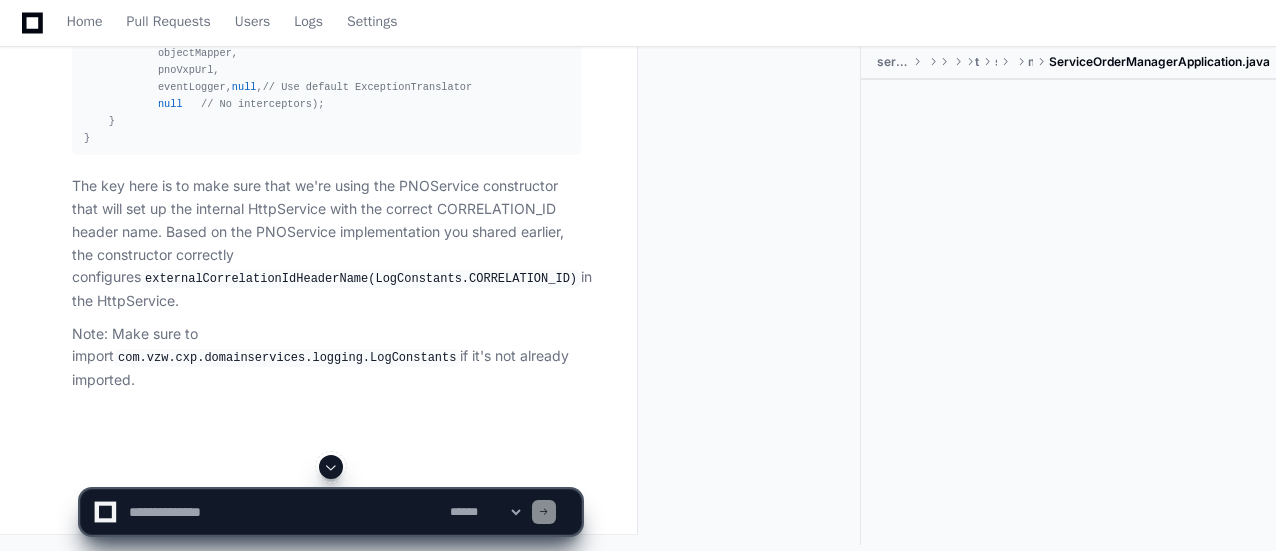 scroll, scrollTop: 89870, scrollLeft: 0, axis: vertical 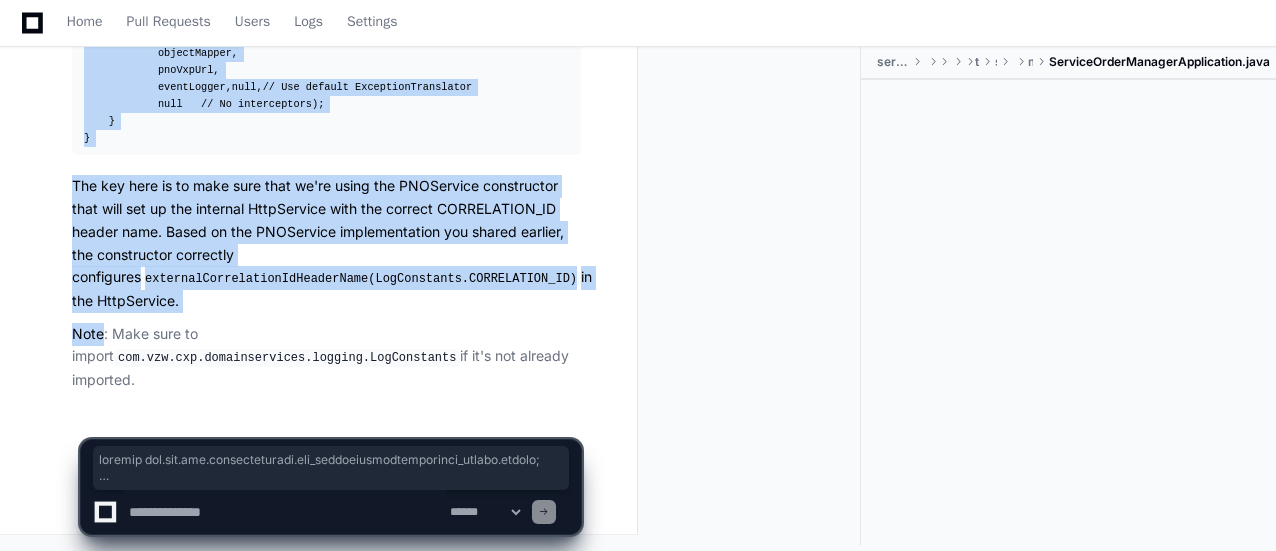 drag, startPoint x: 78, startPoint y: 213, endPoint x: 112, endPoint y: 159, distance: 63.812225 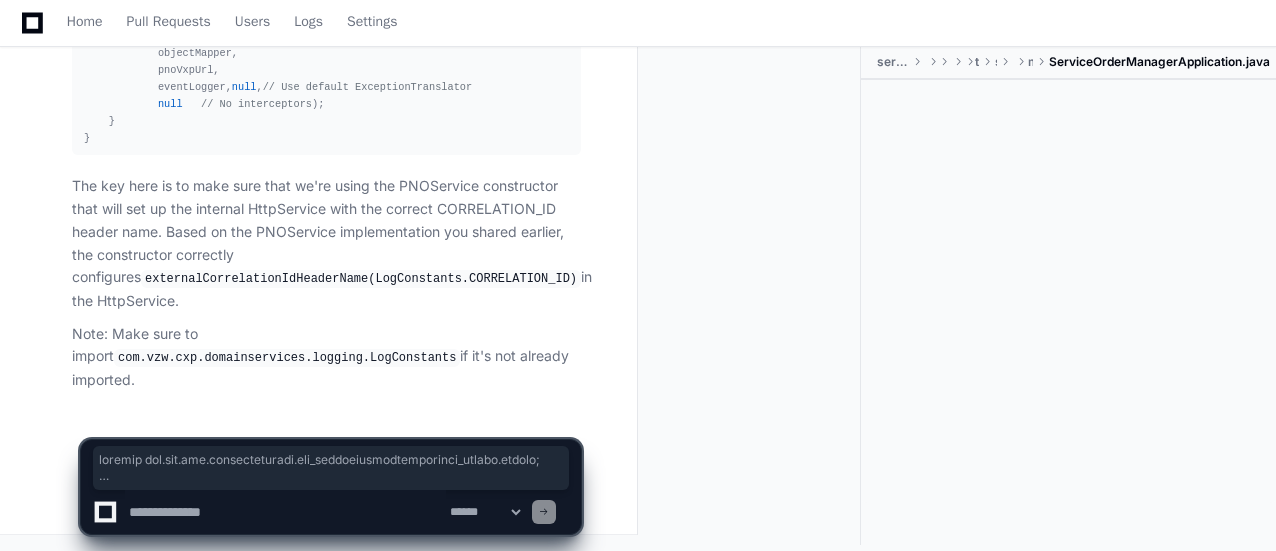 click 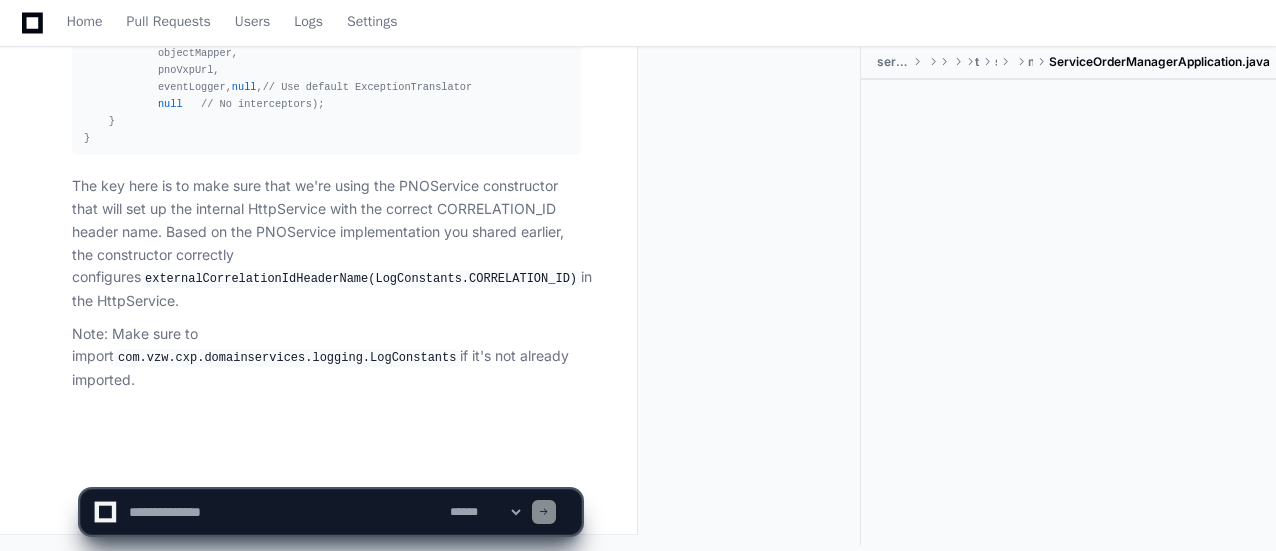click 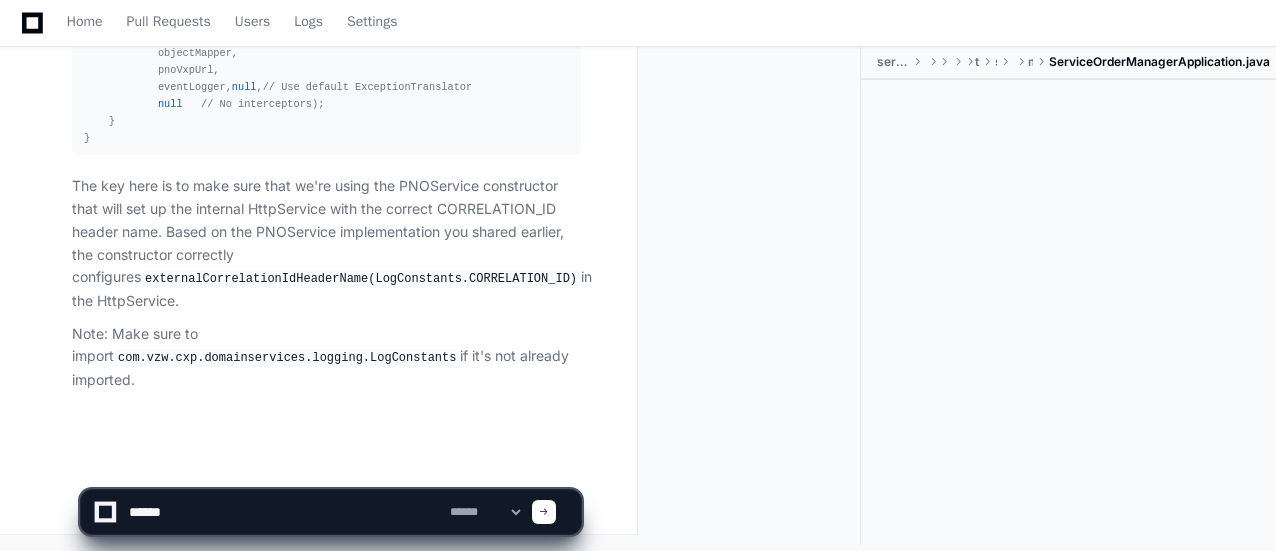 type on "*******" 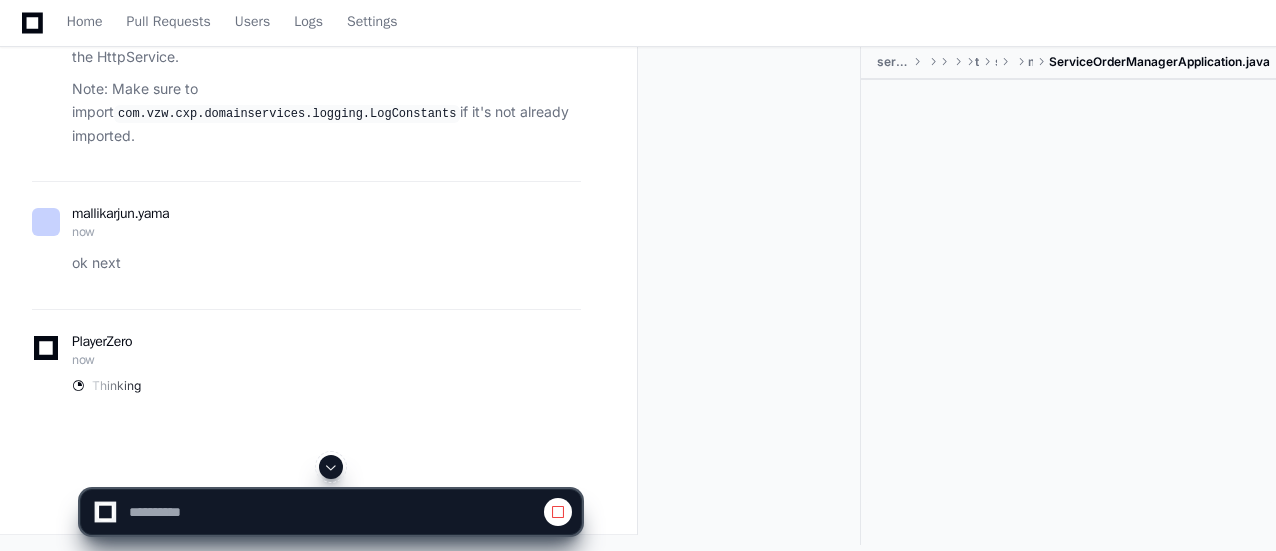 scroll, scrollTop: 90826, scrollLeft: 0, axis: vertical 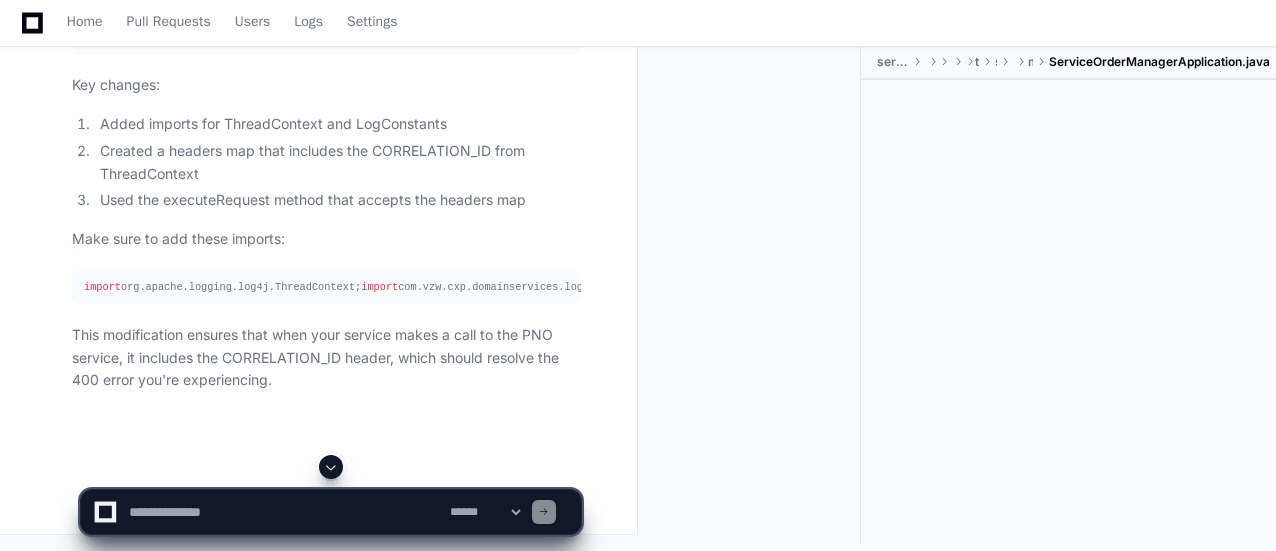 click on "[PERSON_NAME].yama a few seconds ago" 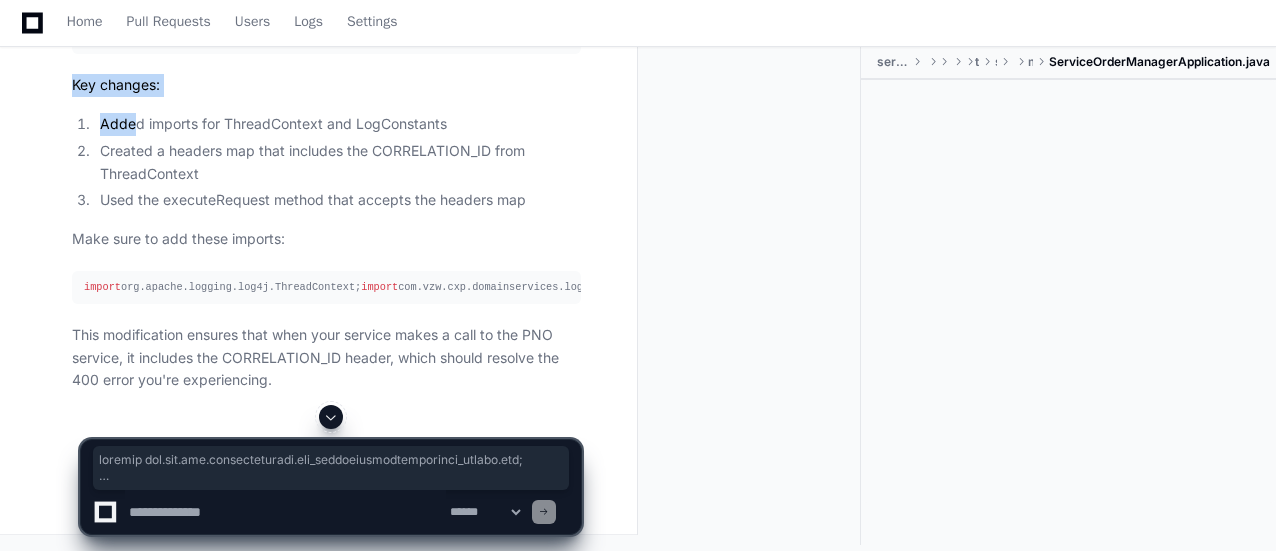 scroll, scrollTop: 92266, scrollLeft: 0, axis: vertical 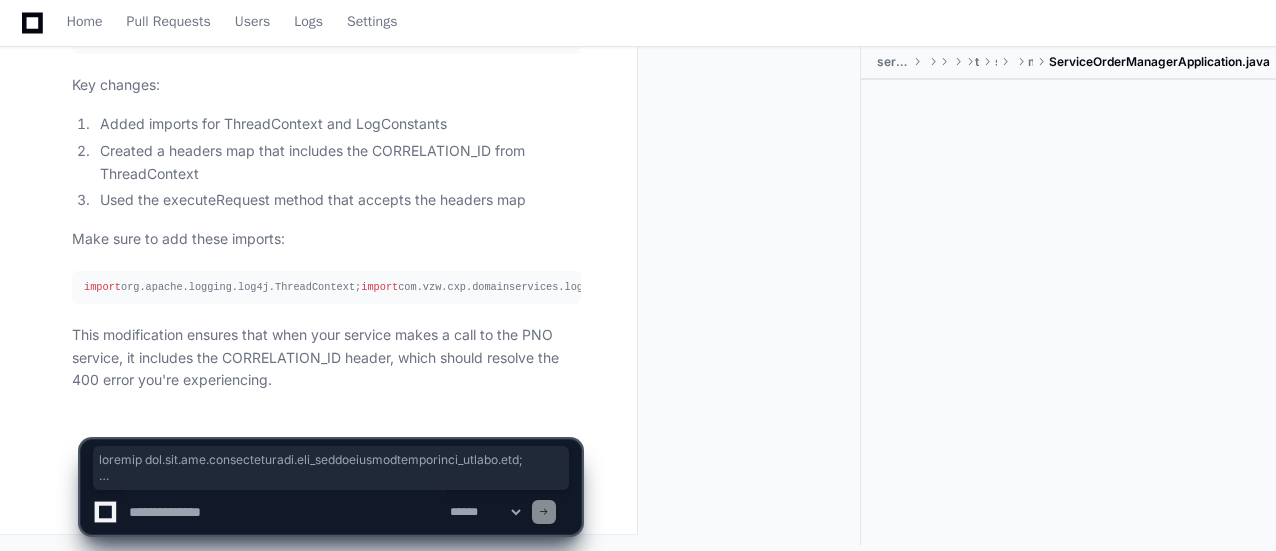 drag, startPoint x: 82, startPoint y: 131, endPoint x: 56, endPoint y: 51, distance: 84.118965 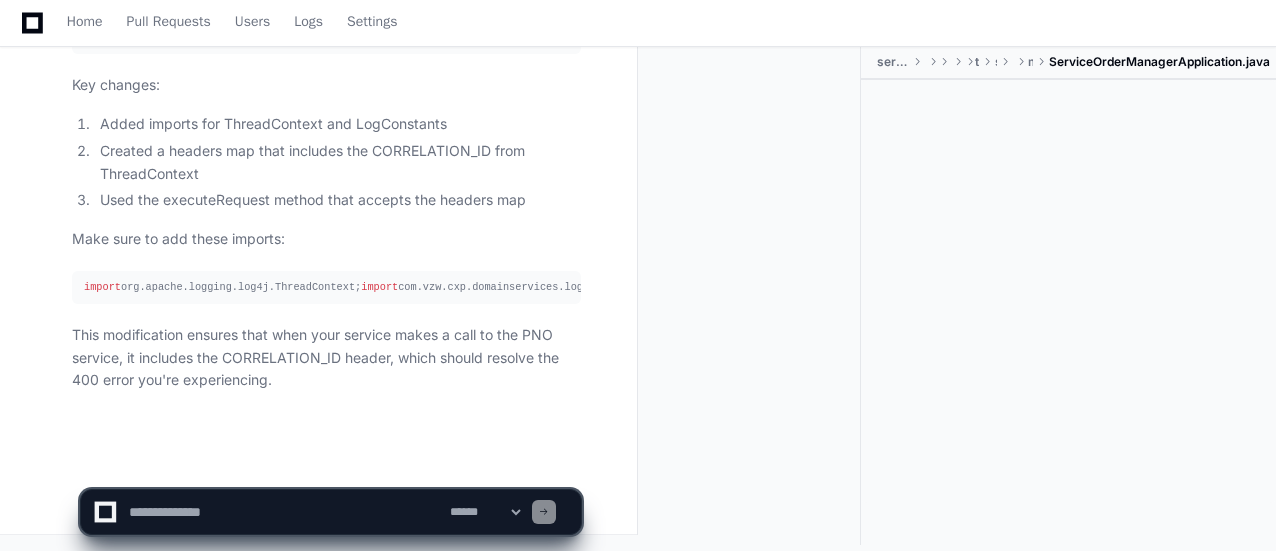 click 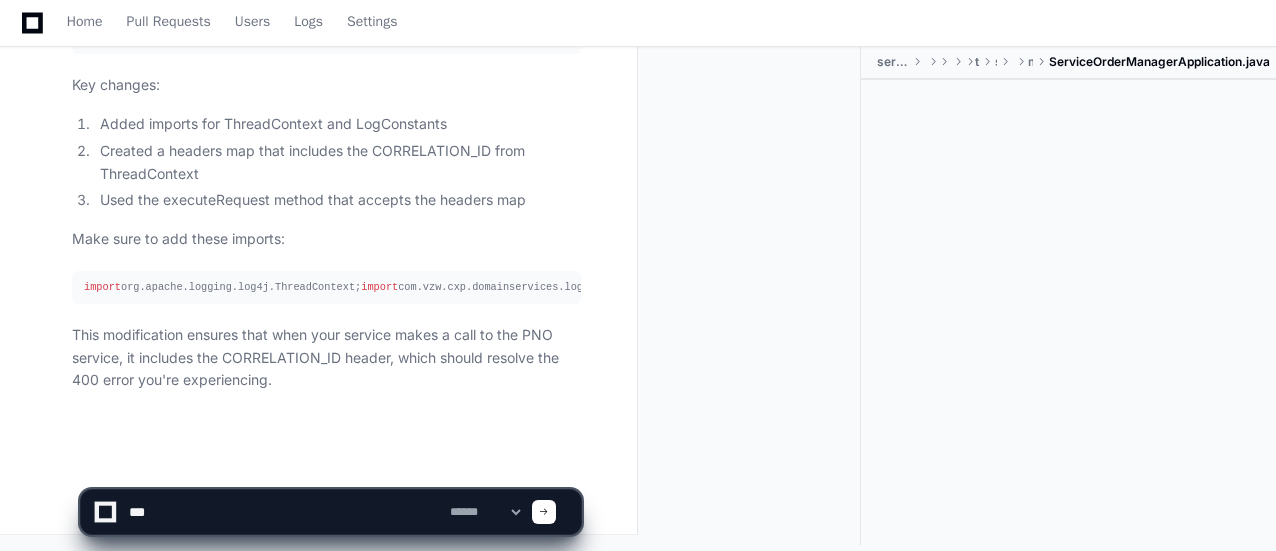type on "****" 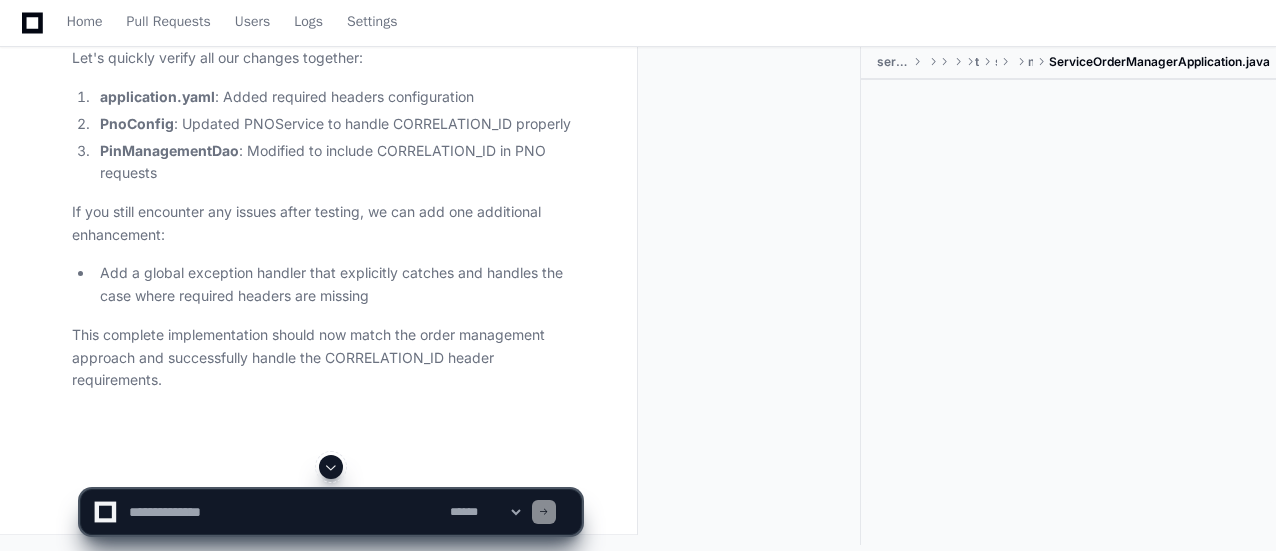 scroll, scrollTop: 93354, scrollLeft: 0, axis: vertical 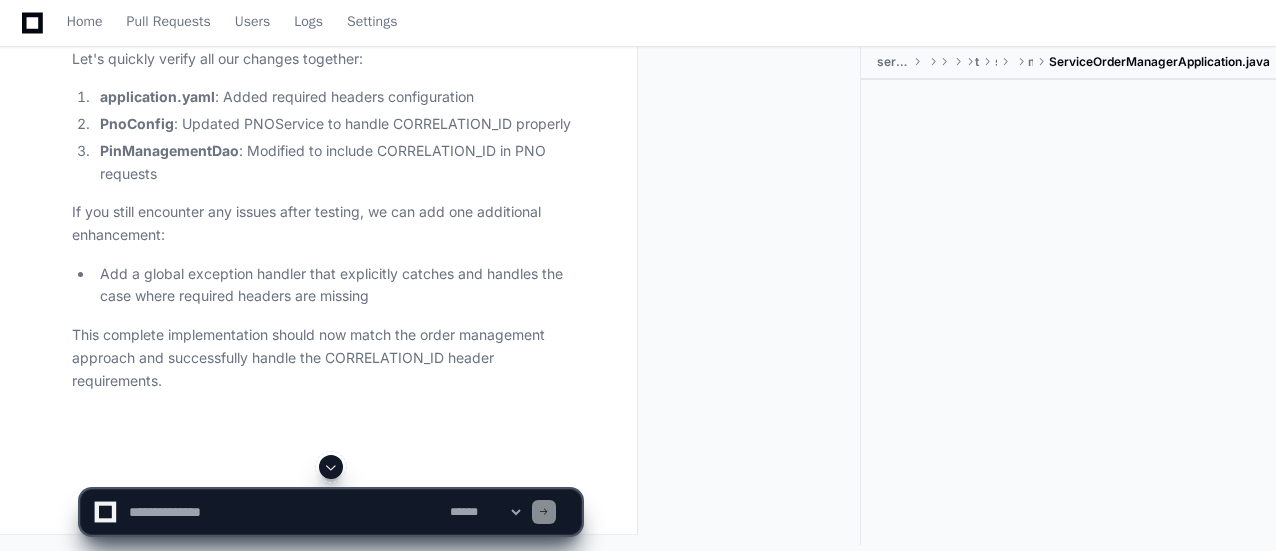 click 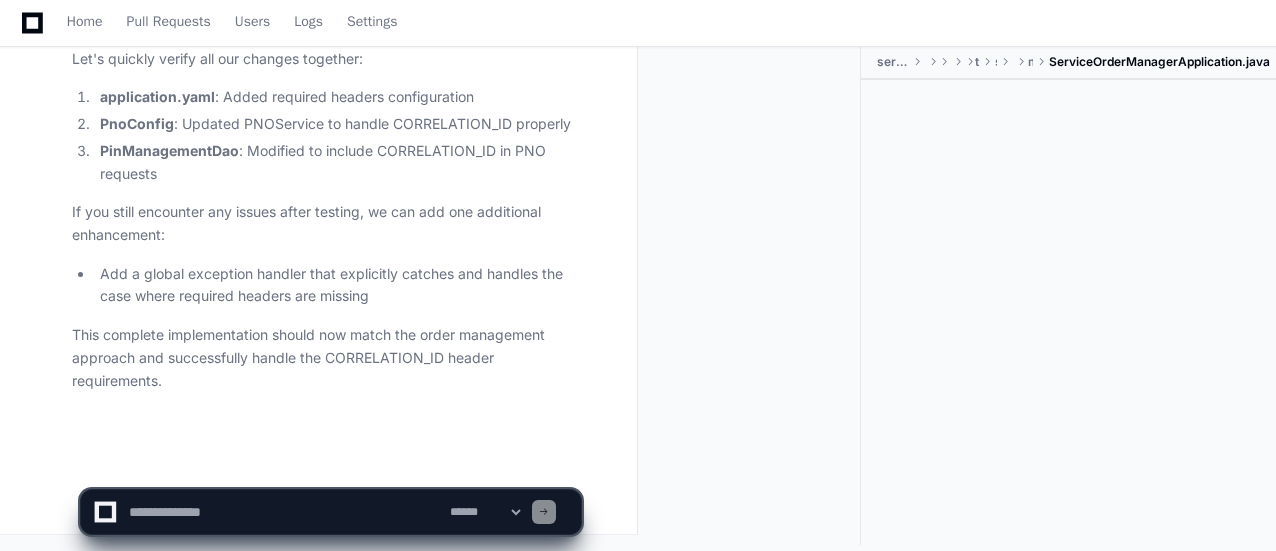 scroll, scrollTop: 93557, scrollLeft: 0, axis: vertical 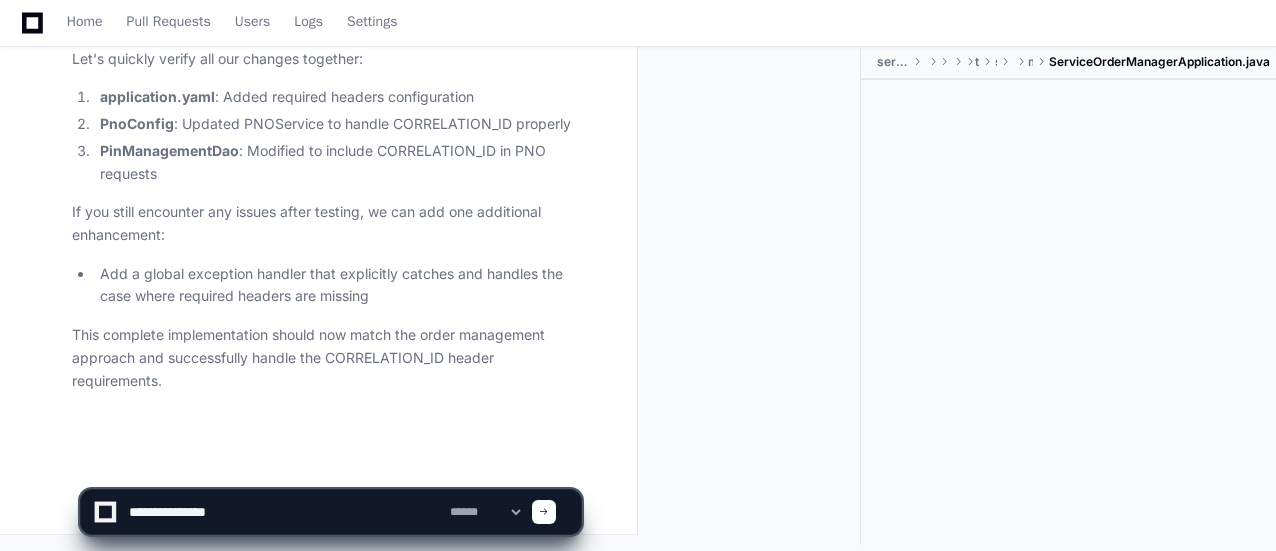 type on "**********" 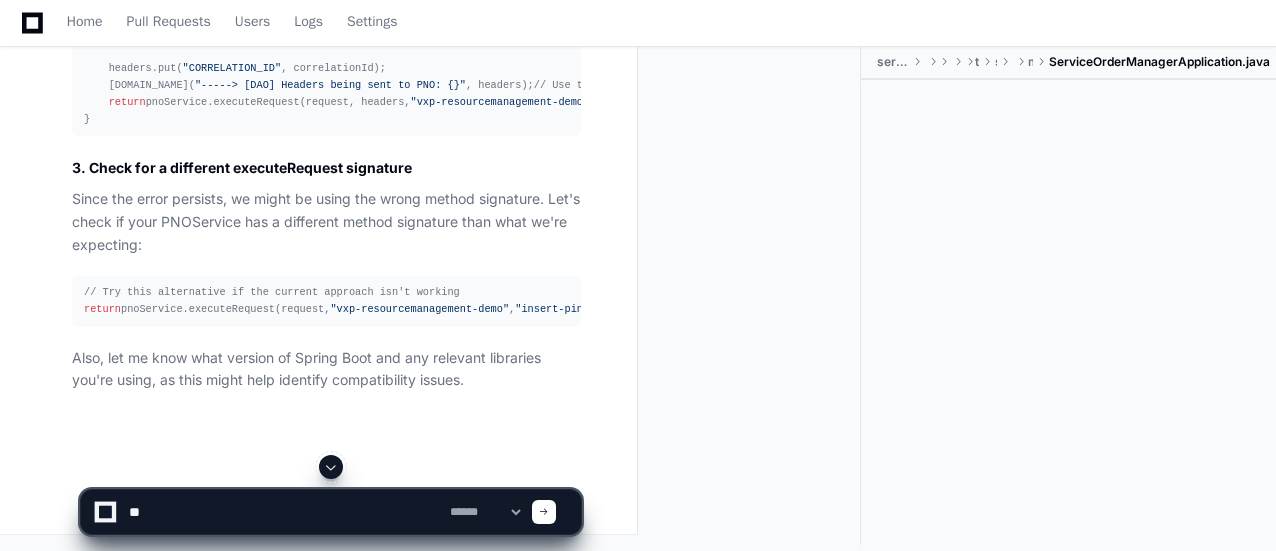 scroll, scrollTop: 95146, scrollLeft: 0, axis: vertical 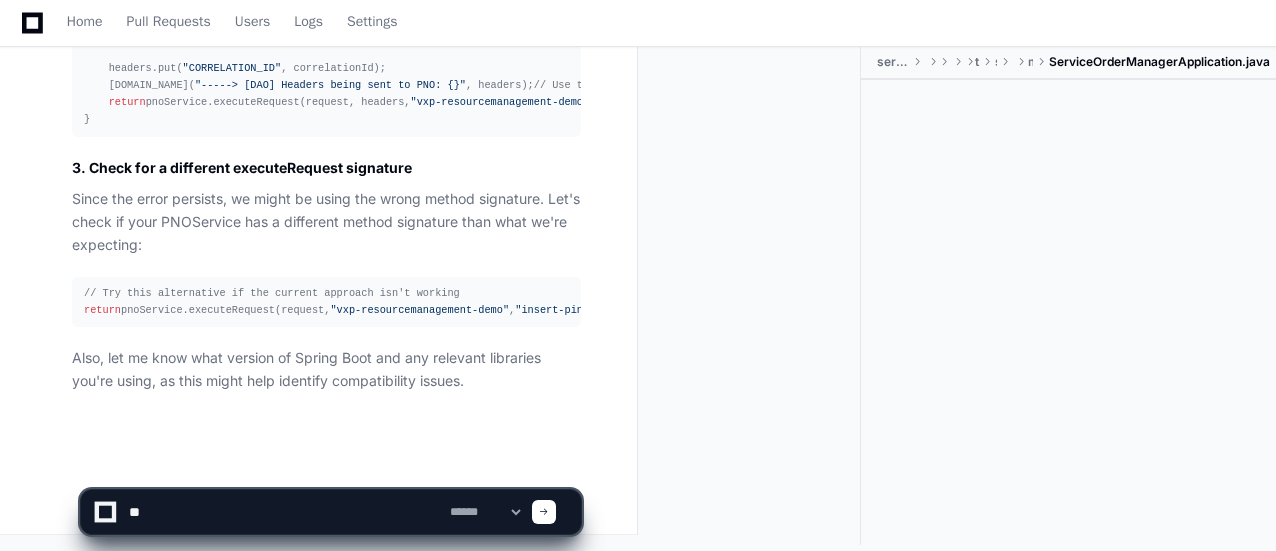 click on "return" 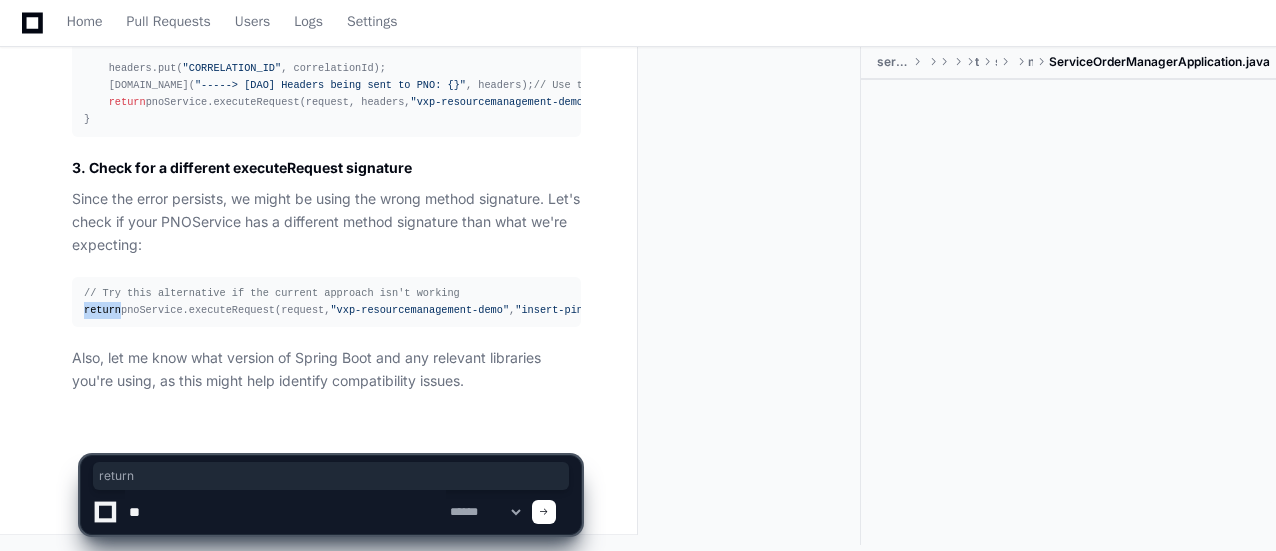click on "return" 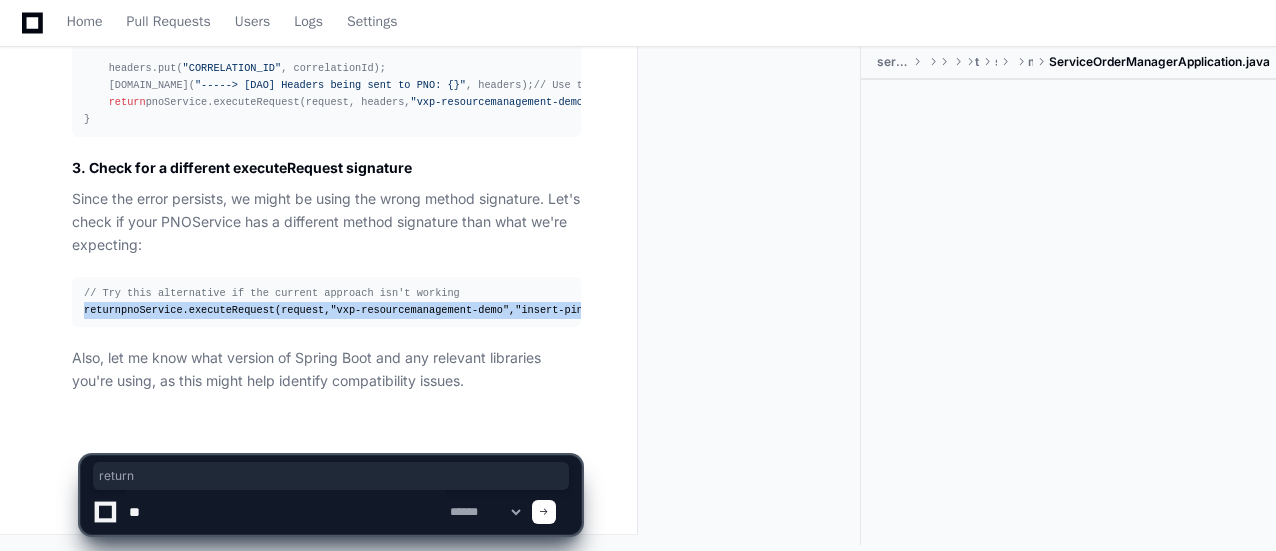 click on "return" 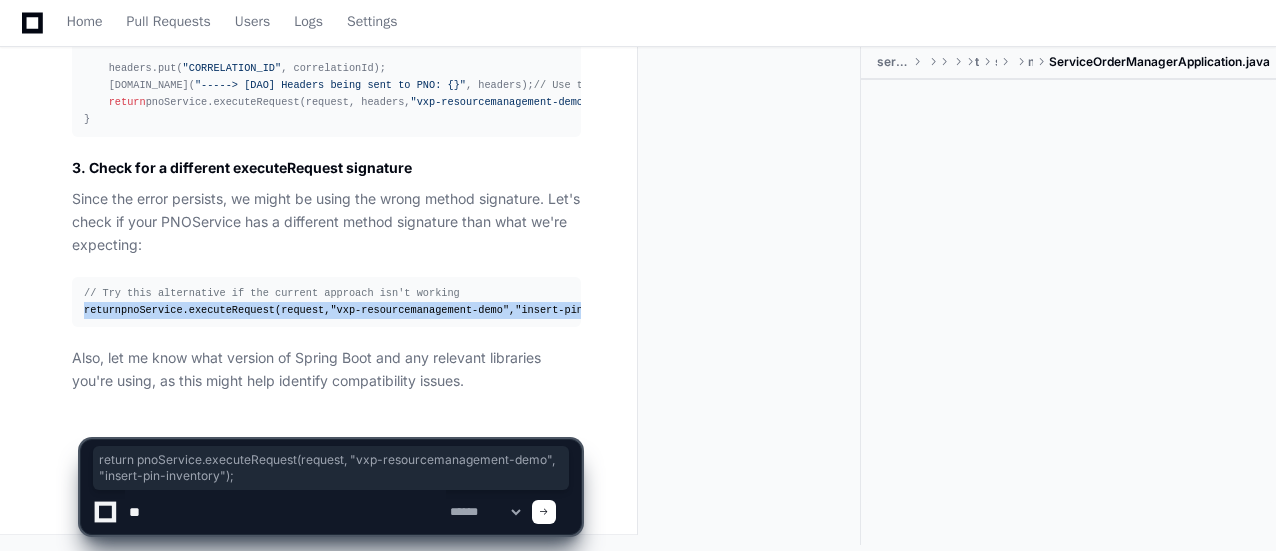 click on "return" 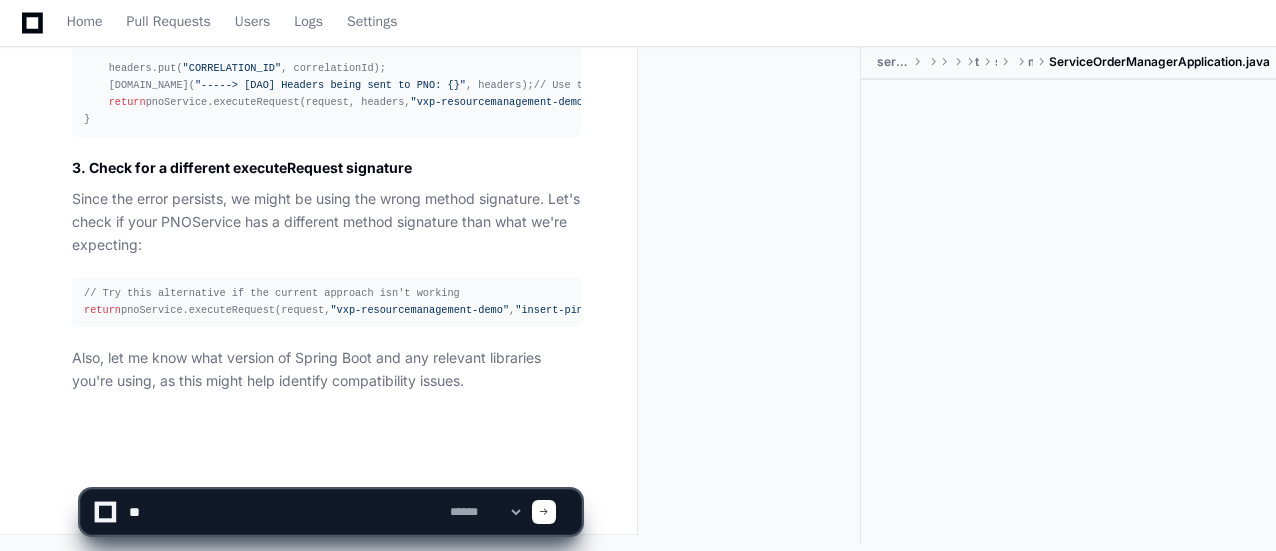 click 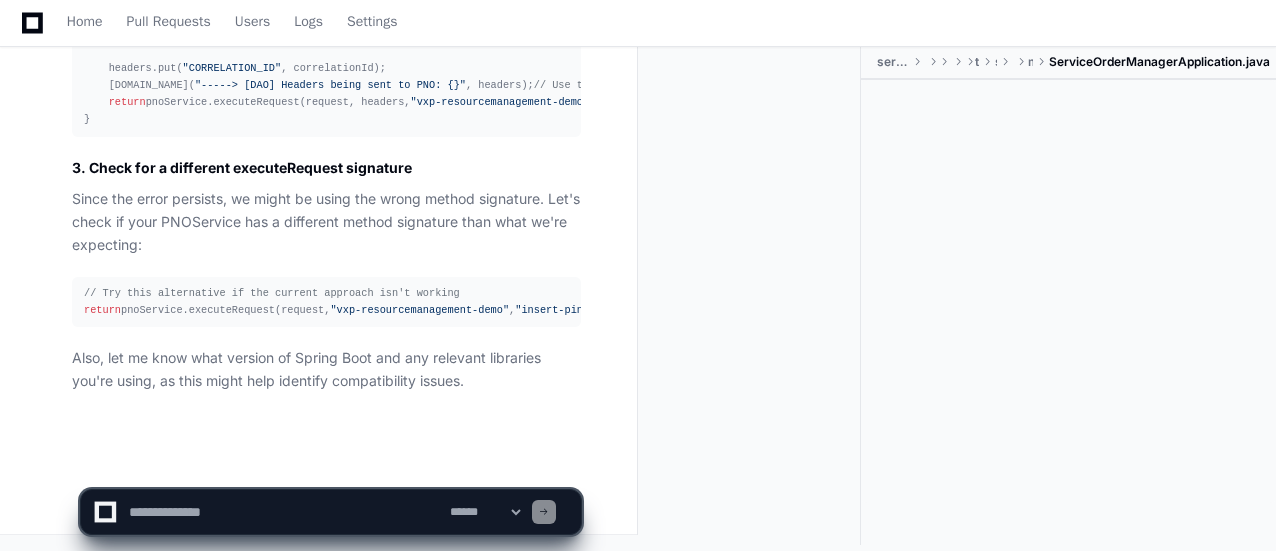 click 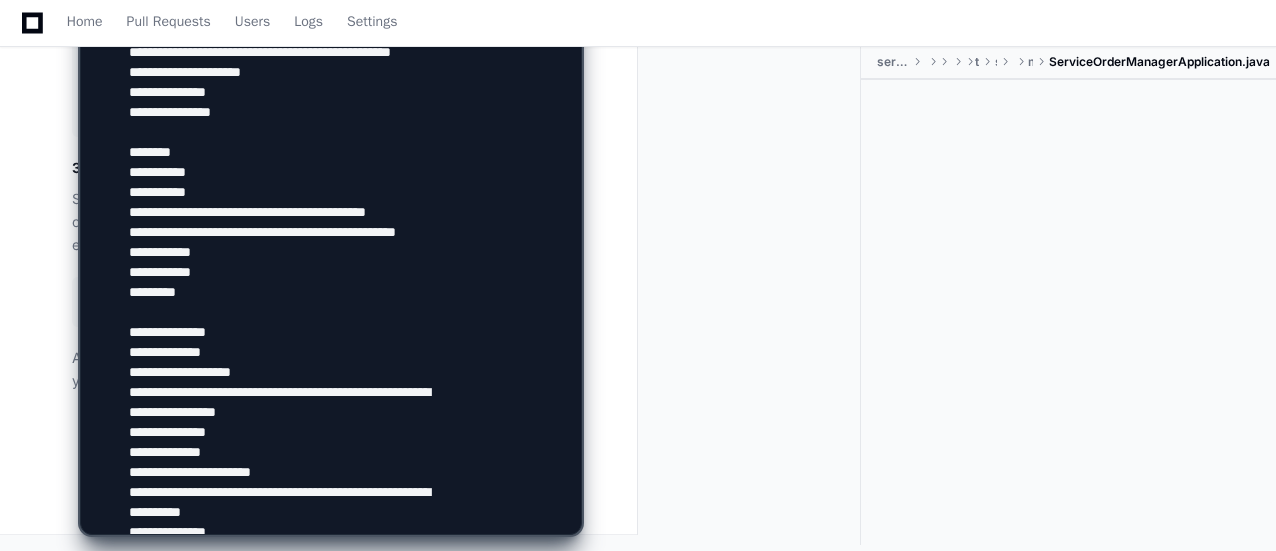scroll, scrollTop: 626, scrollLeft: 0, axis: vertical 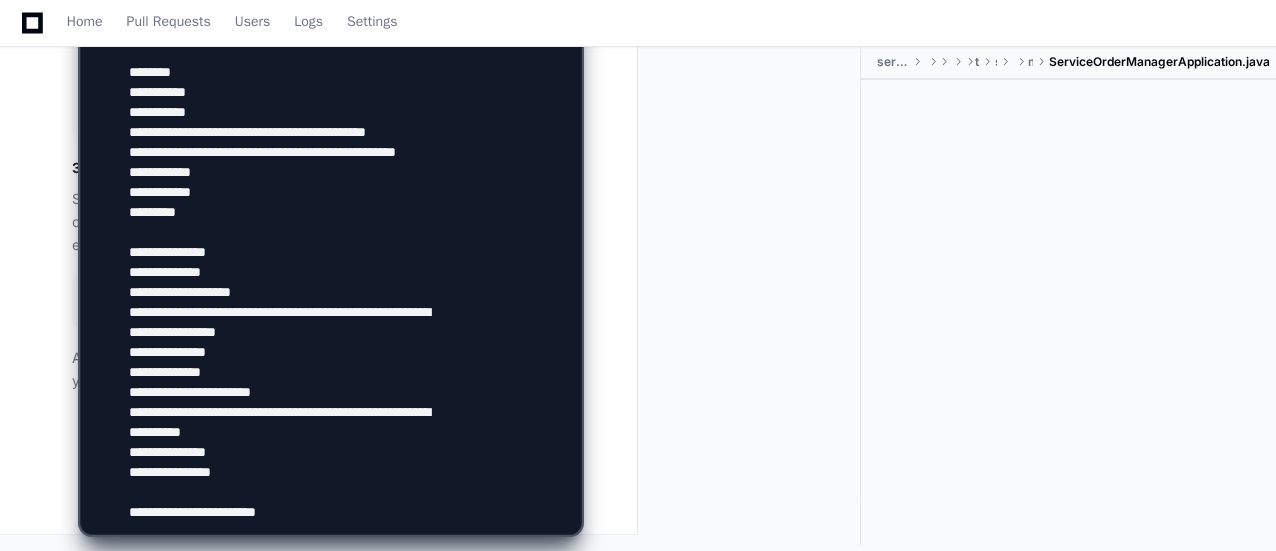 type on "**********" 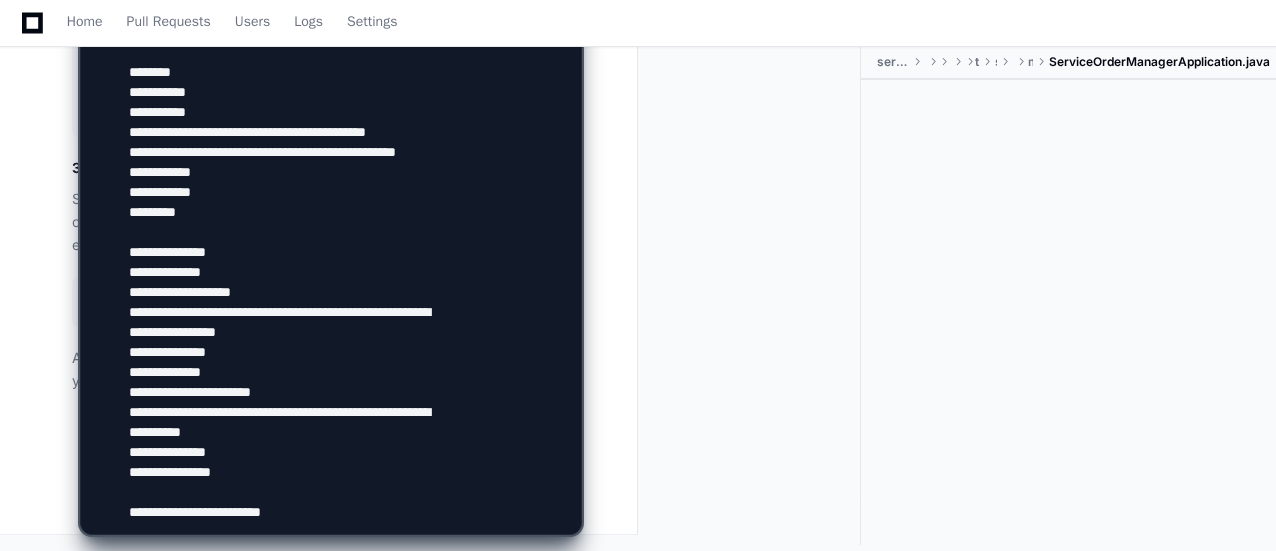 type 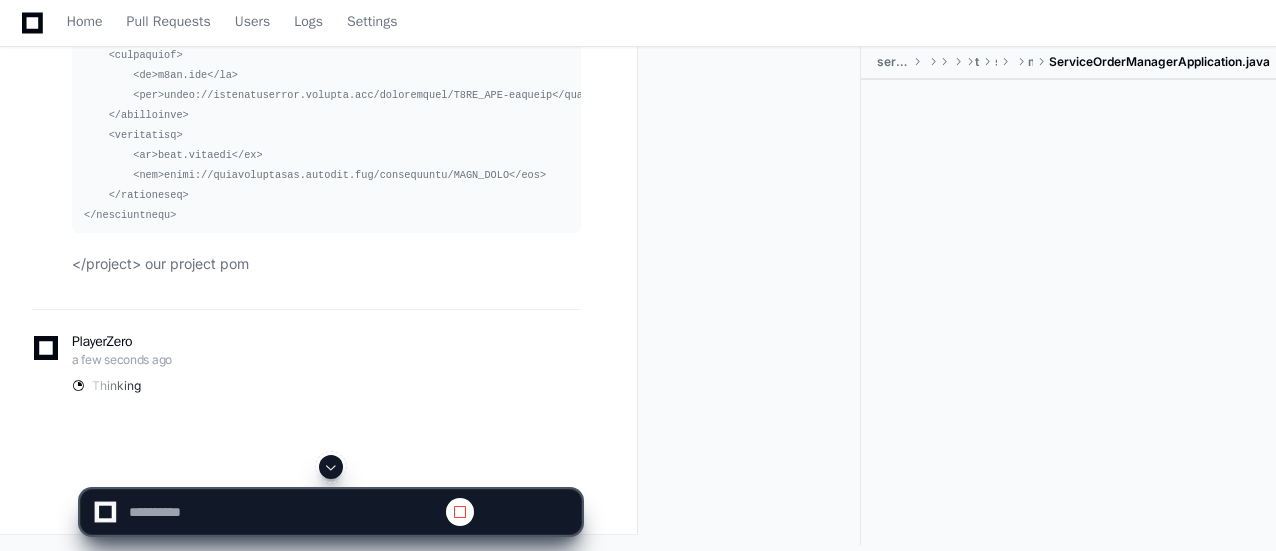 scroll, scrollTop: 0, scrollLeft: 0, axis: both 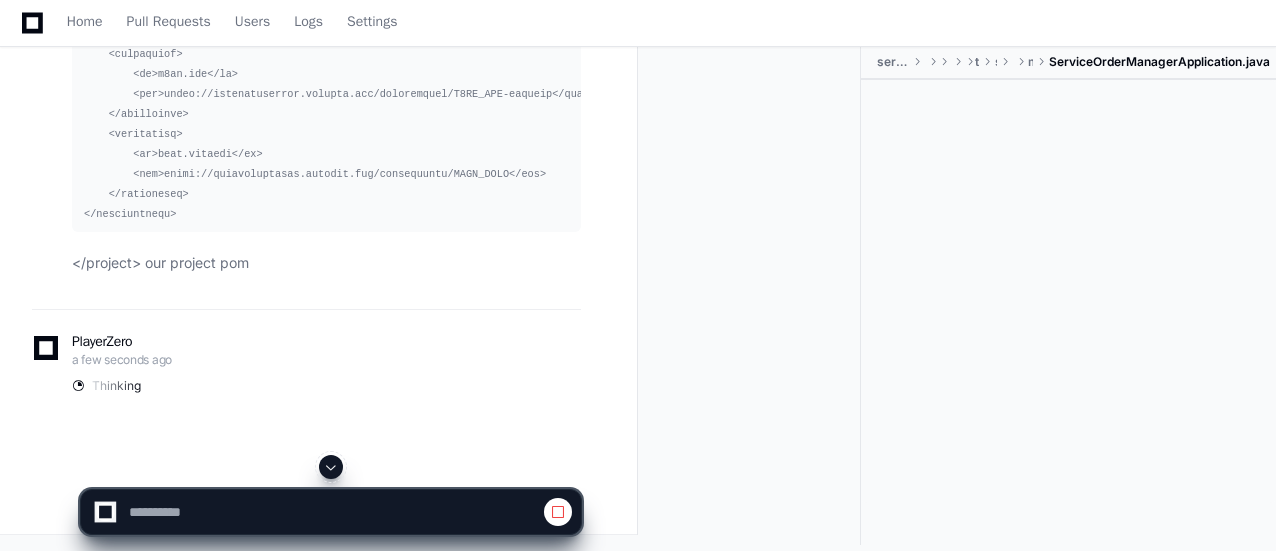 click 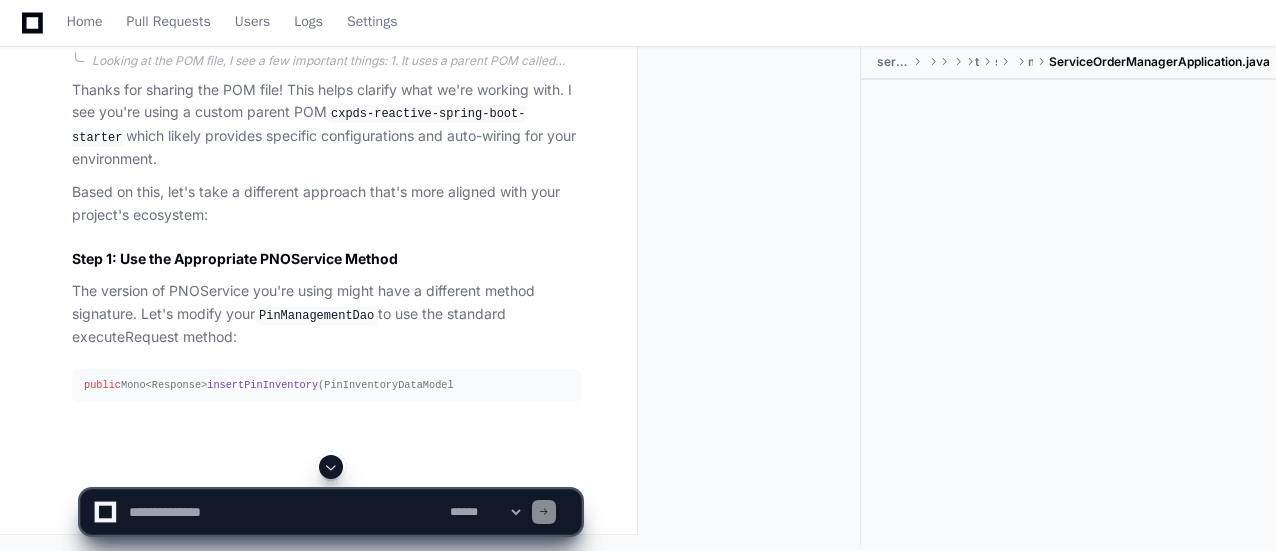 click 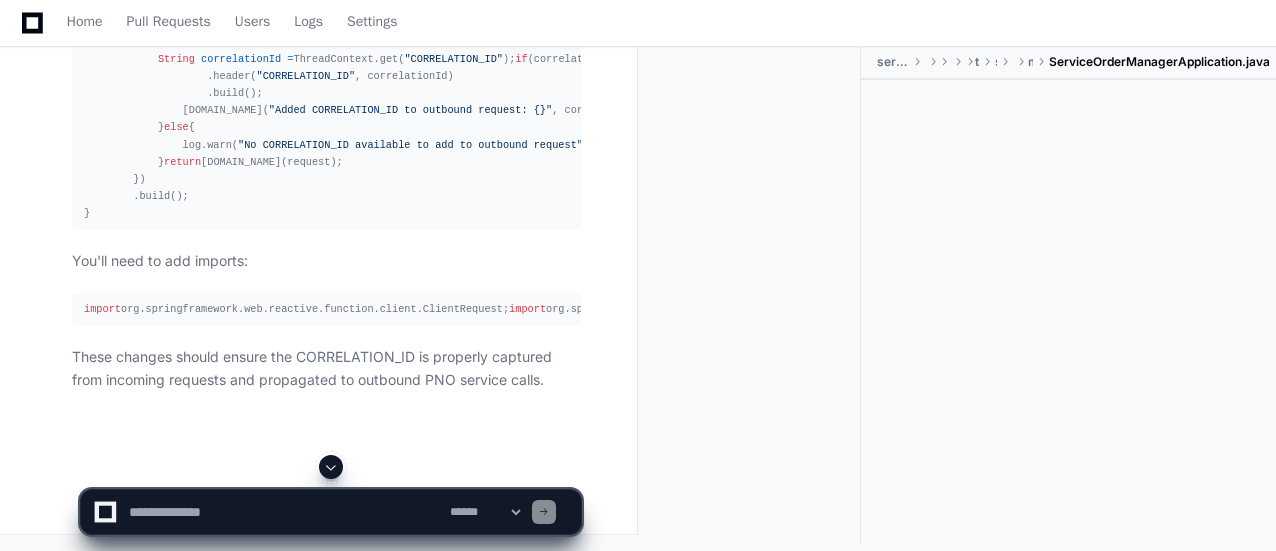 scroll, scrollTop: 98452, scrollLeft: 0, axis: vertical 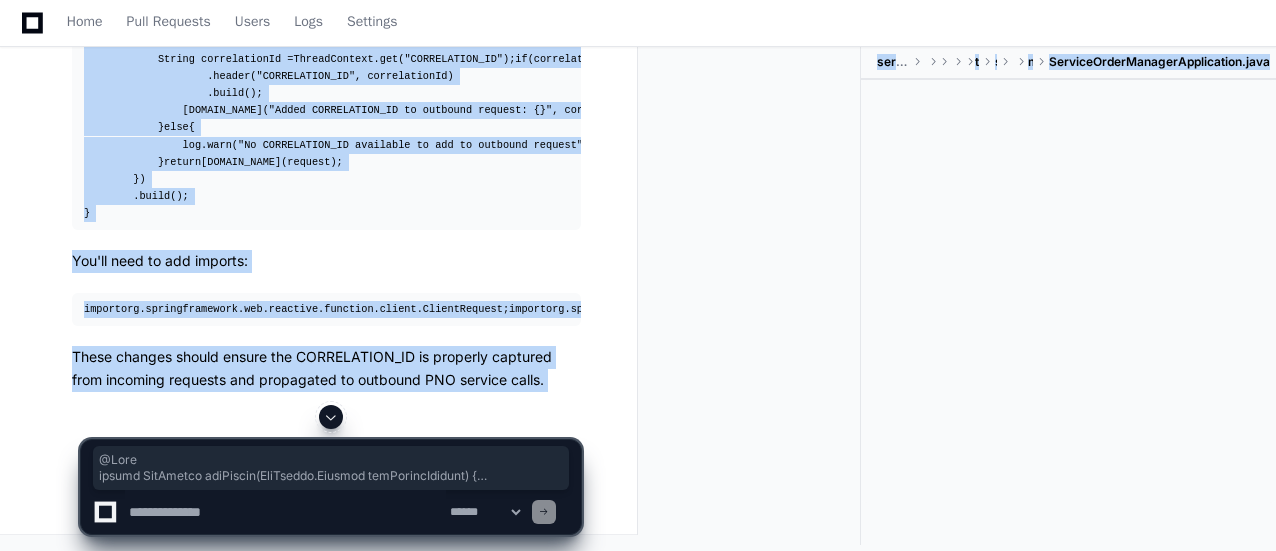 drag, startPoint x: 77, startPoint y: 214, endPoint x: 168, endPoint y: 425, distance: 229.78687 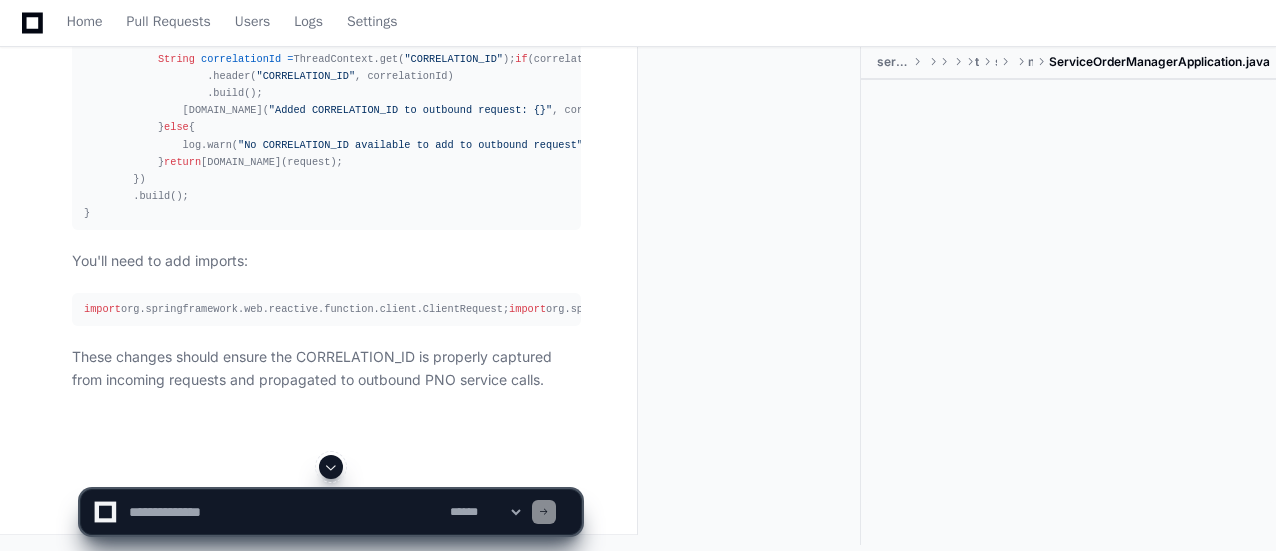 scroll, scrollTop: 98564, scrollLeft: 0, axis: vertical 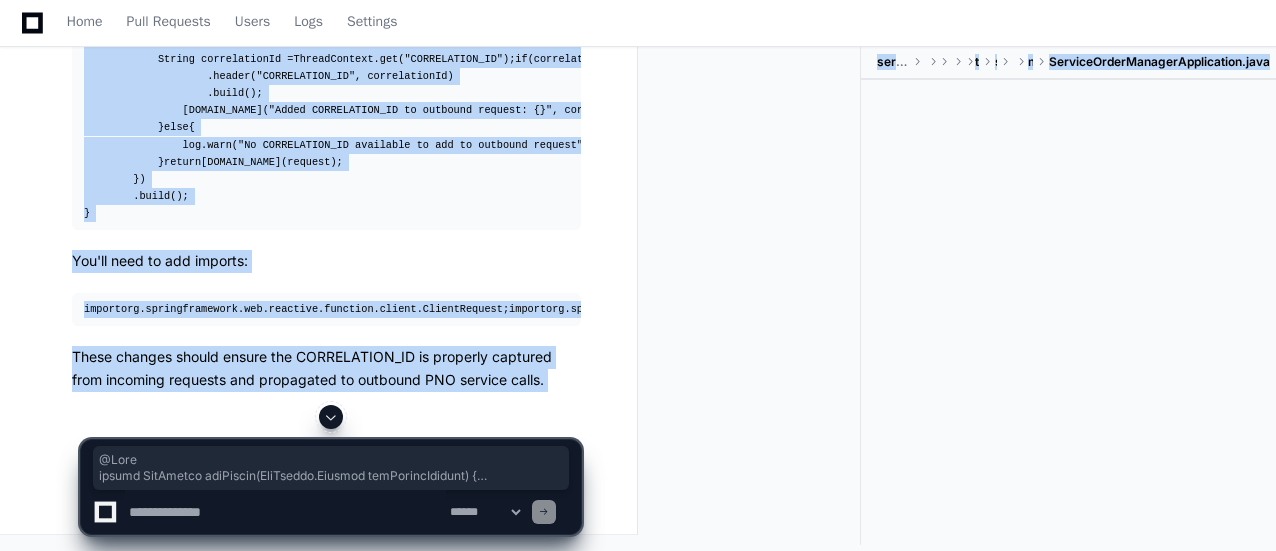 drag, startPoint x: 83, startPoint y: 99, endPoint x: 122, endPoint y: 407, distance: 310.45935 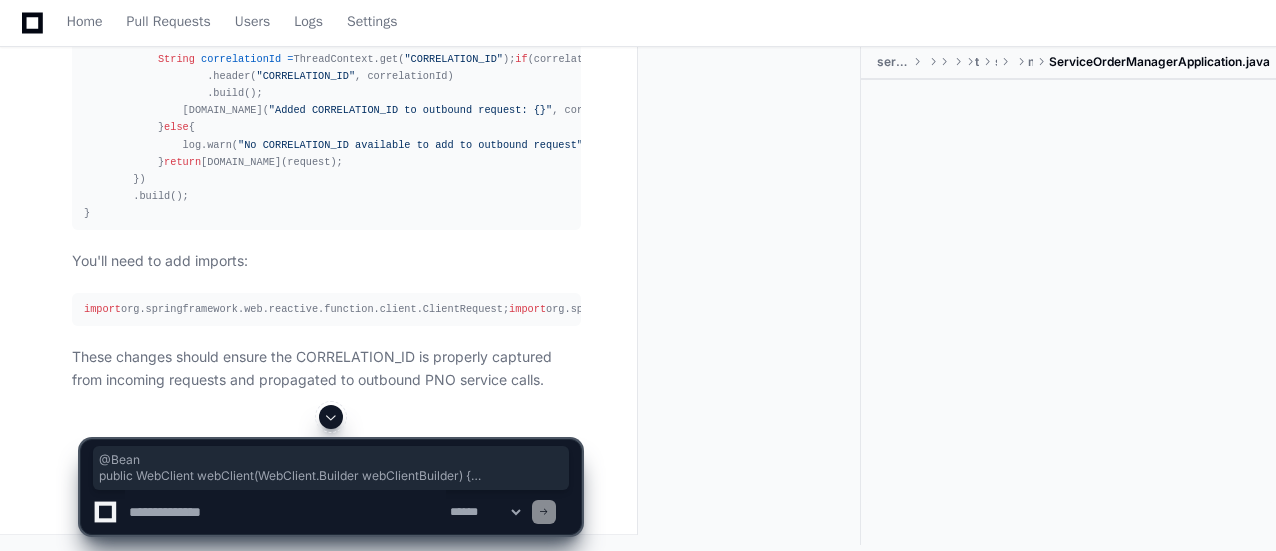drag, startPoint x: 98, startPoint y: 410, endPoint x: 81, endPoint y: 98, distance: 312.4628 